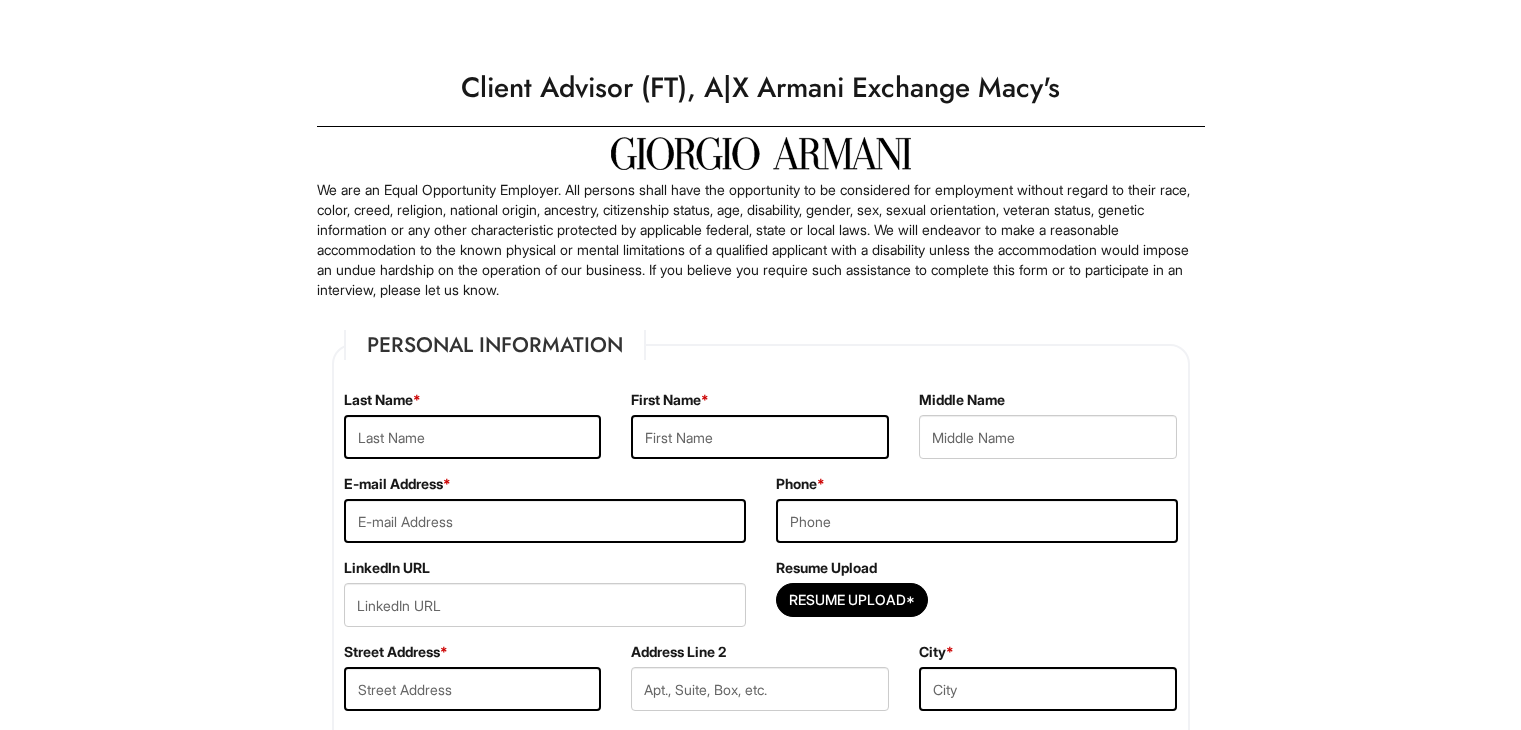 scroll, scrollTop: 0, scrollLeft: 0, axis: both 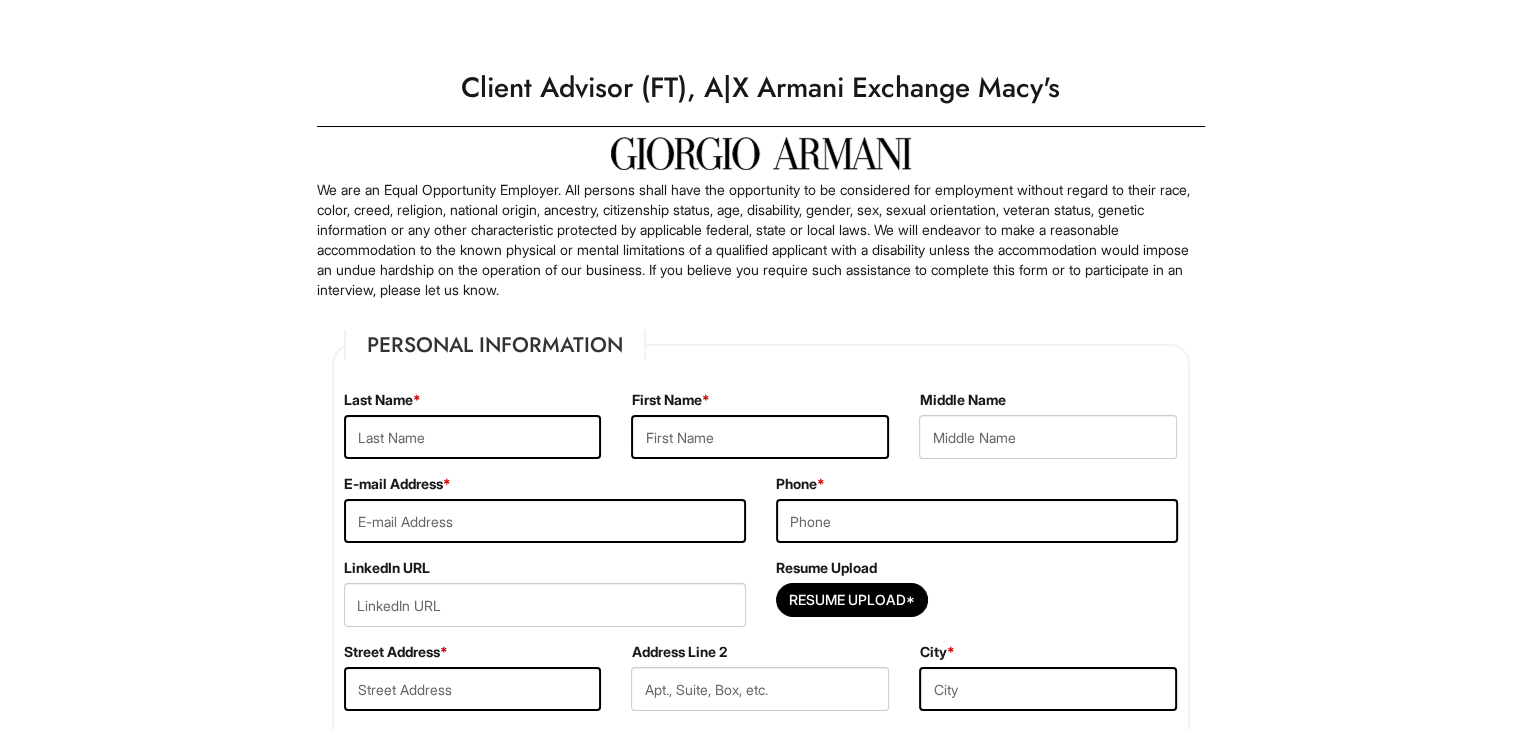 type on "Midianga" 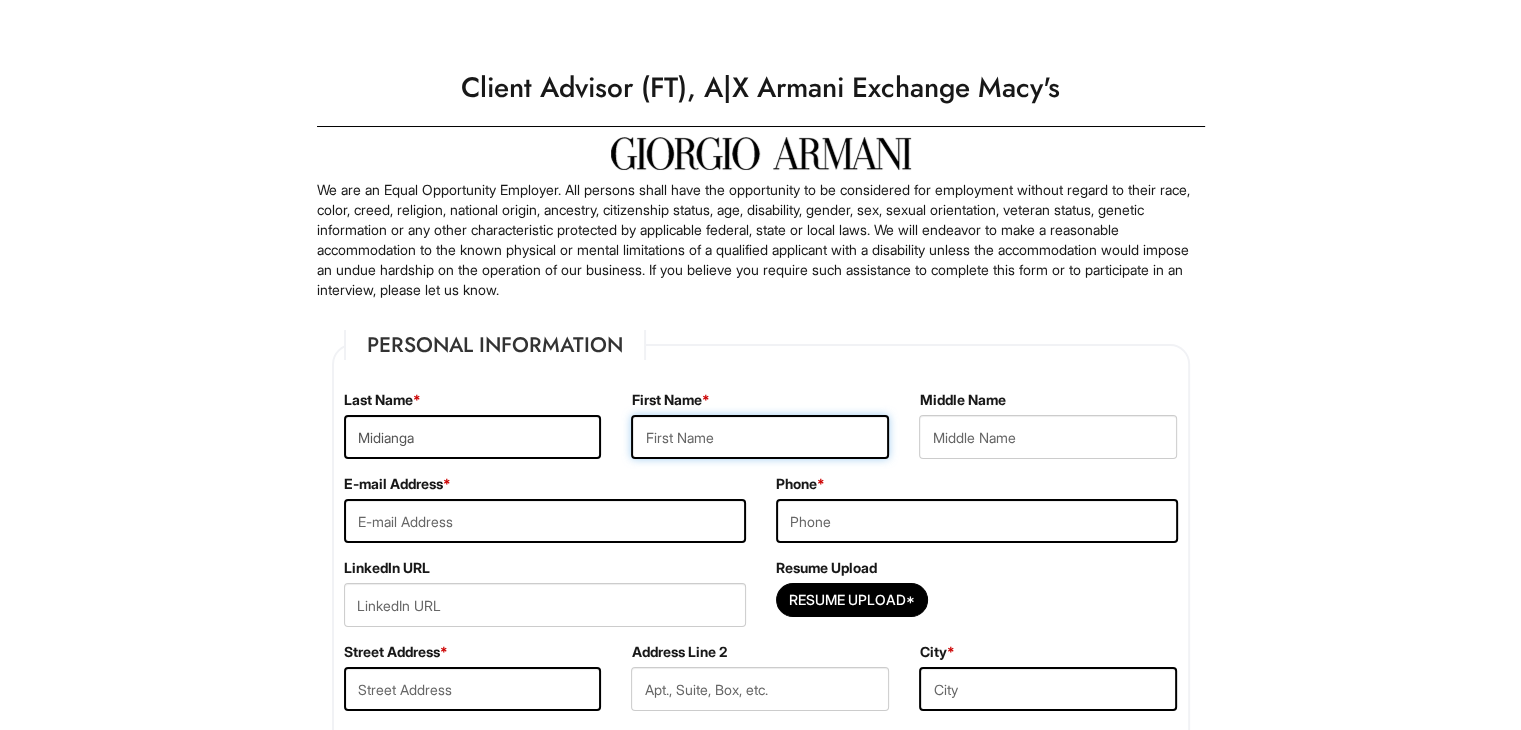 click at bounding box center (760, 437) 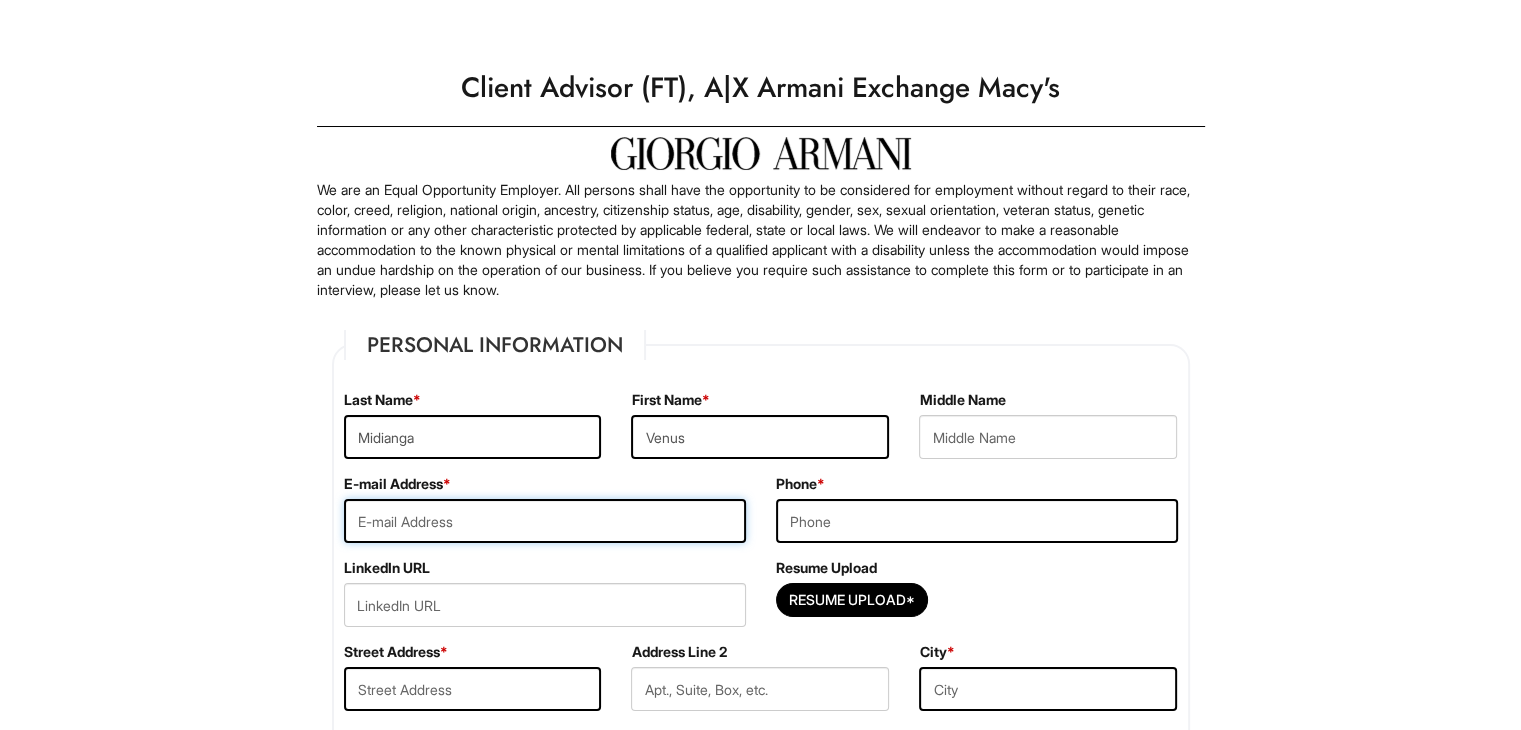 click at bounding box center (545, 521) 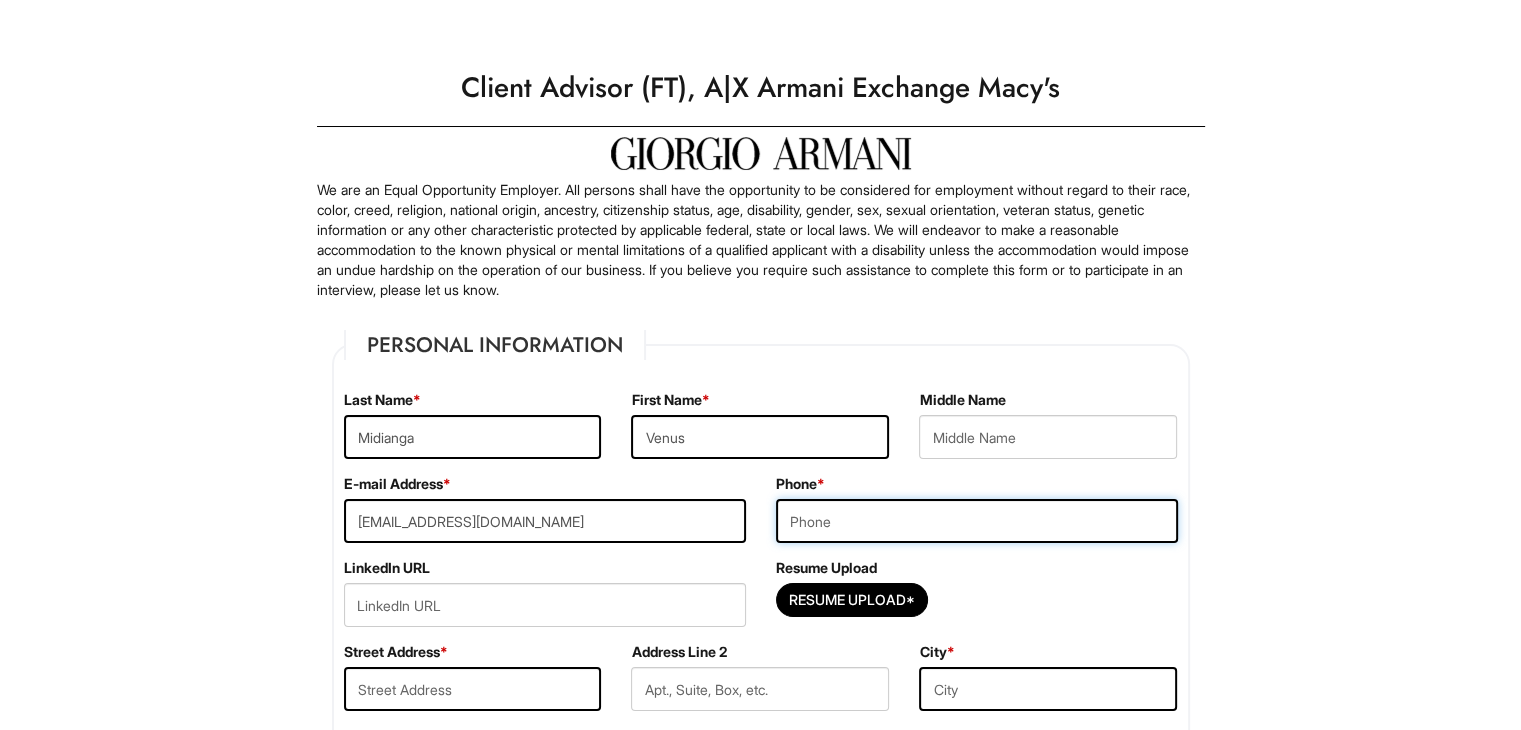 click at bounding box center [977, 521] 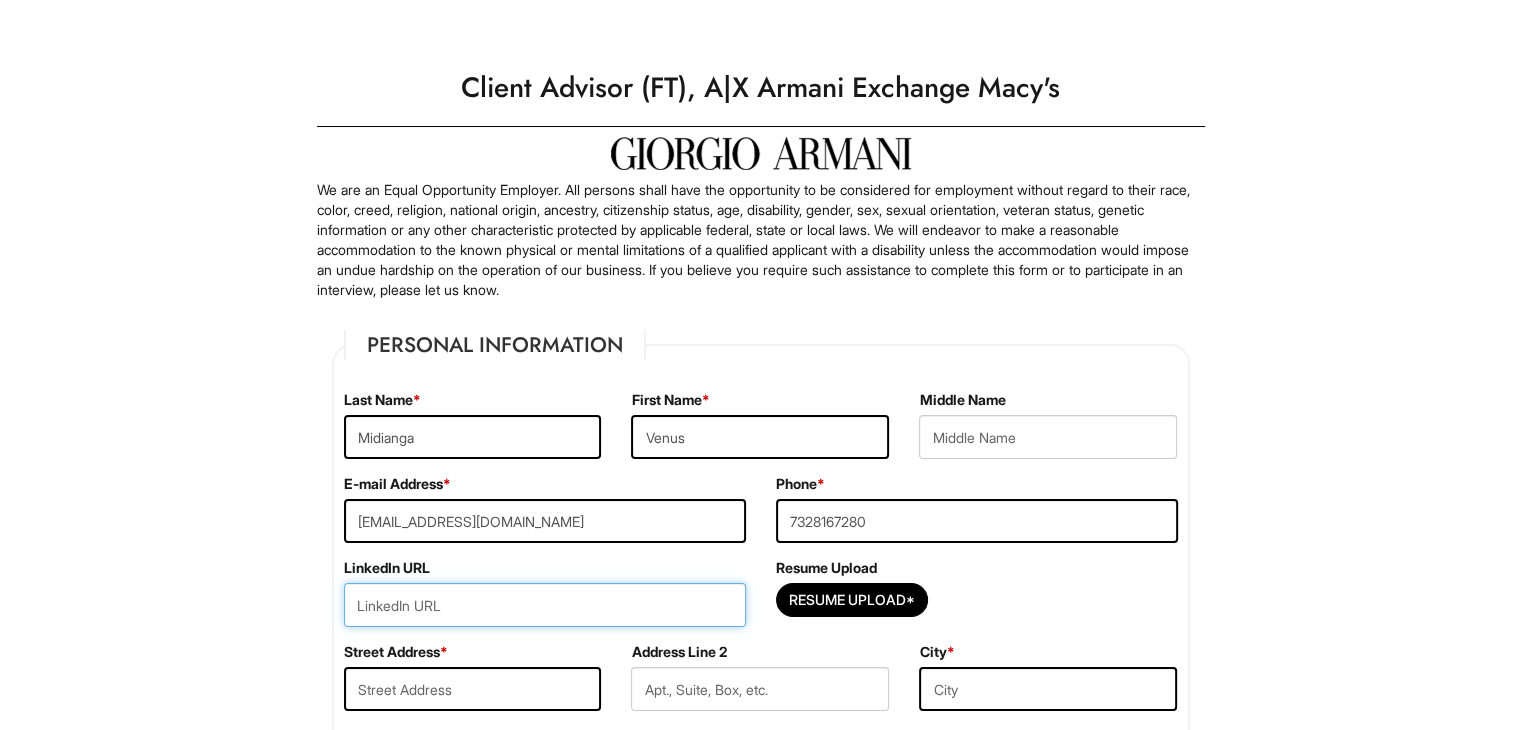 click at bounding box center [545, 605] 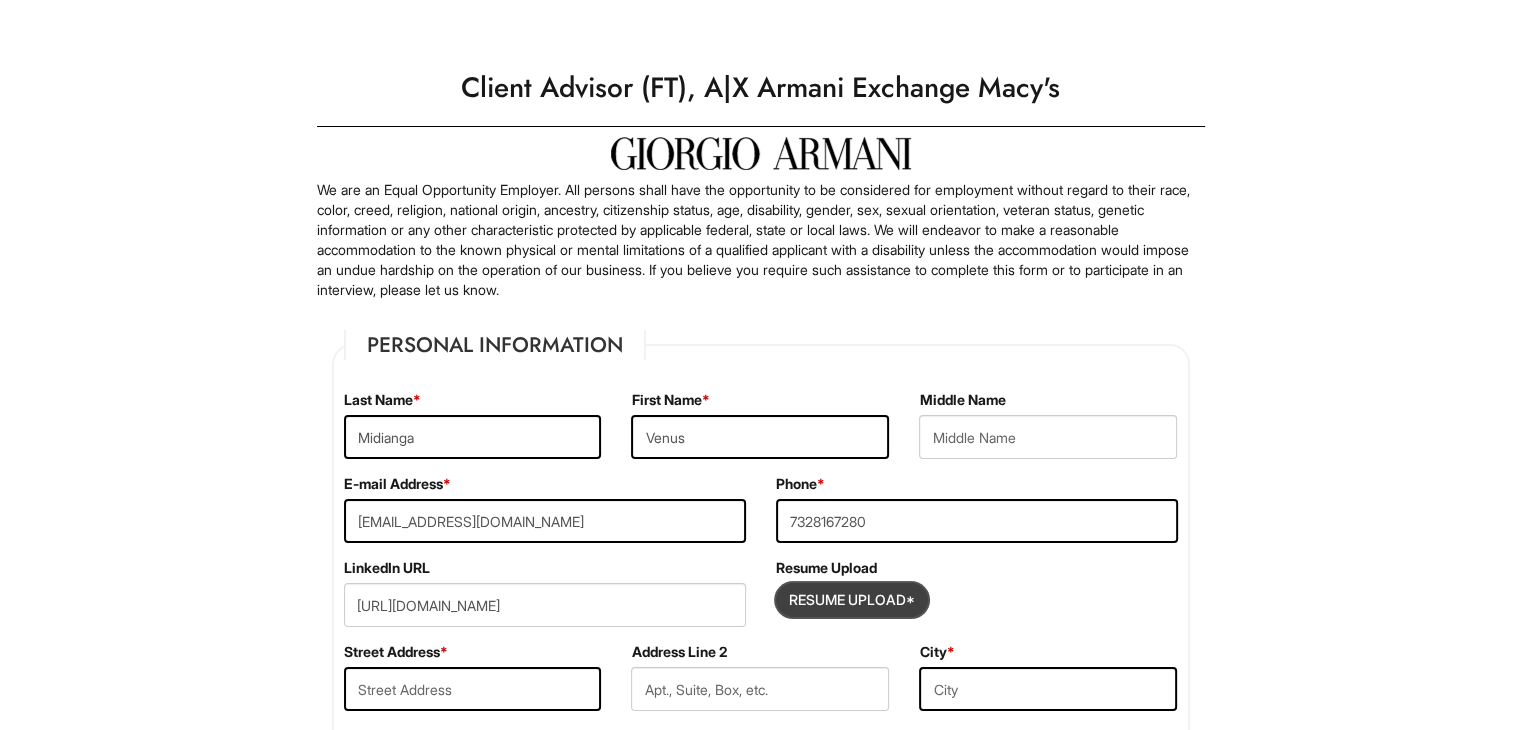 click at bounding box center [852, 600] 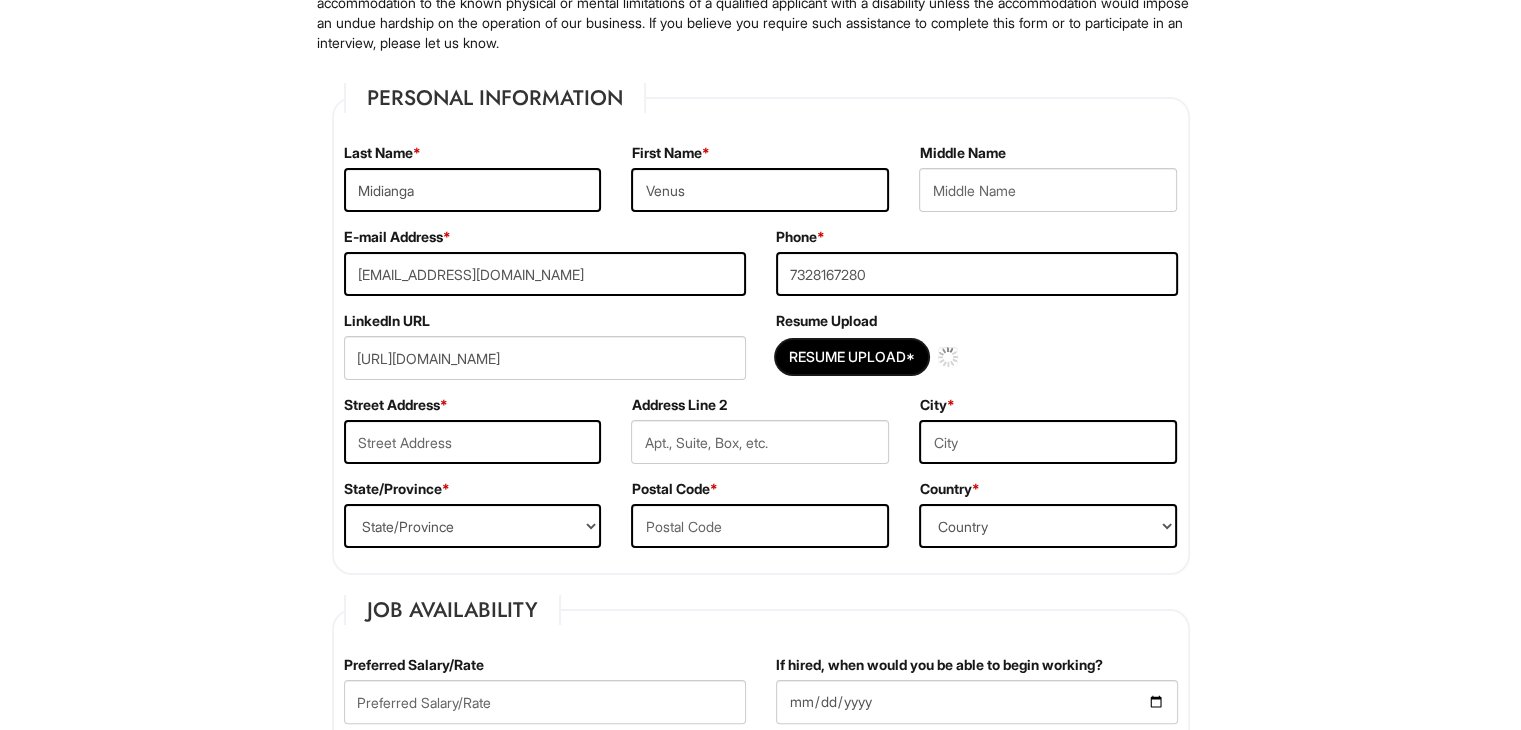 scroll, scrollTop: 248, scrollLeft: 0, axis: vertical 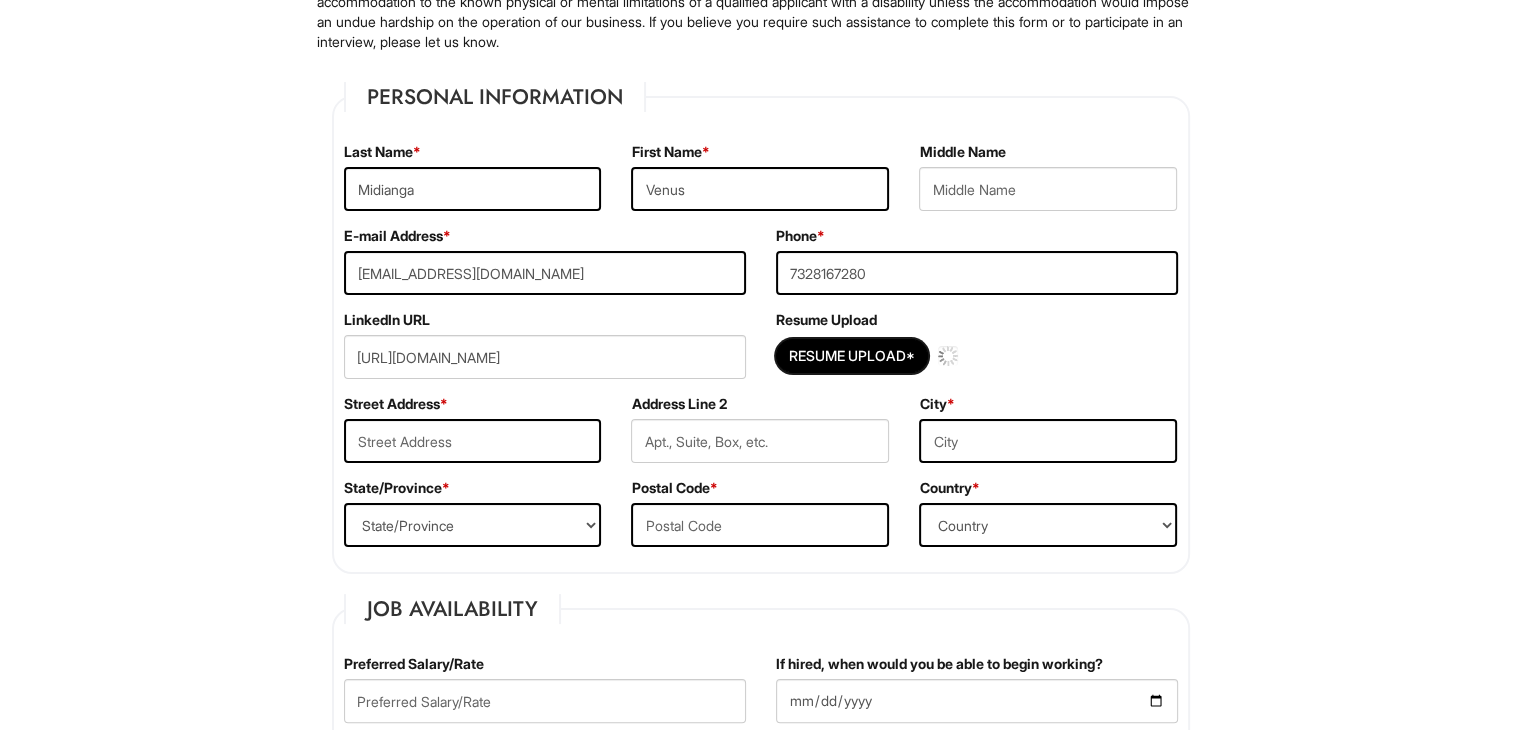 type 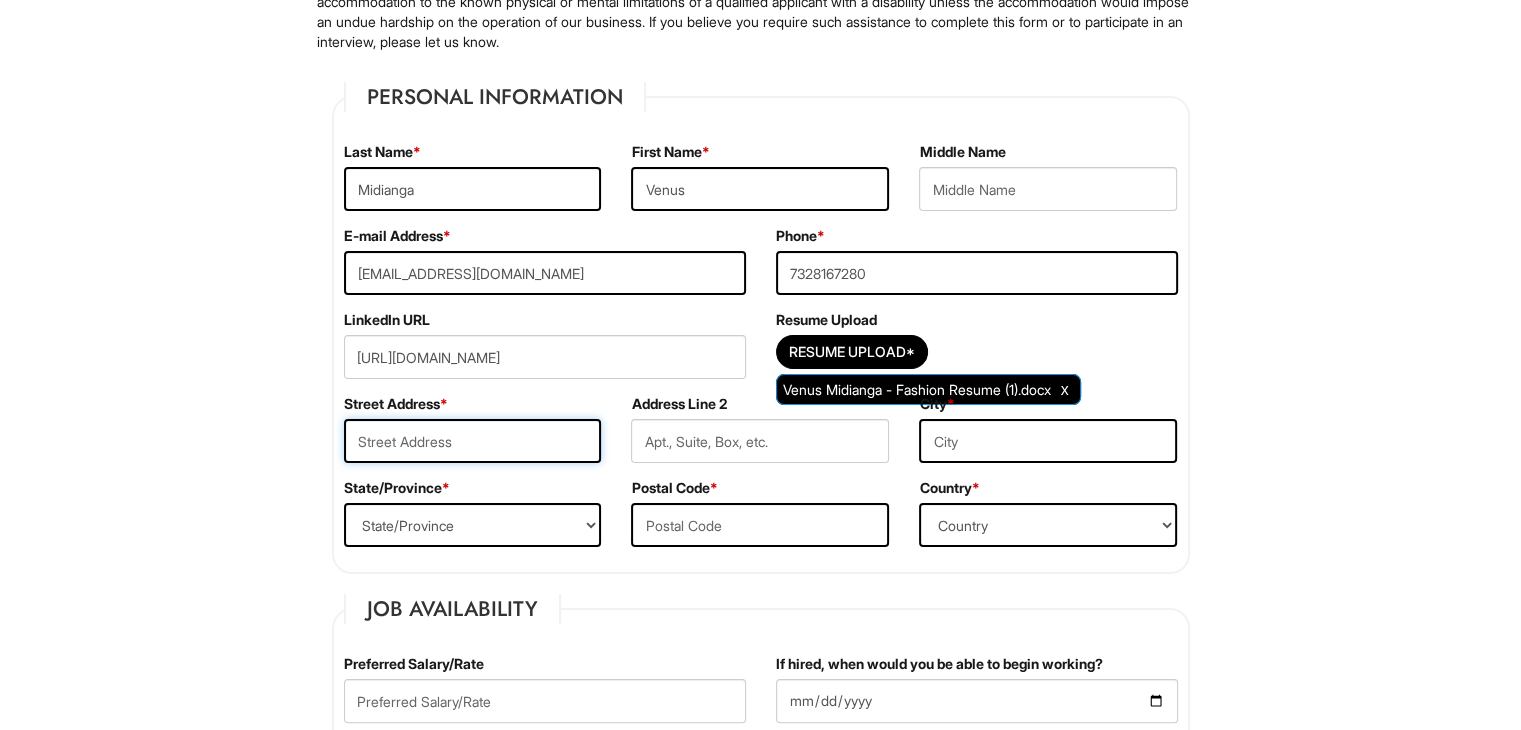 click at bounding box center (473, 441) 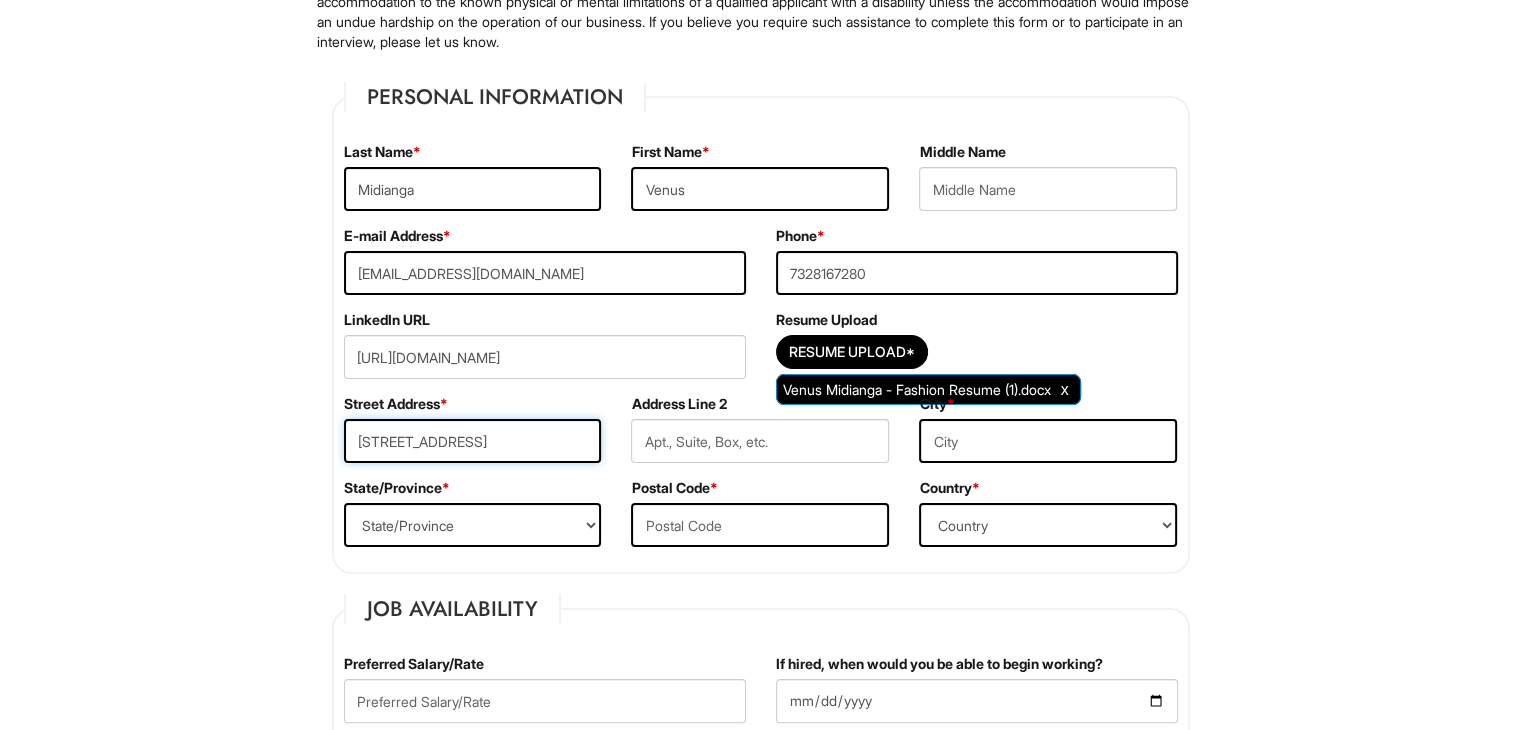 type on "[STREET_ADDRESS]" 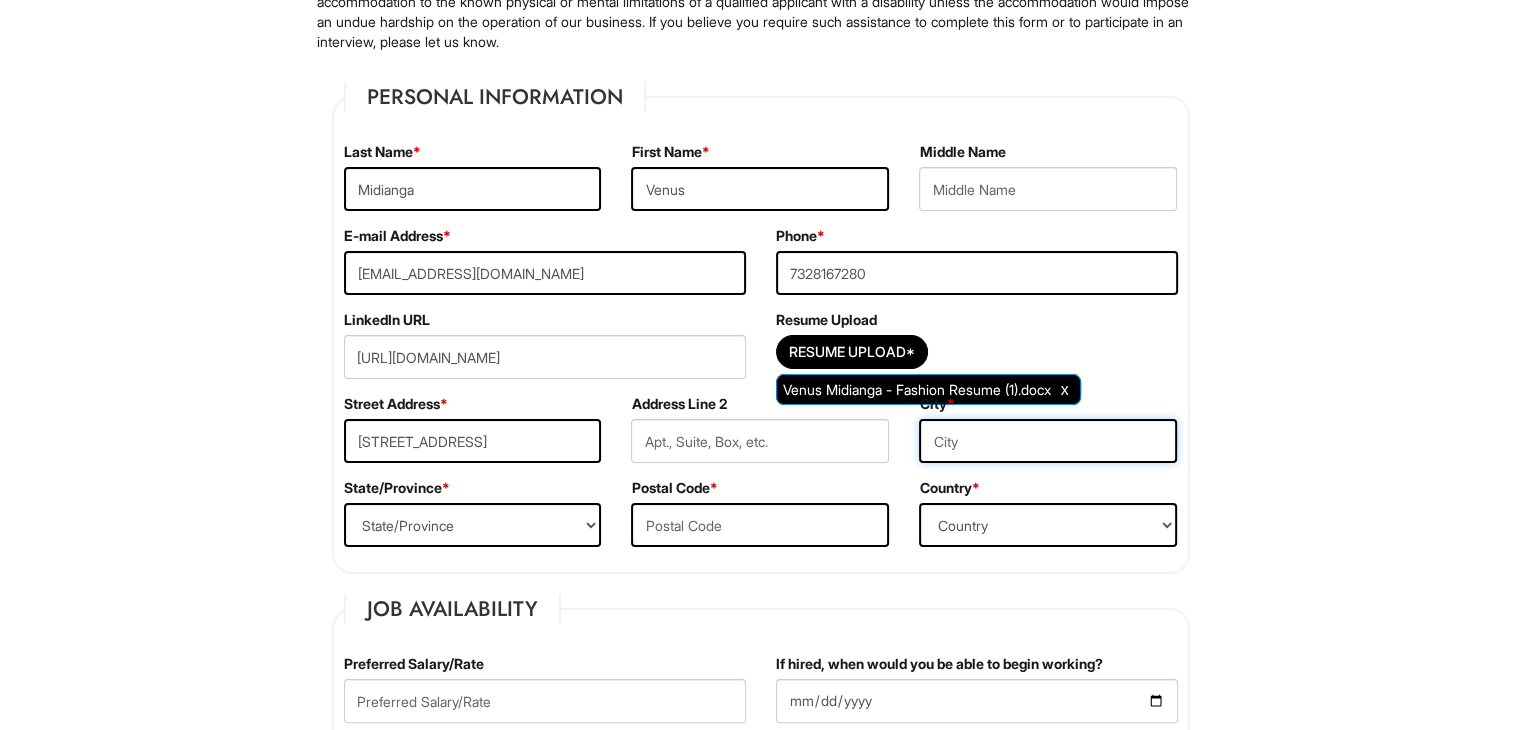 click at bounding box center [1048, 441] 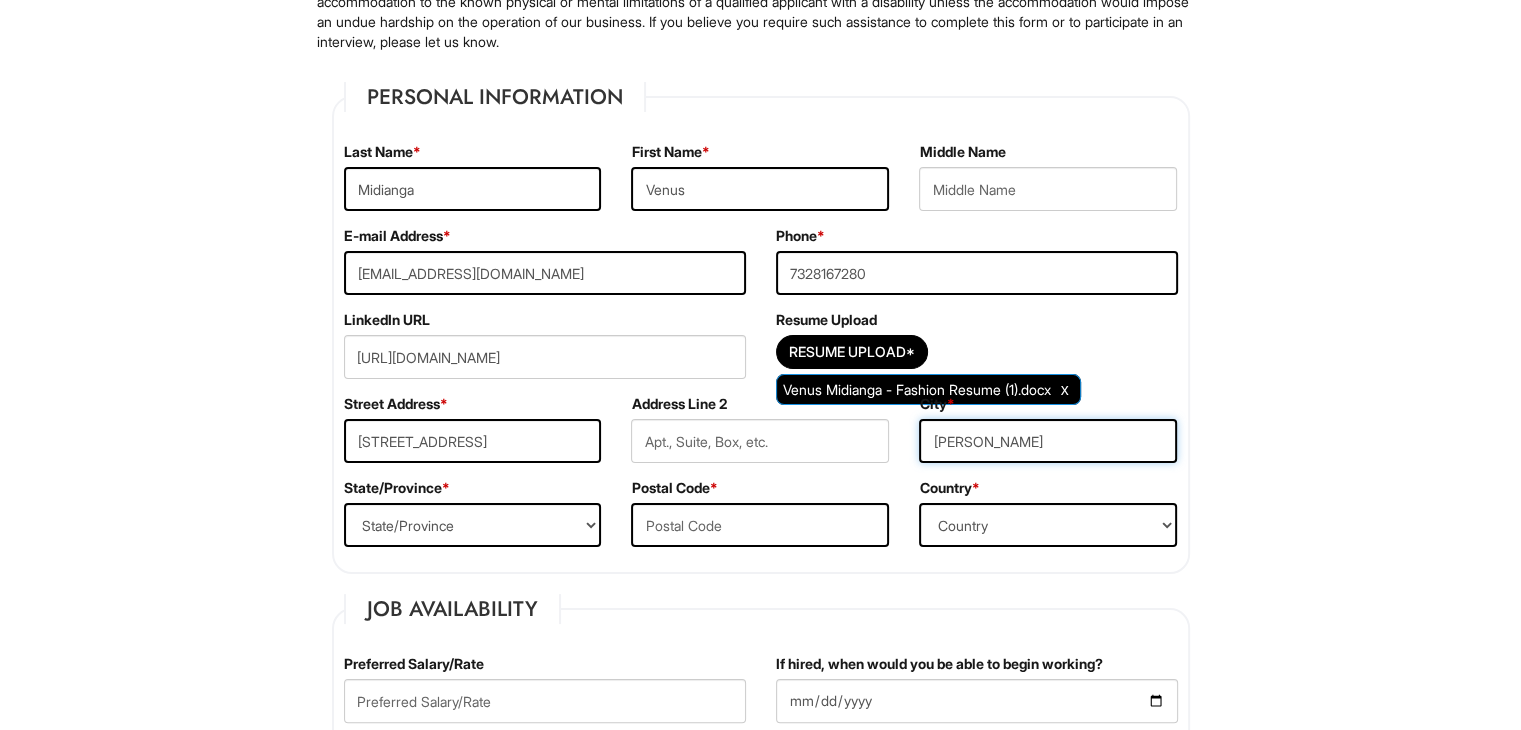 type on "[PERSON_NAME]" 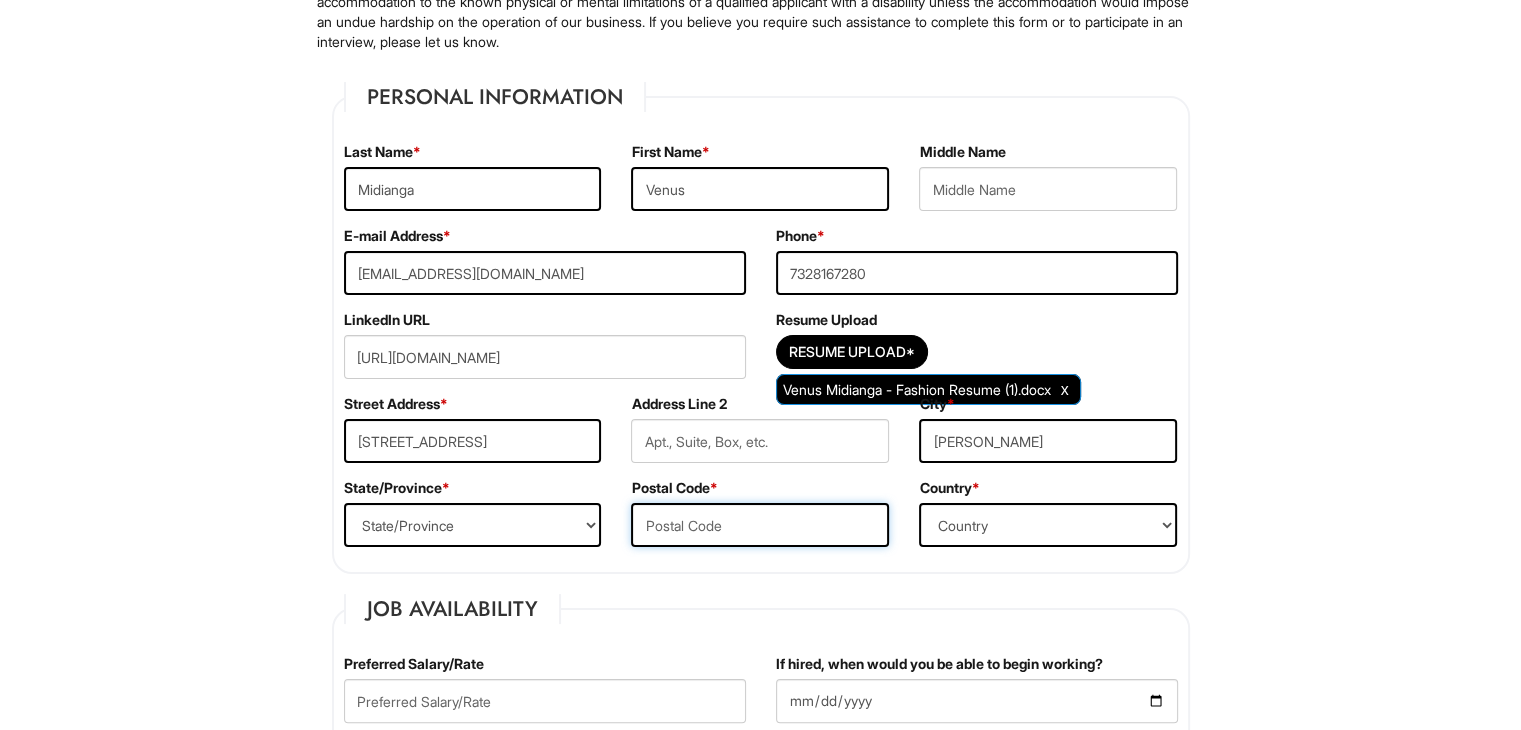 click at bounding box center [760, 525] 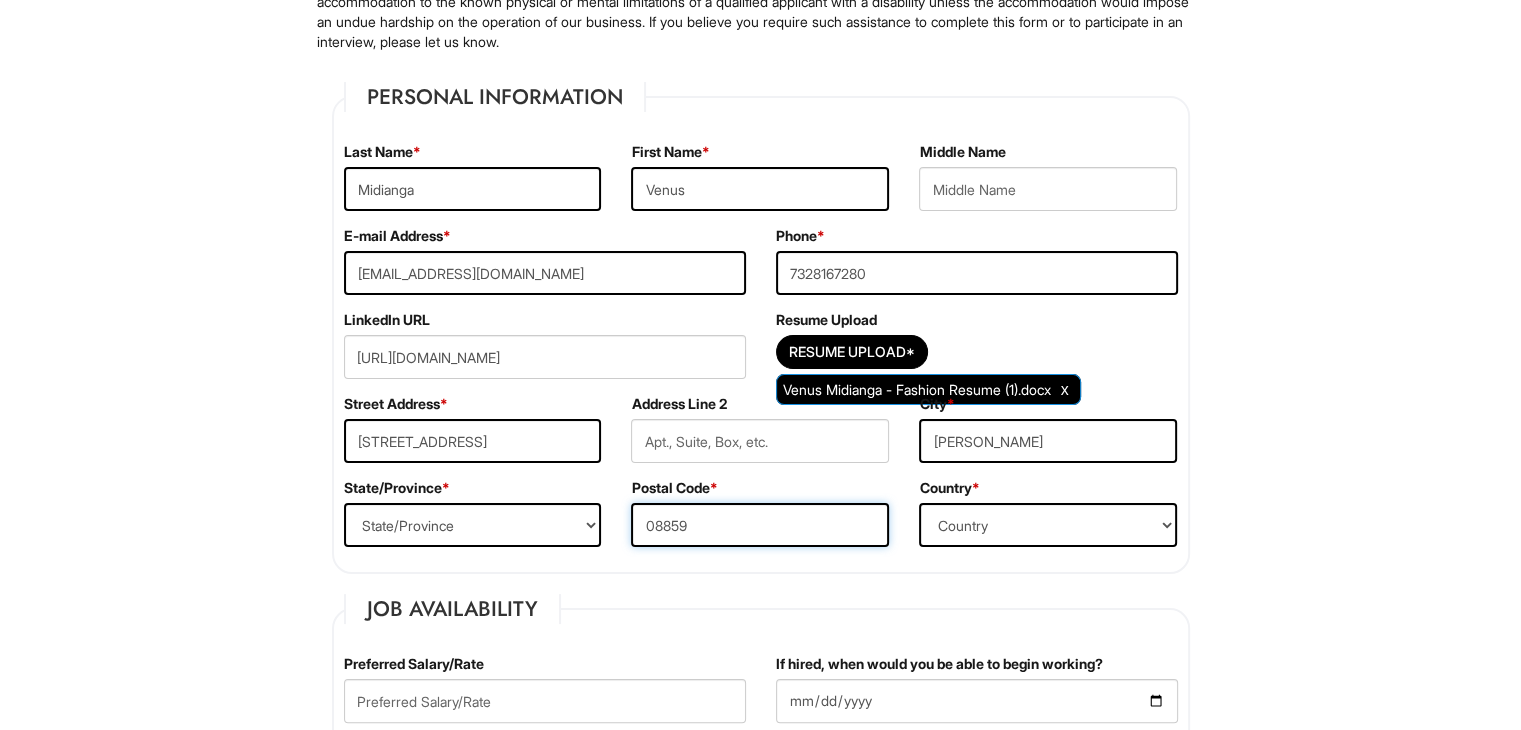 type on "08859" 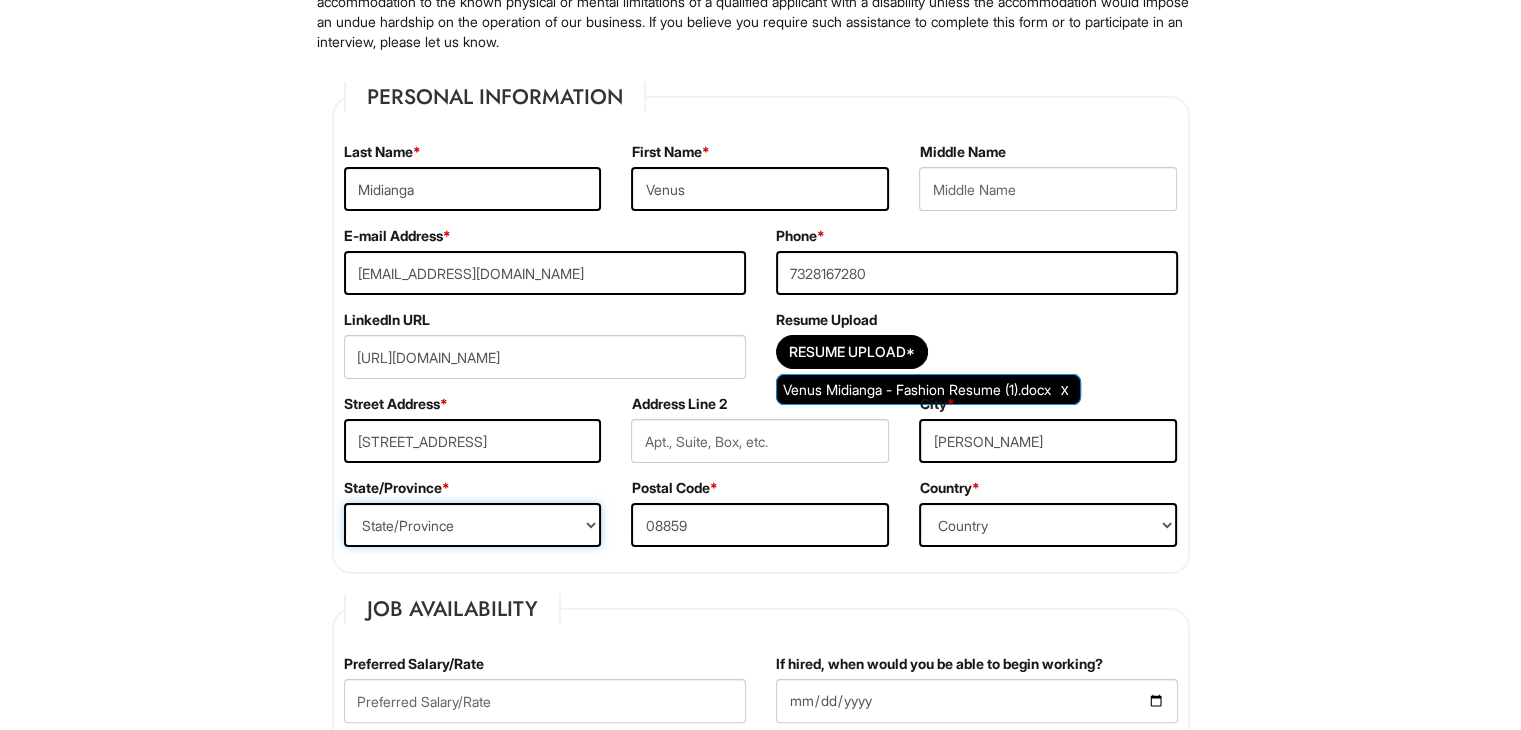 click on "State/Province [US_STATE] [US_STATE] [US_STATE] [US_STATE] [US_STATE] [US_STATE] [US_STATE] [US_STATE] [US_STATE][GEOGRAPHIC_DATA] [US_STATE] [US_STATE] [US_STATE] [US_STATE] [US_STATE] [US_STATE] [US_STATE] [US_STATE] [US_STATE] [US_STATE] [US_STATE] [US_STATE] [US_STATE] [US_STATE] [US_STATE] [US_STATE] [US_STATE] [US_STATE] [US_STATE] [US_STATE] [US_STATE] [US_STATE] [US_STATE] [US_STATE] [US_STATE] [US_STATE] [US_STATE] [US_STATE] [US_STATE] [US_STATE] [US_STATE] [US_STATE] [US_STATE] [US_STATE] [US_STATE] [US_STATE] [US_STATE] [US_STATE][PERSON_NAME][US_STATE] [US_STATE][PERSON_NAME] [US_STATE] [US_STATE] [GEOGRAPHIC_DATA]-[GEOGRAPHIC_DATA] [GEOGRAPHIC_DATA]-[GEOGRAPHIC_DATA] [GEOGRAPHIC_DATA]-[GEOGRAPHIC_DATA] [GEOGRAPHIC_DATA]-[GEOGRAPHIC_DATA] [GEOGRAPHIC_DATA]-[GEOGRAPHIC_DATA] [GEOGRAPHIC_DATA]-[GEOGRAPHIC_DATA] [GEOGRAPHIC_DATA]-NORTHWEST TERRITORIES [GEOGRAPHIC_DATA]-[GEOGRAPHIC_DATA] [GEOGRAPHIC_DATA]-[GEOGRAPHIC_DATA] [GEOGRAPHIC_DATA]-[PERSON_NAME][GEOGRAPHIC_DATA] [GEOGRAPHIC_DATA]-[GEOGRAPHIC_DATA] [GEOGRAPHIC_DATA]-[GEOGRAPHIC_DATA] [GEOGRAPHIC_DATA]-[GEOGRAPHIC_DATA] TERRITORY [GEOGRAPHIC_DATA]-[US_STATE] [GEOGRAPHIC_DATA]-[US_STATE][GEOGRAPHIC_DATA] [GEOGRAPHIC_DATA]-[US_STATE] [GEOGRAPHIC_DATA]-[PERSON_NAME][US_STATE] [GEOGRAPHIC_DATA]-[US_STATE] [GEOGRAPHIC_DATA]-[US_STATE] [GEOGRAPHIC_DATA]-[US_STATE]" at bounding box center (473, 525) 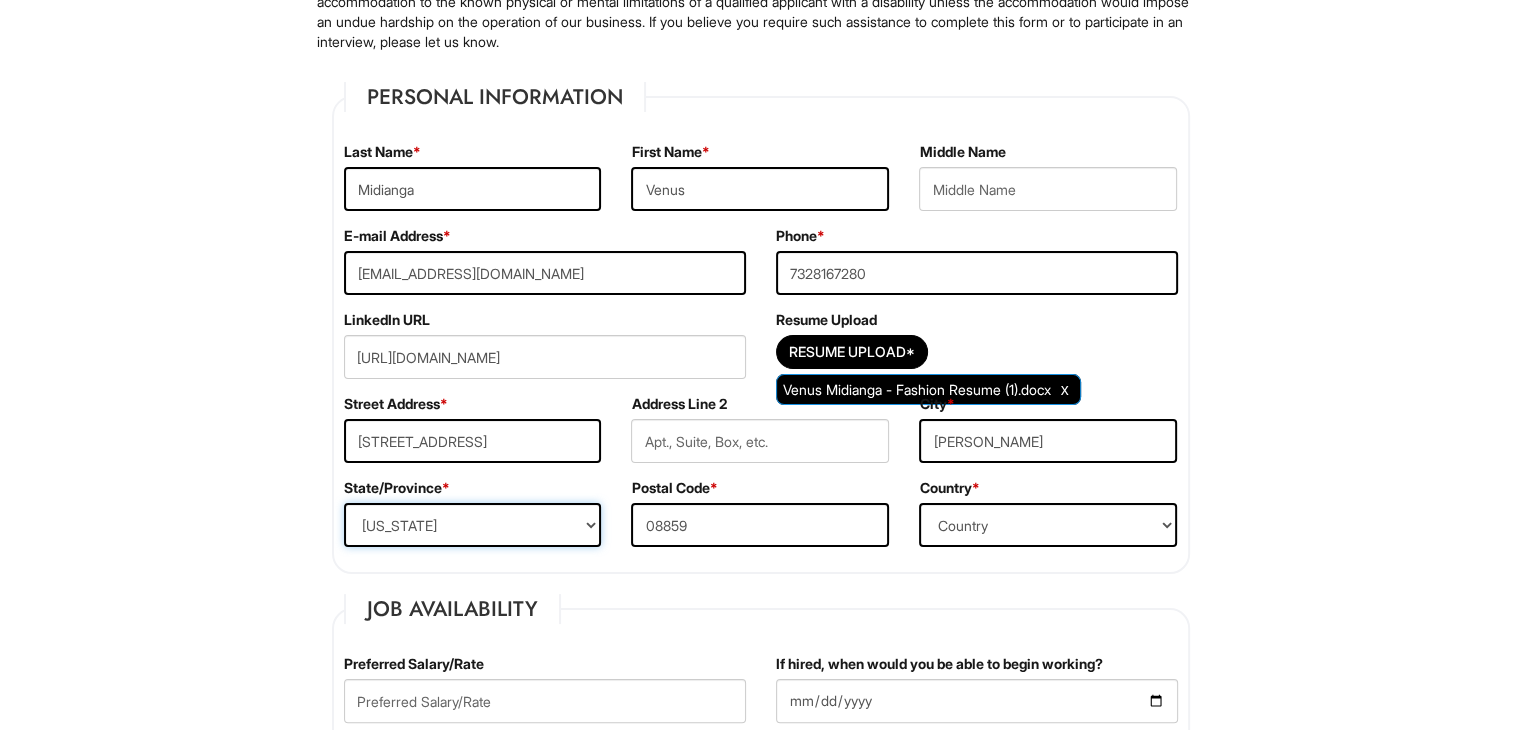click on "State/Province [US_STATE] [US_STATE] [US_STATE] [US_STATE] [US_STATE] [US_STATE] [US_STATE] [US_STATE] [US_STATE][GEOGRAPHIC_DATA] [US_STATE] [US_STATE] [US_STATE] [US_STATE] [US_STATE] [US_STATE] [US_STATE] [US_STATE] [US_STATE] [US_STATE] [US_STATE] [US_STATE] [US_STATE] [US_STATE] [US_STATE] [US_STATE] [US_STATE] [US_STATE] [US_STATE] [US_STATE] [US_STATE] [US_STATE] [US_STATE] [US_STATE] [US_STATE] [US_STATE] [US_STATE] [US_STATE] [US_STATE] [US_STATE] [US_STATE] [US_STATE] [US_STATE] [US_STATE] [US_STATE] [US_STATE] [US_STATE] [US_STATE][PERSON_NAME][US_STATE] [US_STATE][PERSON_NAME] [US_STATE] [US_STATE] [GEOGRAPHIC_DATA]-[GEOGRAPHIC_DATA] [GEOGRAPHIC_DATA]-[GEOGRAPHIC_DATA] [GEOGRAPHIC_DATA]-[GEOGRAPHIC_DATA] [GEOGRAPHIC_DATA]-[GEOGRAPHIC_DATA] [GEOGRAPHIC_DATA]-[GEOGRAPHIC_DATA] [GEOGRAPHIC_DATA]-[GEOGRAPHIC_DATA] [GEOGRAPHIC_DATA]-NORTHWEST TERRITORIES [GEOGRAPHIC_DATA]-[GEOGRAPHIC_DATA] [GEOGRAPHIC_DATA]-[GEOGRAPHIC_DATA] [GEOGRAPHIC_DATA]-[PERSON_NAME][GEOGRAPHIC_DATA] [GEOGRAPHIC_DATA]-[GEOGRAPHIC_DATA] [GEOGRAPHIC_DATA]-[GEOGRAPHIC_DATA] [GEOGRAPHIC_DATA]-[GEOGRAPHIC_DATA] TERRITORY [GEOGRAPHIC_DATA]-[US_STATE] [GEOGRAPHIC_DATA]-[US_STATE][GEOGRAPHIC_DATA] [GEOGRAPHIC_DATA]-[US_STATE] [GEOGRAPHIC_DATA]-[PERSON_NAME][US_STATE] [GEOGRAPHIC_DATA]-[US_STATE] [GEOGRAPHIC_DATA]-[US_STATE] [GEOGRAPHIC_DATA]-[US_STATE]" at bounding box center (473, 525) 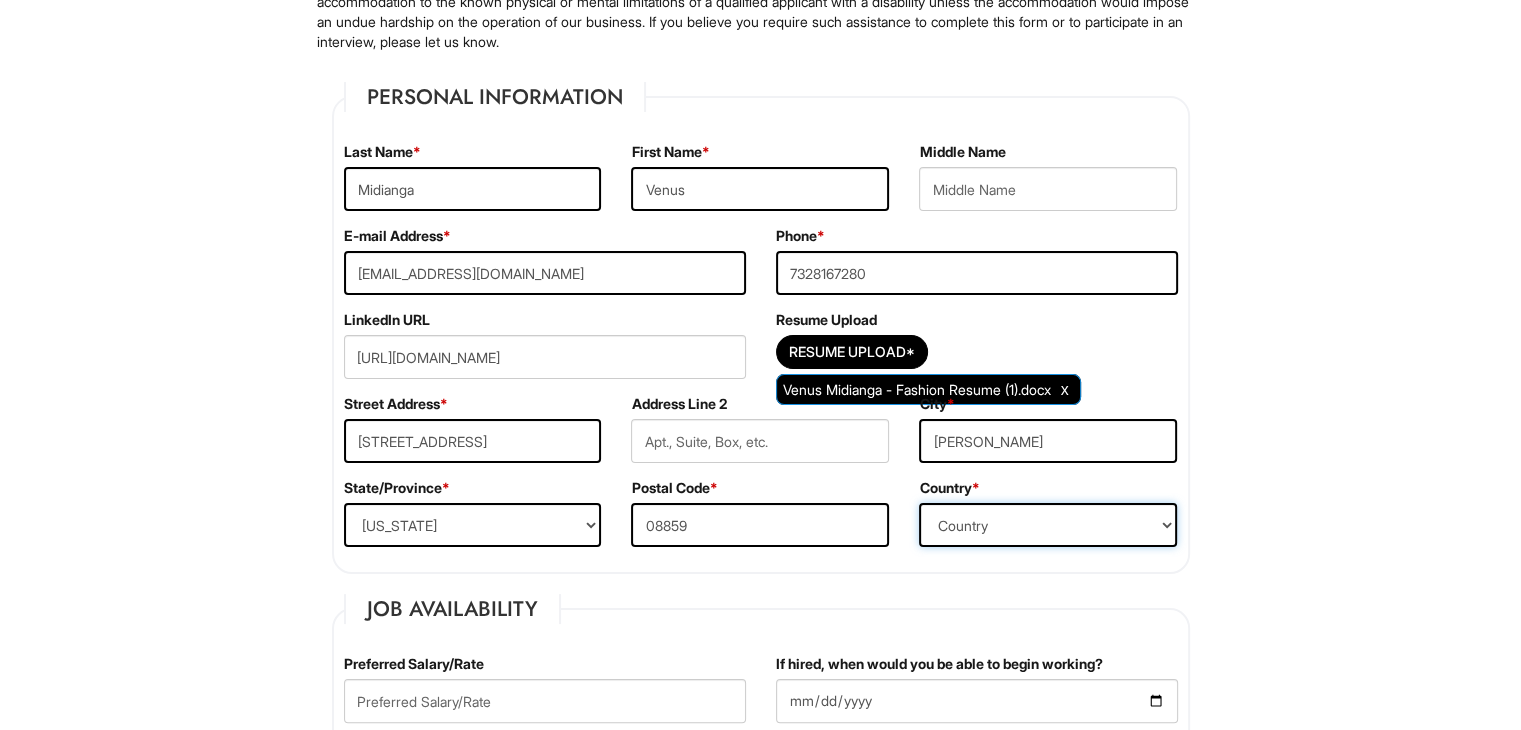 drag, startPoint x: 965, startPoint y: 545, endPoint x: 968, endPoint y: 450, distance: 95.047356 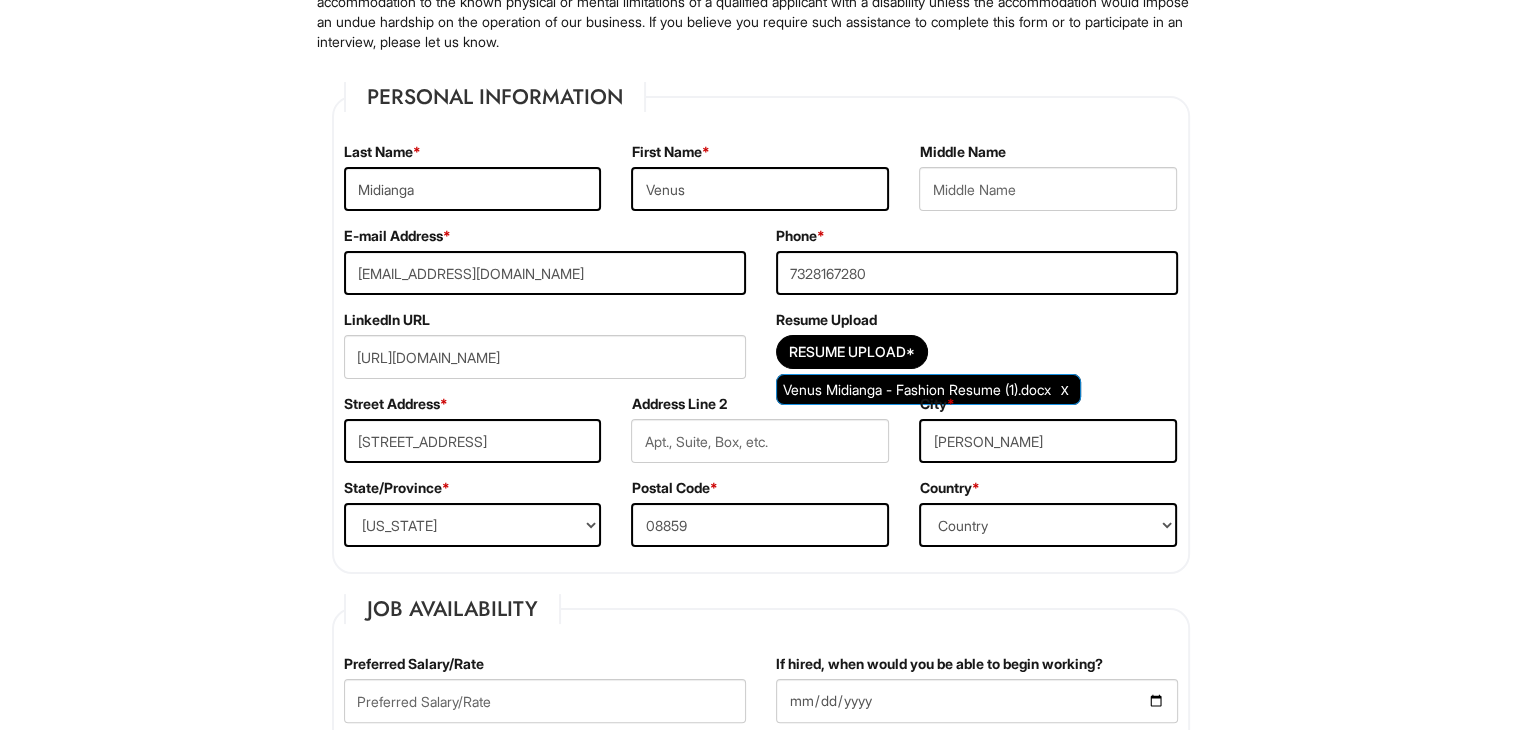click on "Personal Information
Last Name  *   Midianga
First Name  *   [PERSON_NAME]
Middle Name
E-mail Address  *   [EMAIL_ADDRESS][DOMAIN_NAME]
Phone  *   [PHONE_NUMBER]
LinkedIn URL   [URL][DOMAIN_NAME]
Resume Upload   Resume Upload* Venus Midianga - Fashion Resume (1).docx
Street Address  *   [STREET_ADDRESS]
Address Line 2
City  *   [GEOGRAPHIC_DATA]
State/Province  *   State/Province [US_STATE] [US_STATE] [US_STATE] [US_STATE] [US_STATE] [US_STATE] [US_STATE] [US_STATE] [US_STATE][GEOGRAPHIC_DATA] [US_STATE] [US_STATE] [US_STATE] [US_STATE] [US_STATE] [US_STATE] [US_STATE] [US_STATE] [US_STATE] [US_STATE] [US_STATE] [US_STATE] [US_STATE] [US_STATE] [US_STATE] [US_STATE] [US_STATE] [US_STATE] [US_STATE] [US_STATE] [US_STATE] [US_STATE] [US_STATE] [US_STATE] [US_STATE] [US_STATE] [US_STATE] [US_STATE] [US_STATE] [US_STATE] [US_STATE] [US_STATE] [US_STATE] [US_STATE] [US_STATE] [US_STATE] [US_STATE] [US_STATE][PERSON_NAME][US_STATE] [US_STATE][PERSON_NAME] [US_STATE] [US_STATE] [GEOGRAPHIC_DATA]-[GEOGRAPHIC_DATA] [GEOGRAPHIC_DATA]-[GEOGRAPHIC_DATA] [GEOGRAPHIC_DATA]-[GEOGRAPHIC_DATA] [GEOGRAPHIC_DATA]-[GEOGRAPHIC_DATA] [GEOGRAPHIC_DATA]-[GEOGRAPHIC_DATA] [GEOGRAPHIC_DATA]-[GEOGRAPHIC_DATA] [GEOGRAPHIC_DATA]-[GEOGRAPHIC_DATA]" at bounding box center [761, 328] 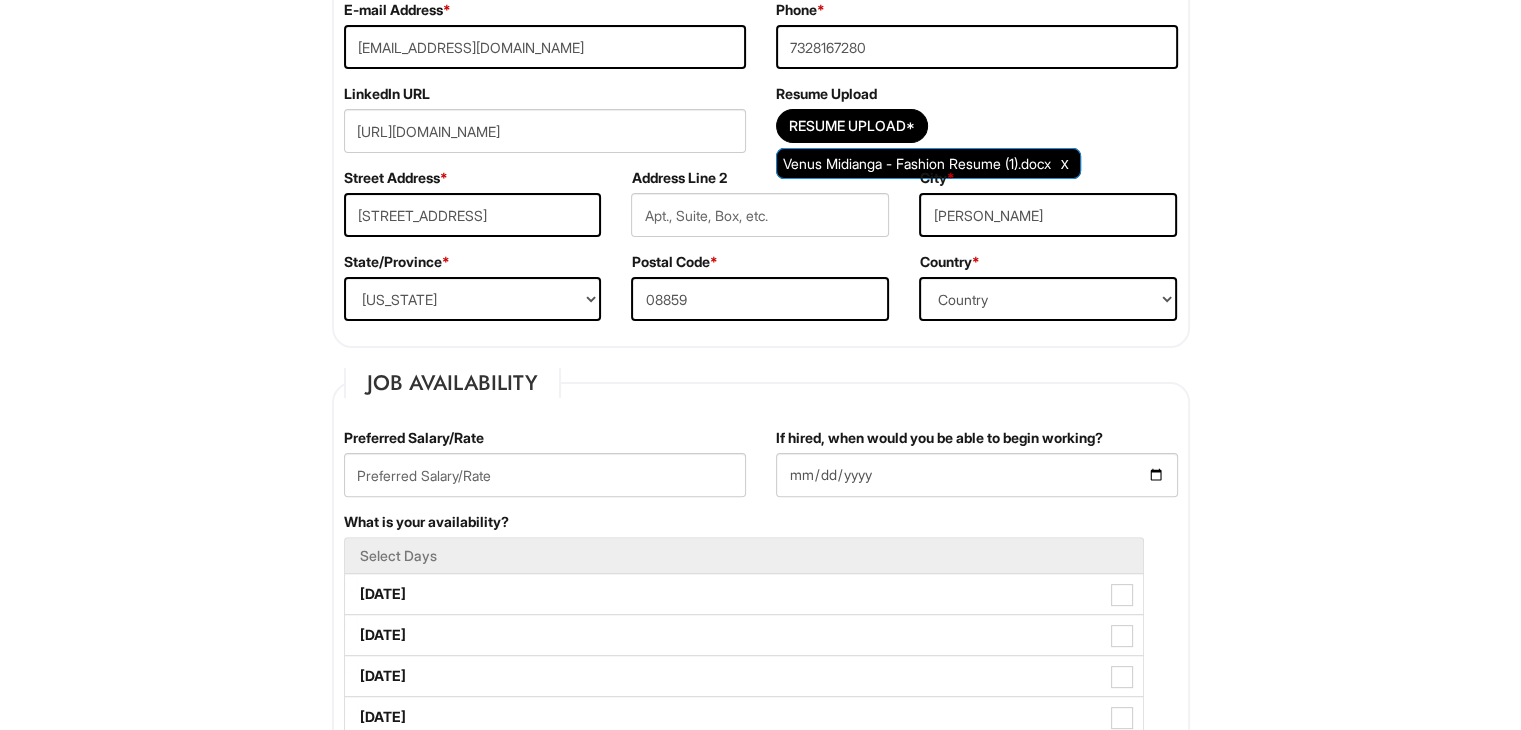 scroll, scrollTop: 498, scrollLeft: 0, axis: vertical 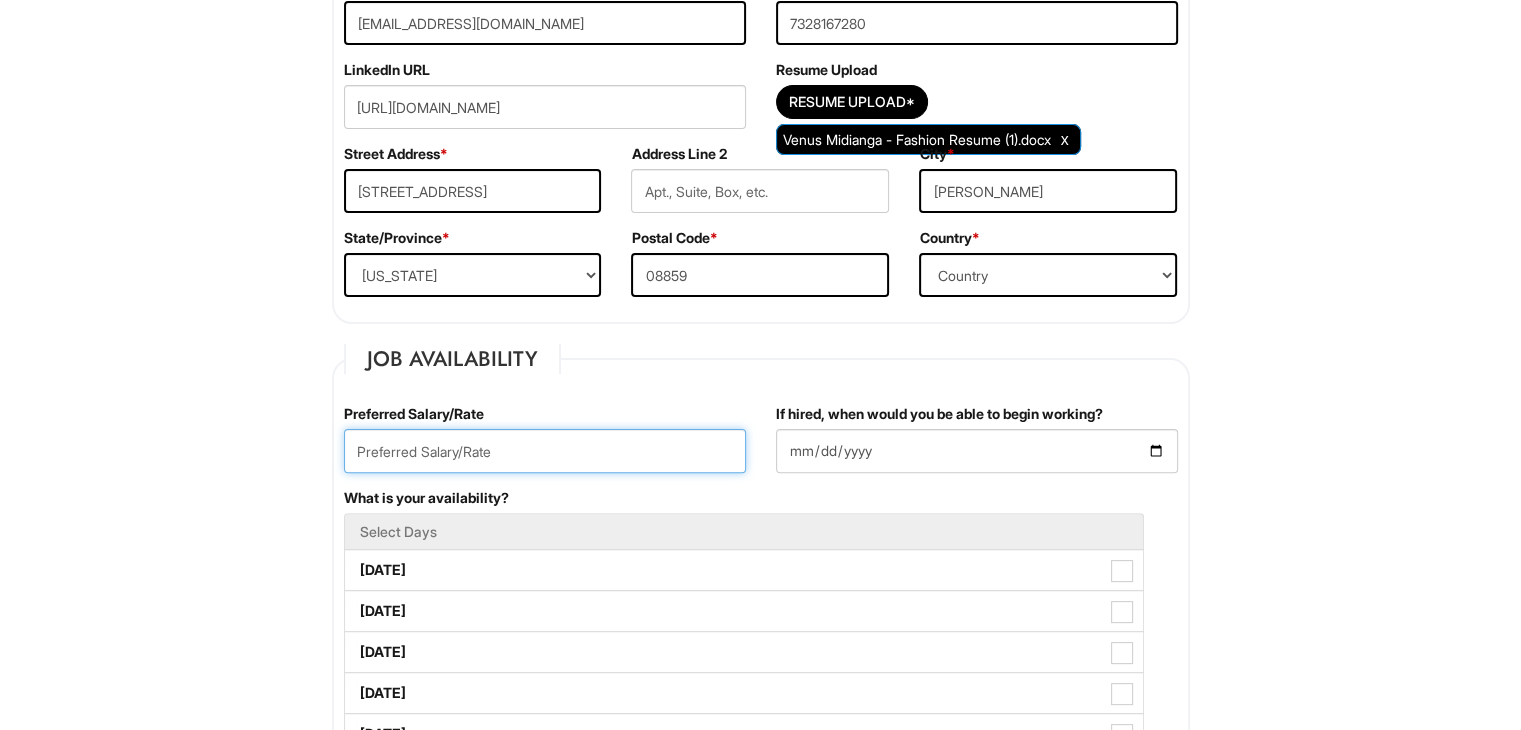 click at bounding box center [545, 451] 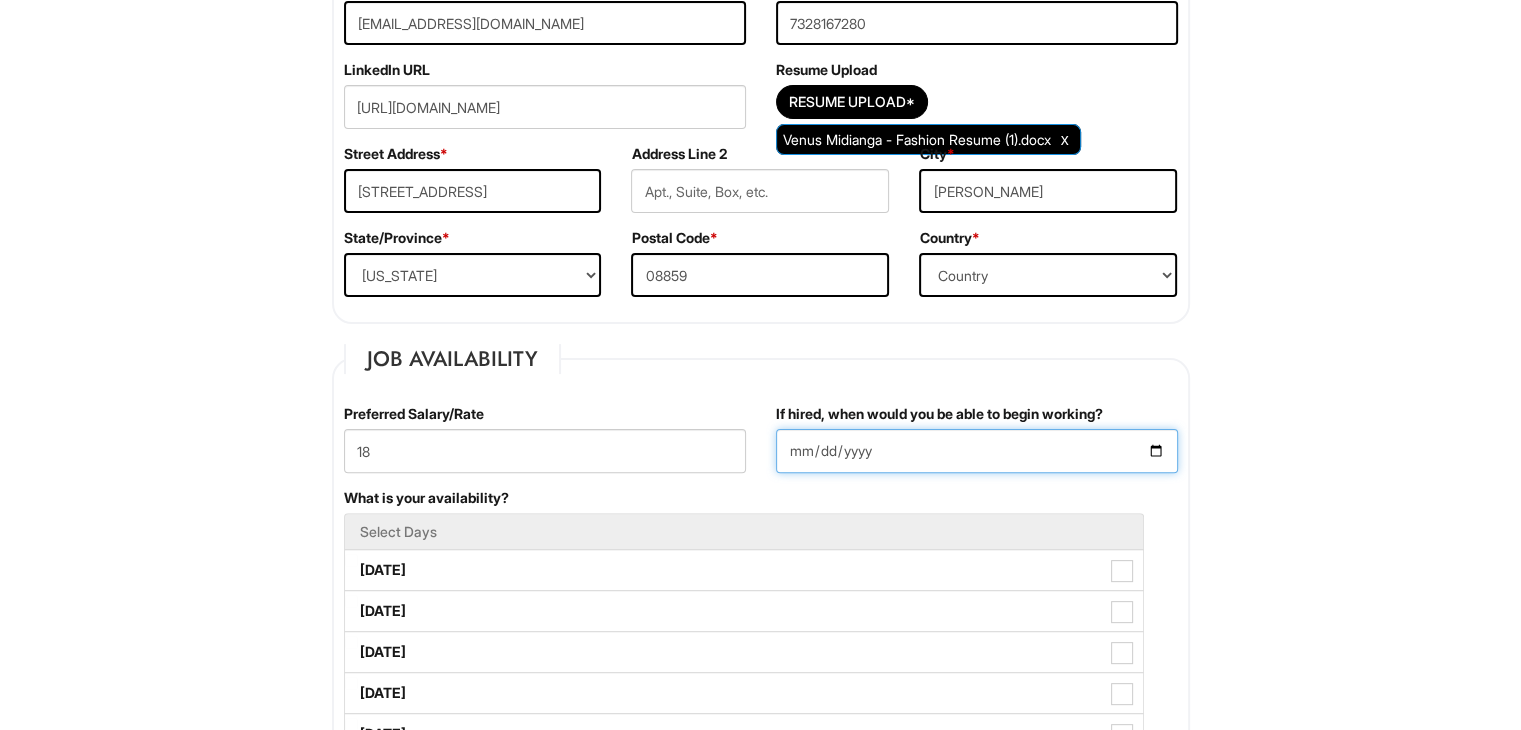 click on "If hired, when would you be able to begin working?" at bounding box center [977, 451] 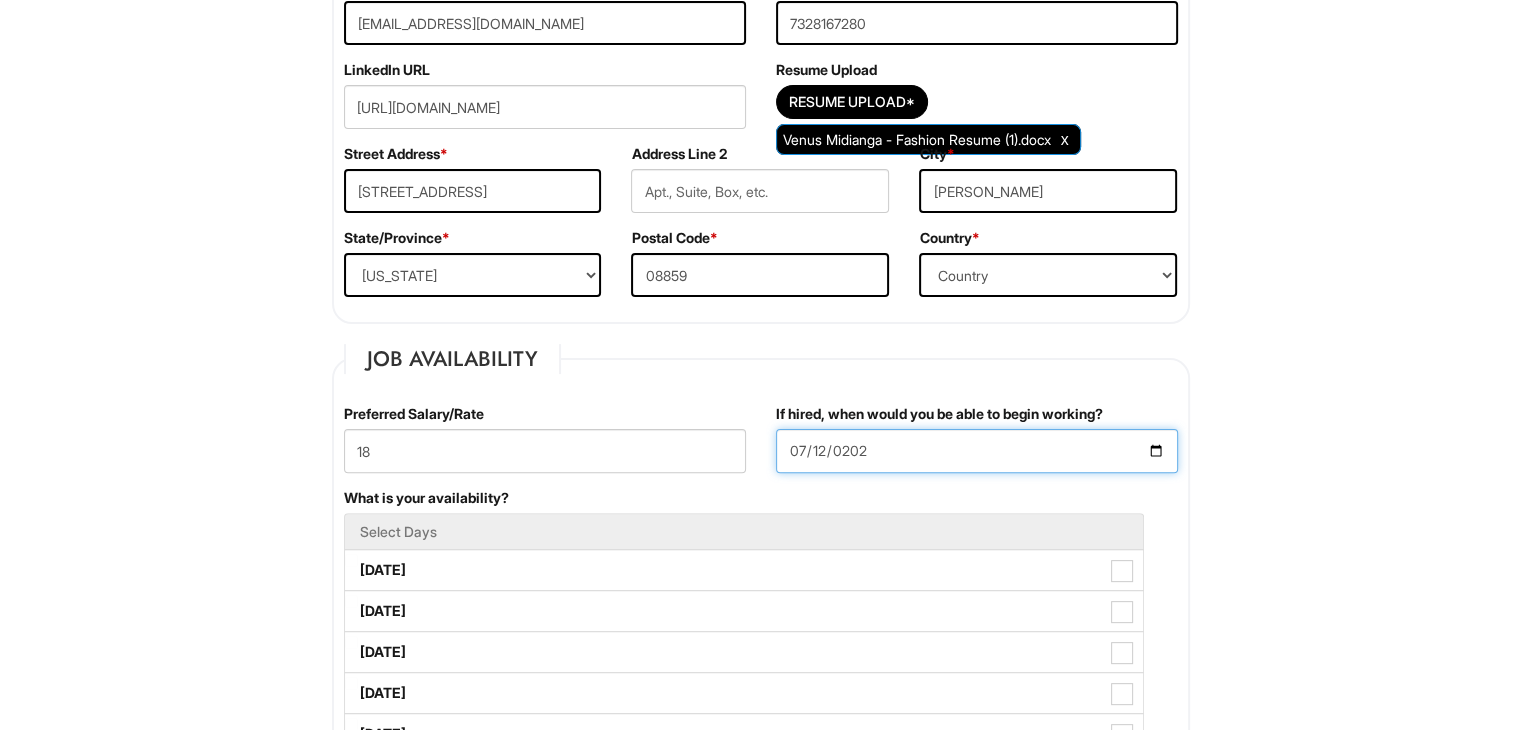 type on "[DATE]" 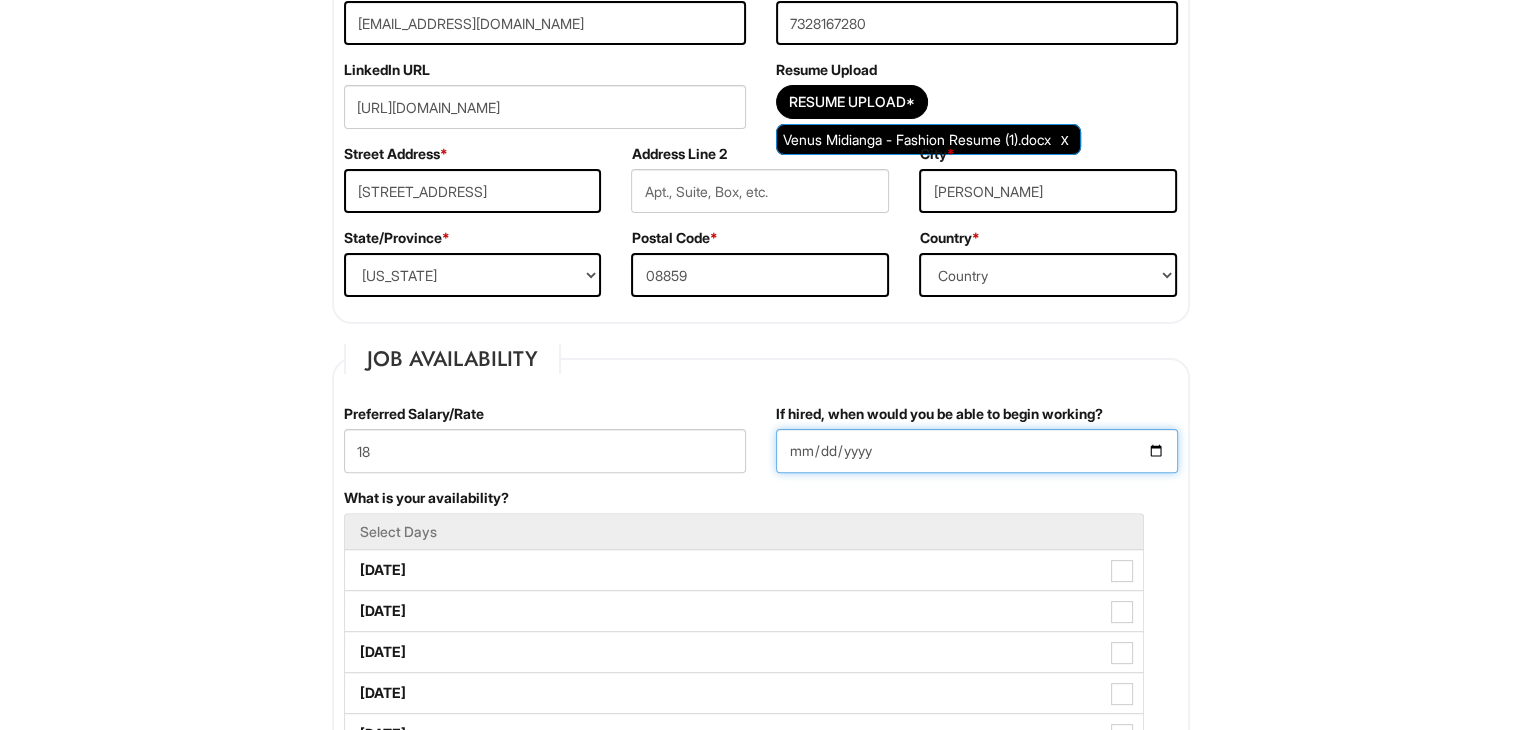 type on "0005-07-12" 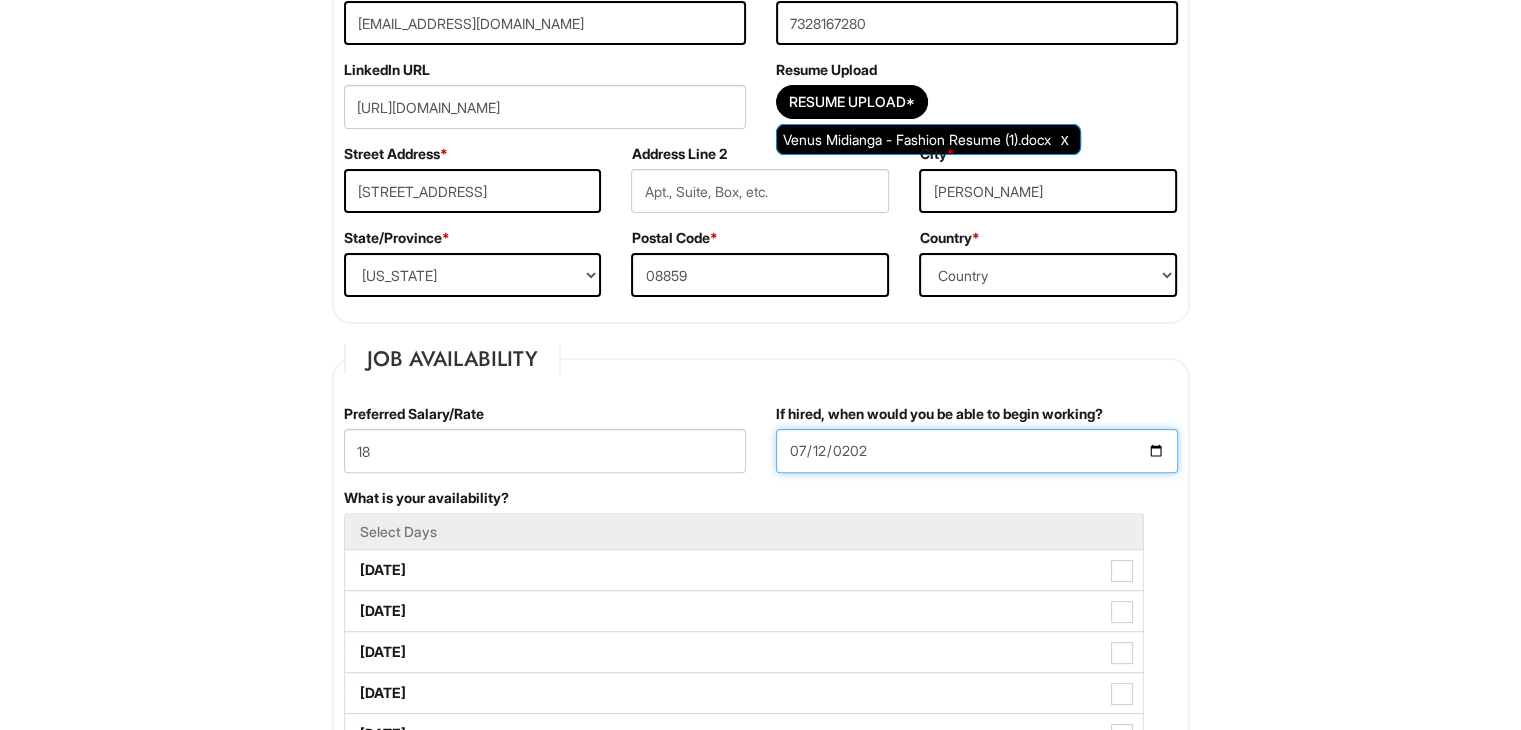type on "[DATE]" 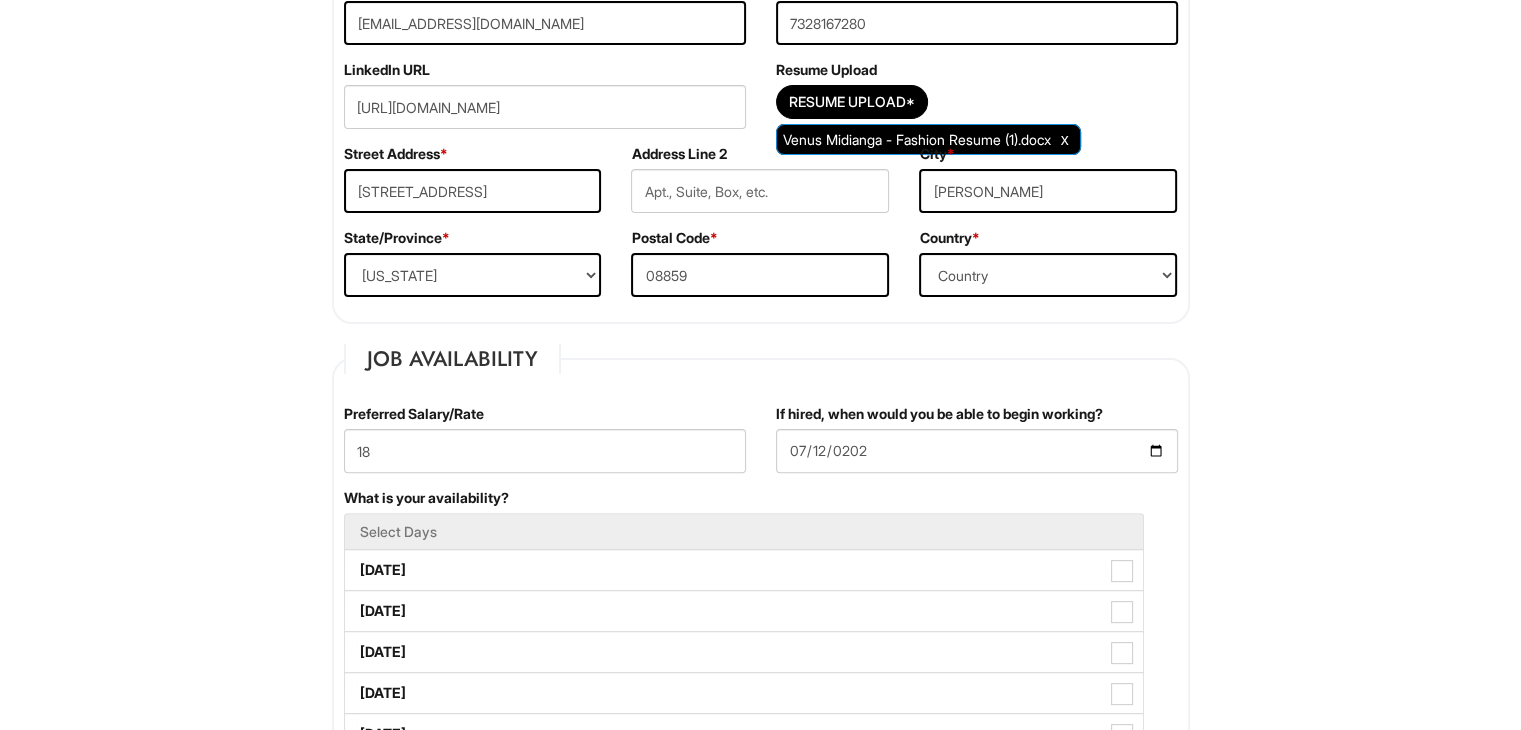 click on "Please Complete This Form 1 2 3 Client Advisor (FT), A|X Armani Exchange Macy's PLEASE COMPLETE ALL REQUIRED FIELDS
We are an Equal Opportunity Employer. All persons shall have the opportunity to be considered for employment without regard to their race, color, creed, religion, national origin, ancestry, citizenship status, age, disability, gender, sex, sexual orientation, veteran status, genetic information or any other characteristic protected by applicable federal, state or local laws. We will endeavor to make a reasonable accommodation to the known physical or mental limitations of a qualified applicant with a disability unless the accommodation would impose an undue hardship on the operation of our business. If you believe you require such assistance to complete this form or to participate in an interview, please let us know.
Personal Information
Last Name  *   Midianga
First Name  *   [PERSON_NAME]
Middle Name
E-mail Address  *   [EMAIL_ADDRESS][DOMAIN_NAME]
Phone  *   [PHONE_NUMBER]" at bounding box center [760, 1455] 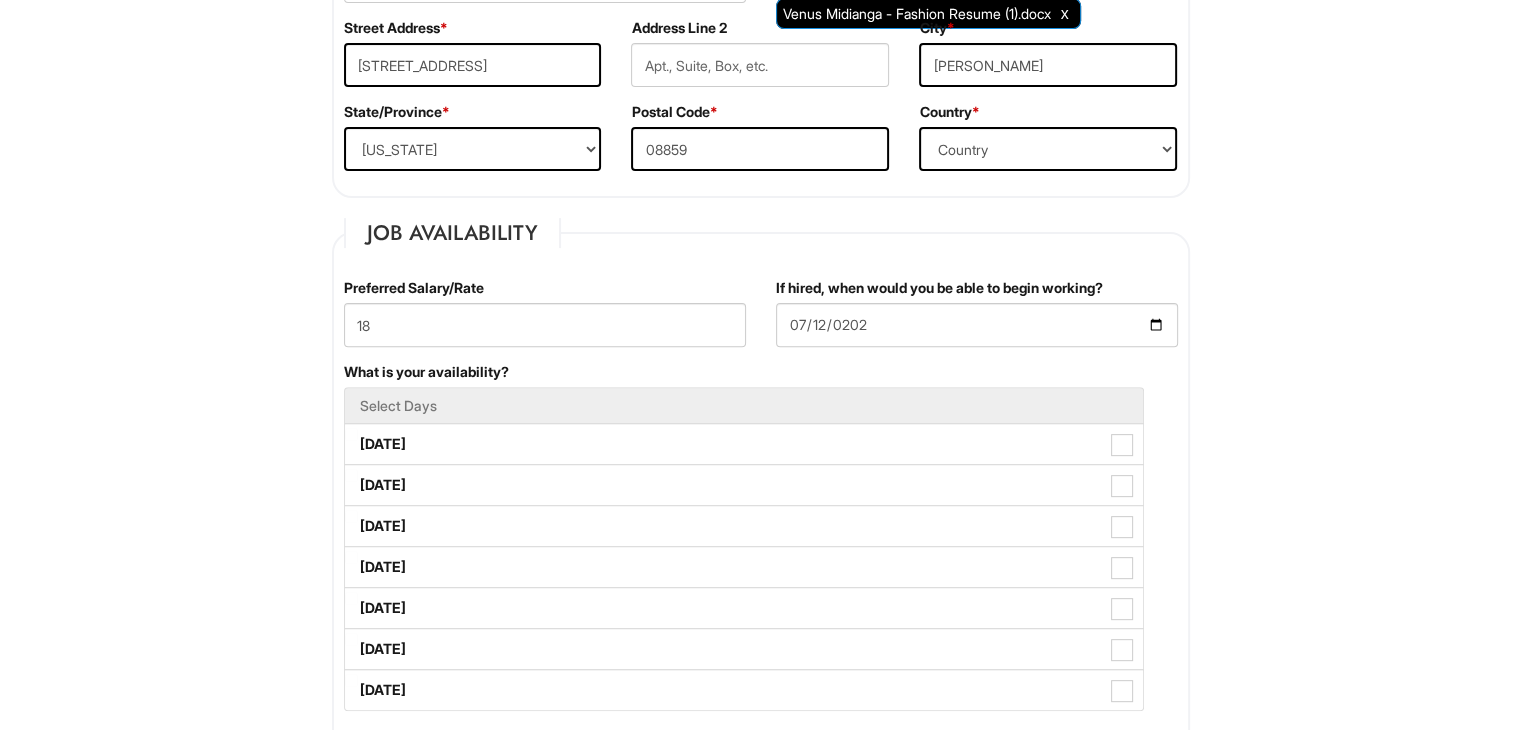 scroll, scrollTop: 626, scrollLeft: 0, axis: vertical 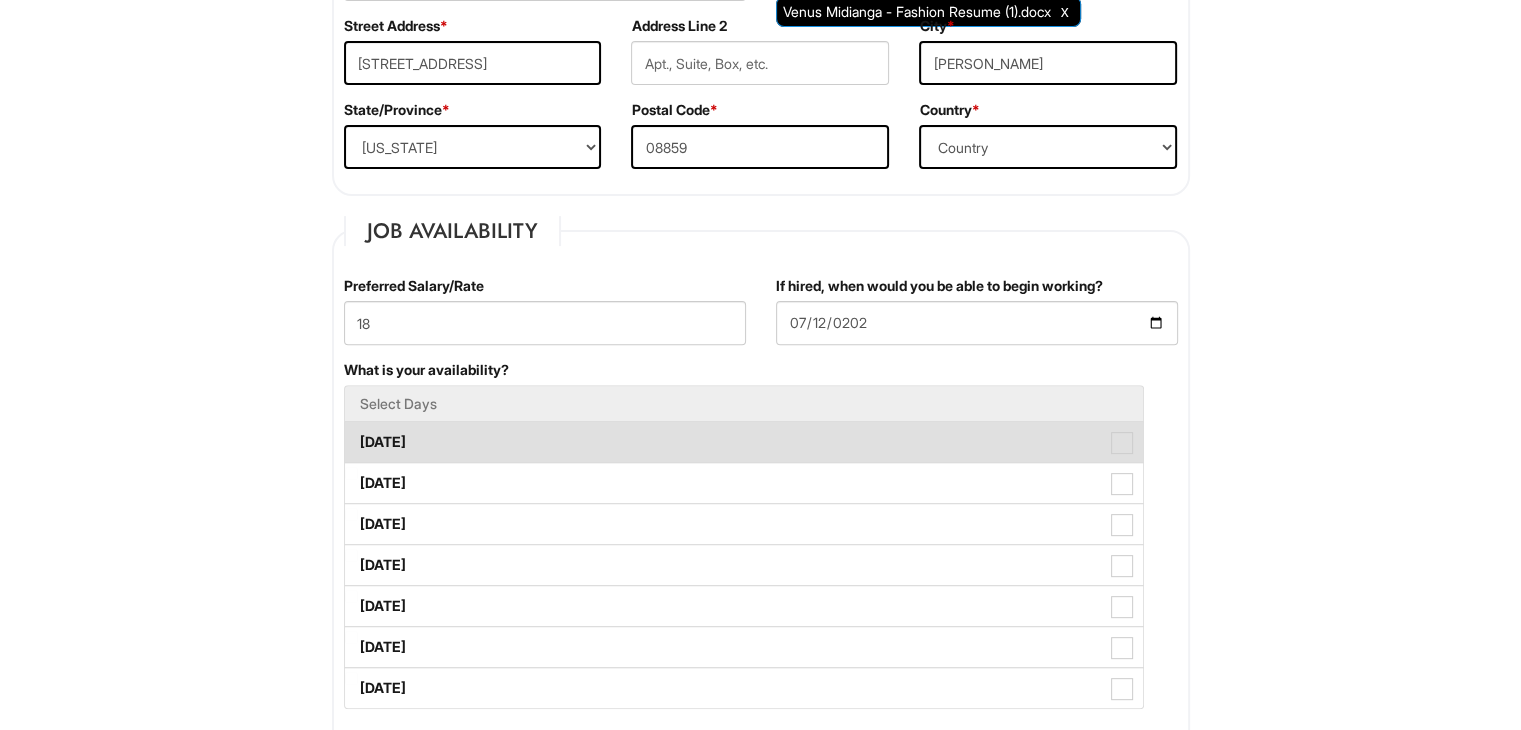click at bounding box center (1122, 443) 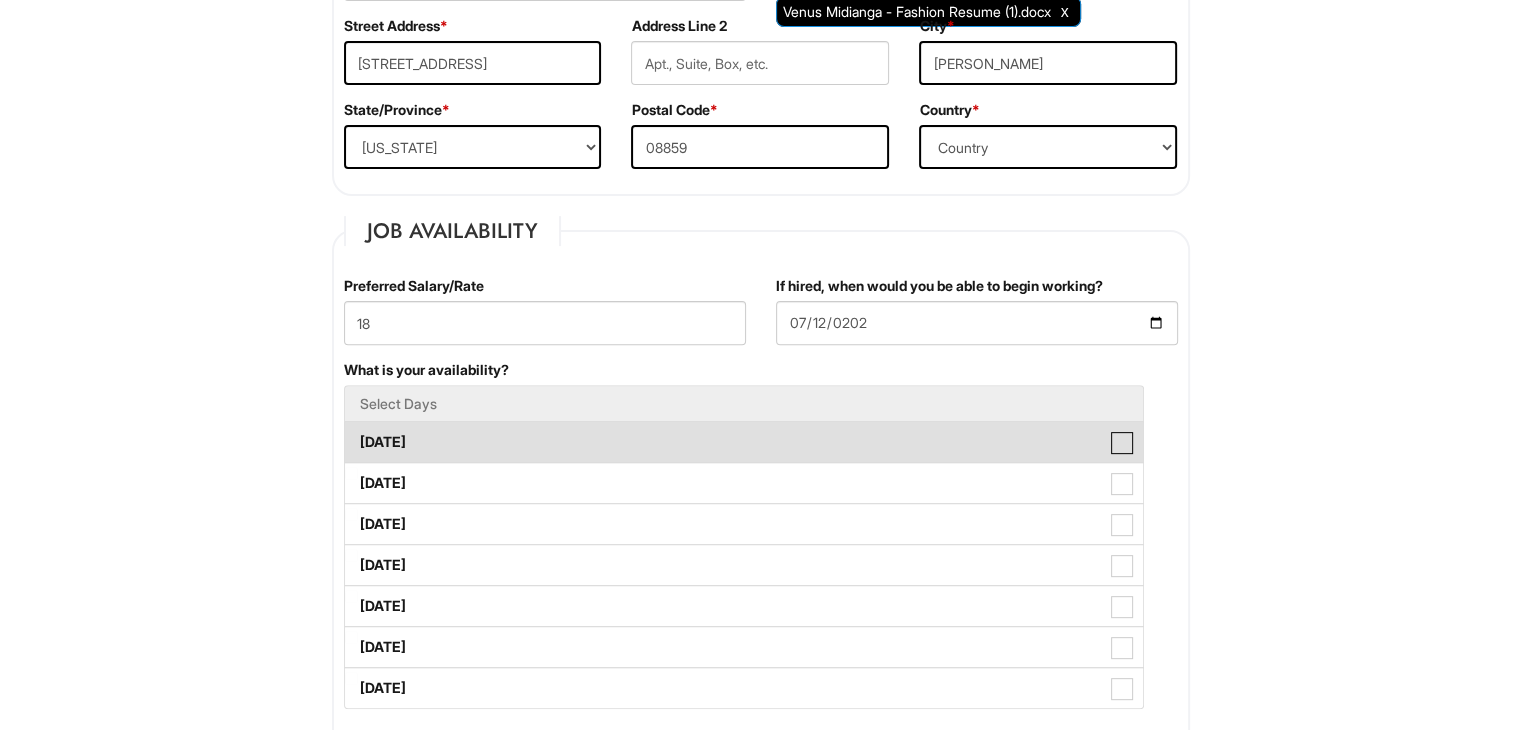 click on "[DATE]" at bounding box center [351, 432] 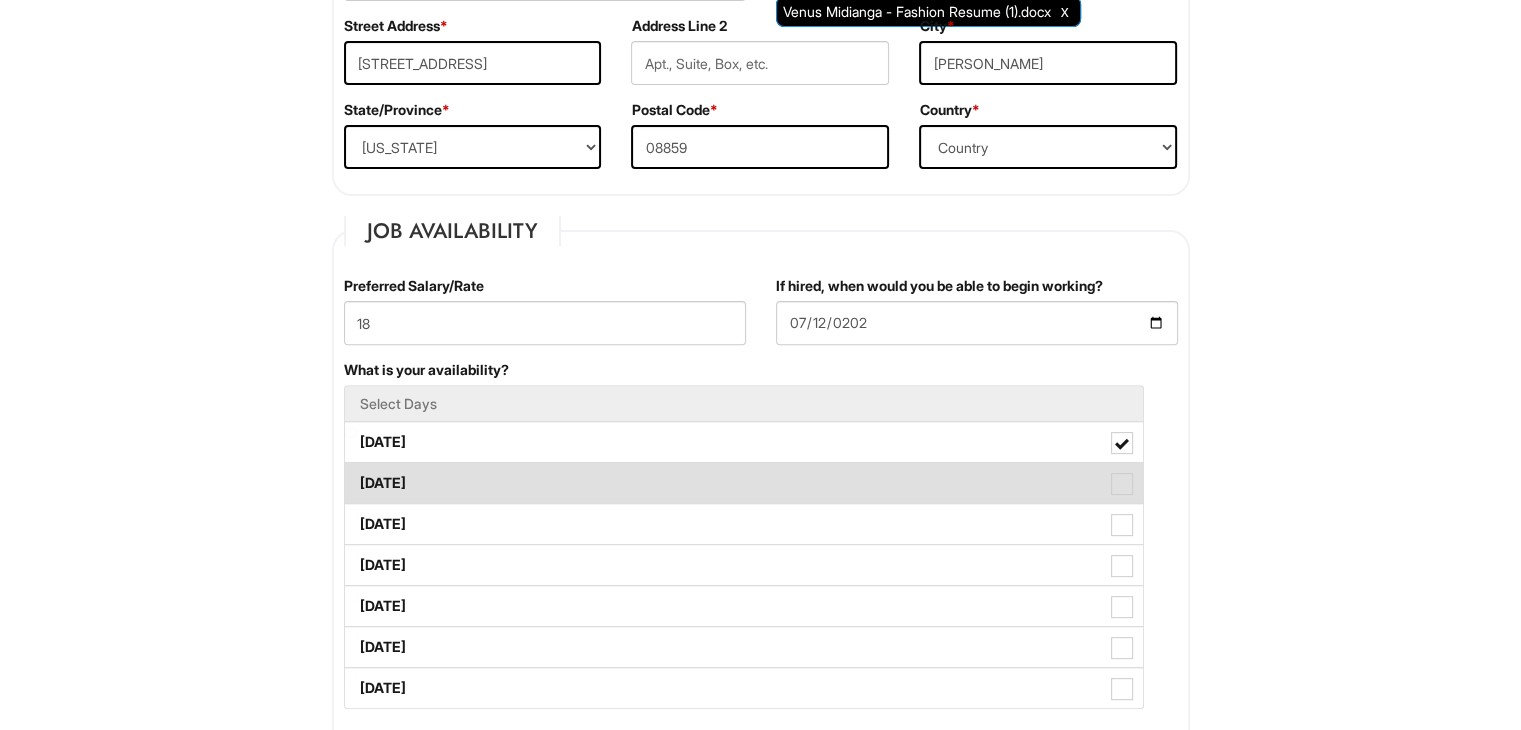click on "[DATE]" at bounding box center (744, 483) 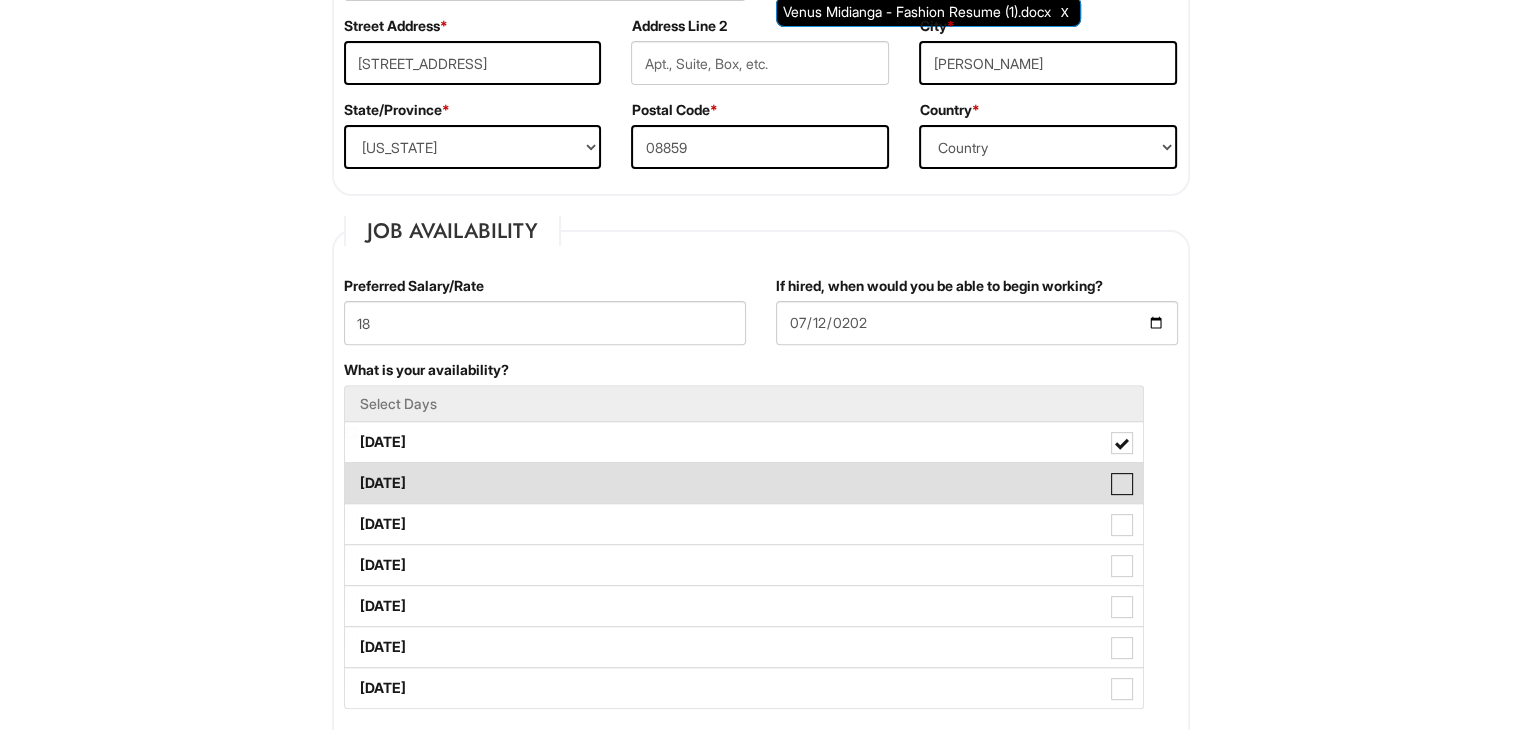 click on "[DATE]" at bounding box center [351, 473] 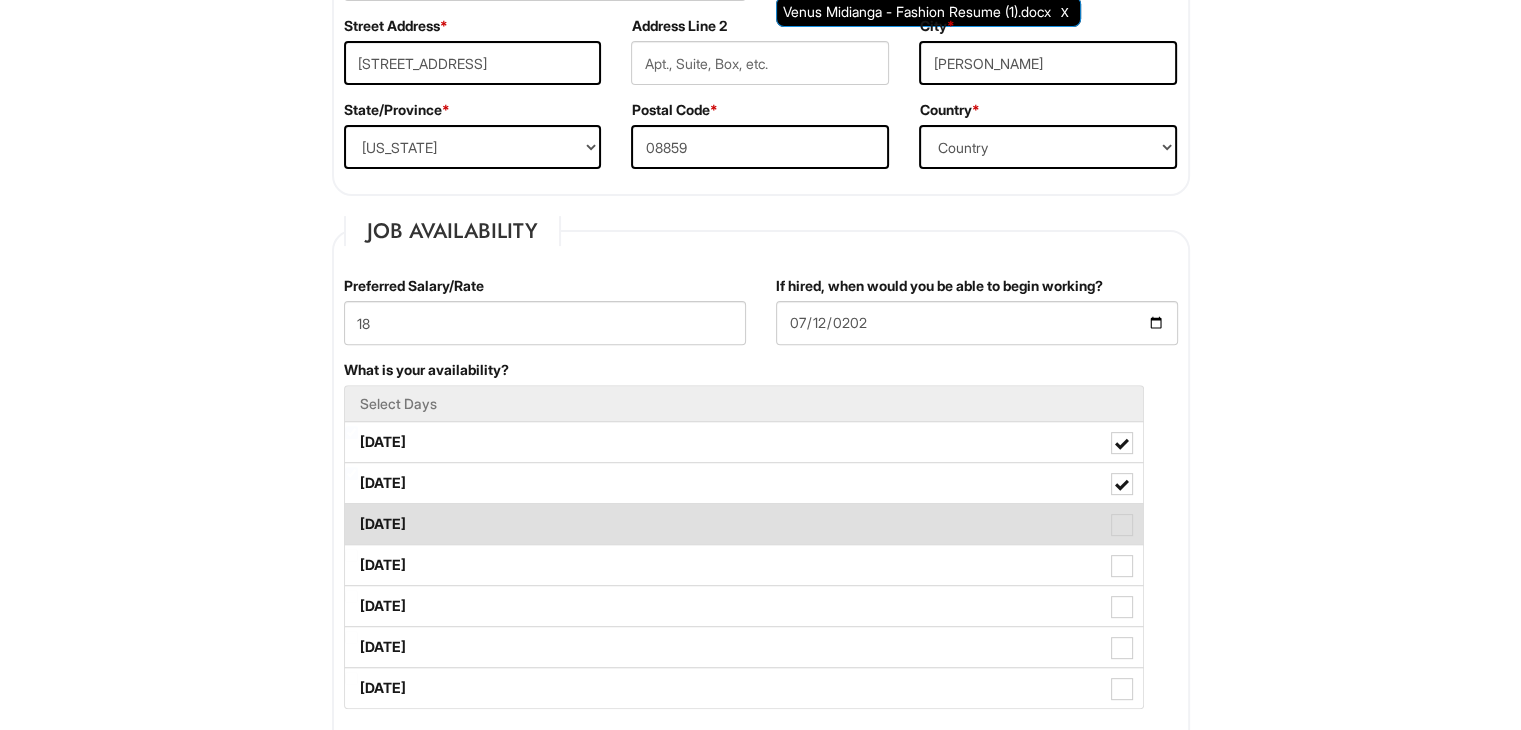 click on "[DATE]" at bounding box center (744, 524) 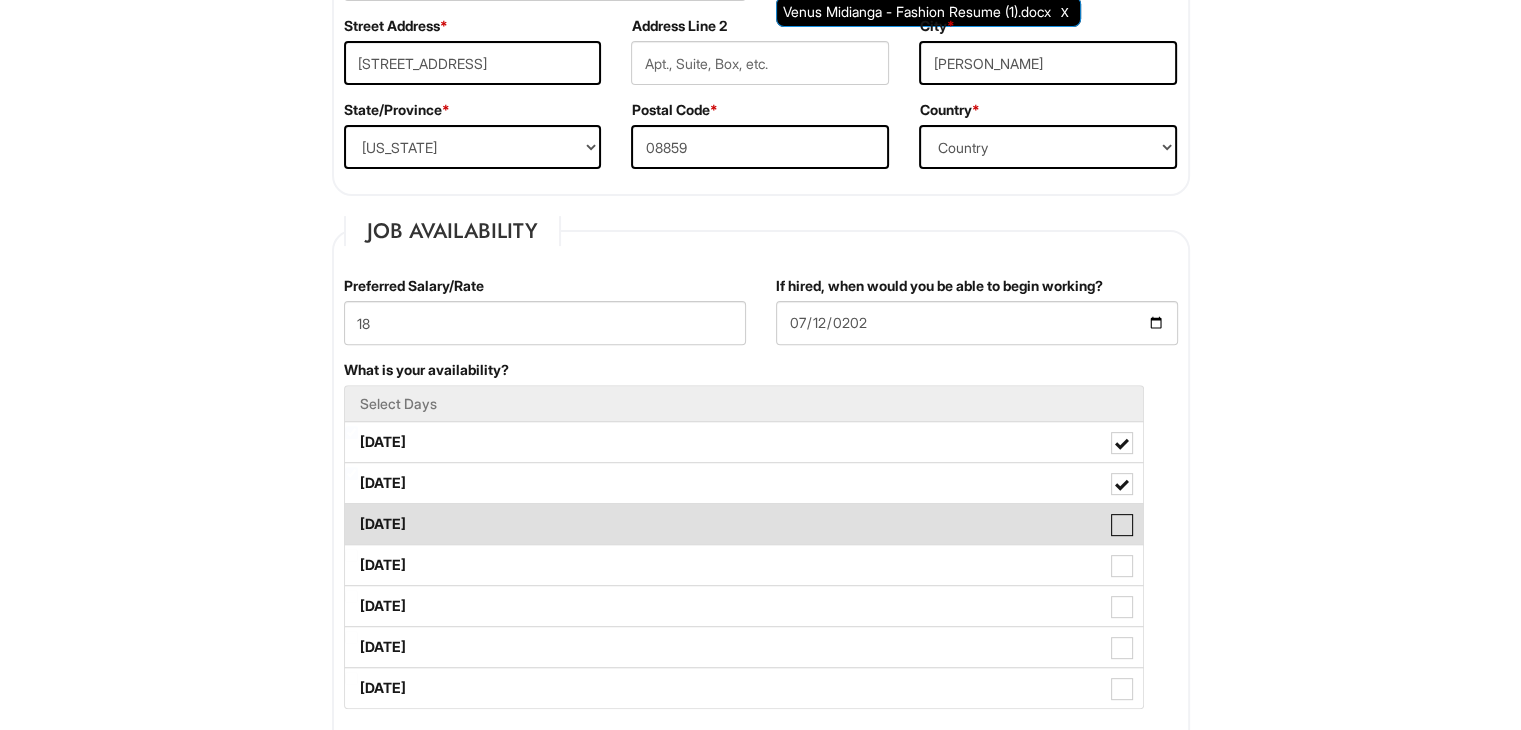 click on "[DATE]" at bounding box center (351, 514) 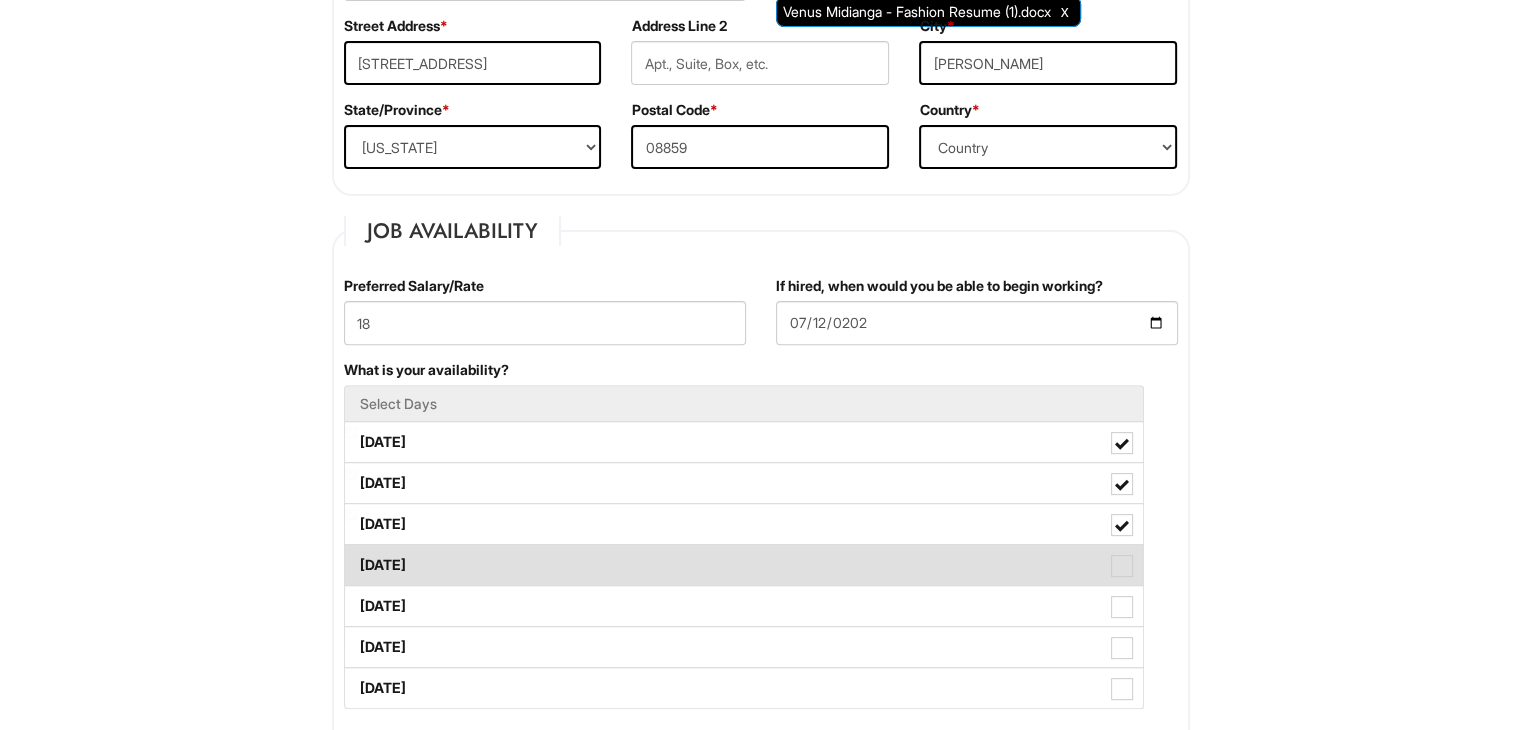 click at bounding box center (1122, 566) 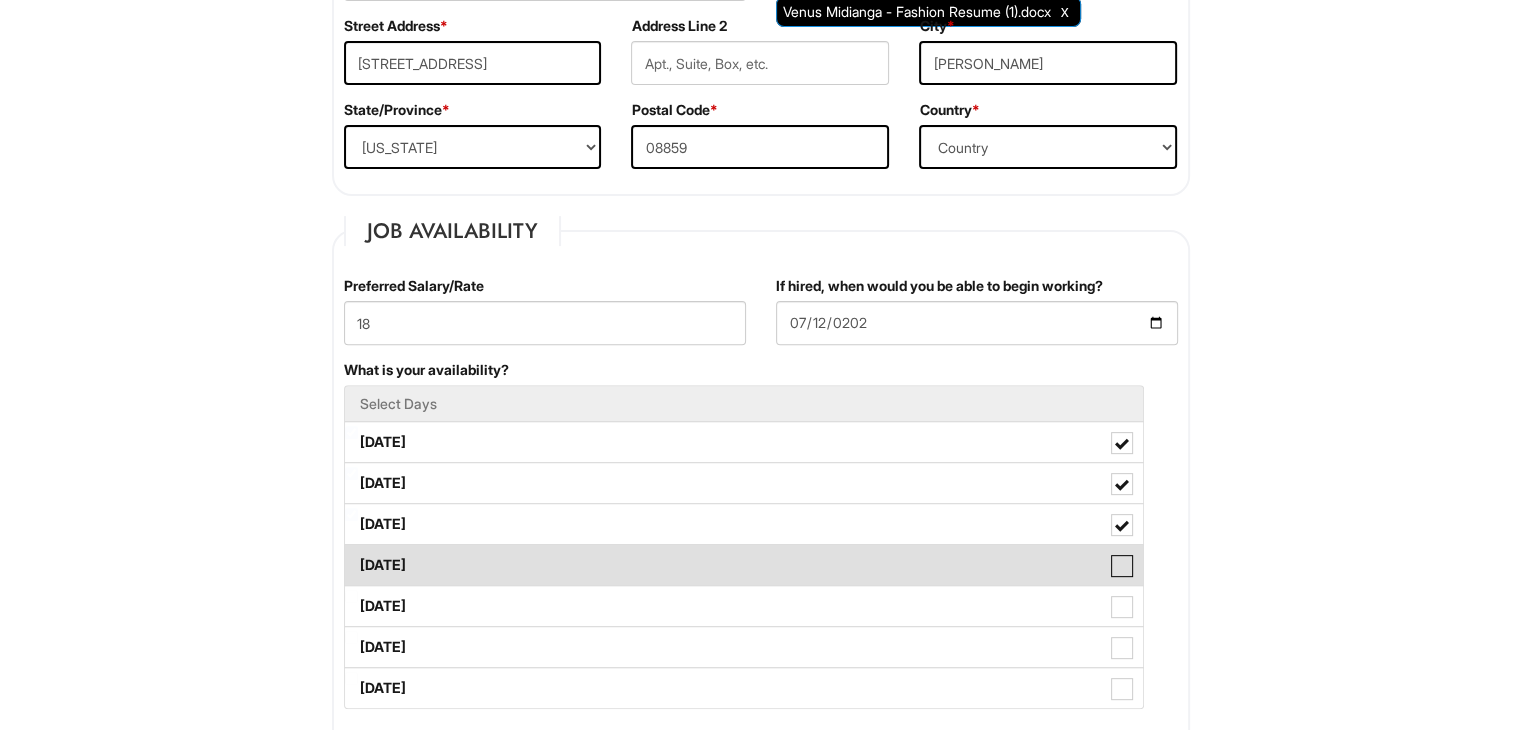 click on "[DATE]" at bounding box center [351, 555] 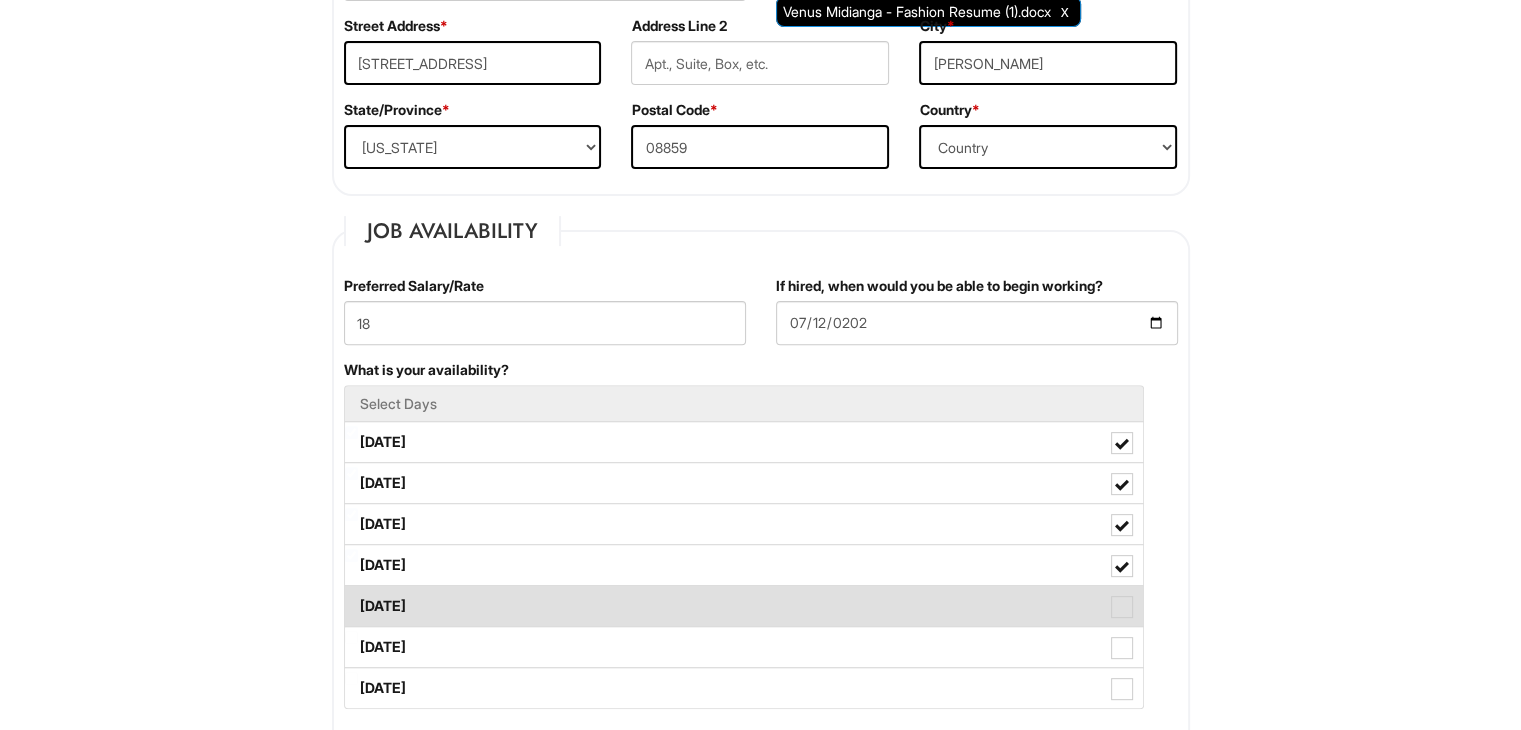 click at bounding box center (1122, 607) 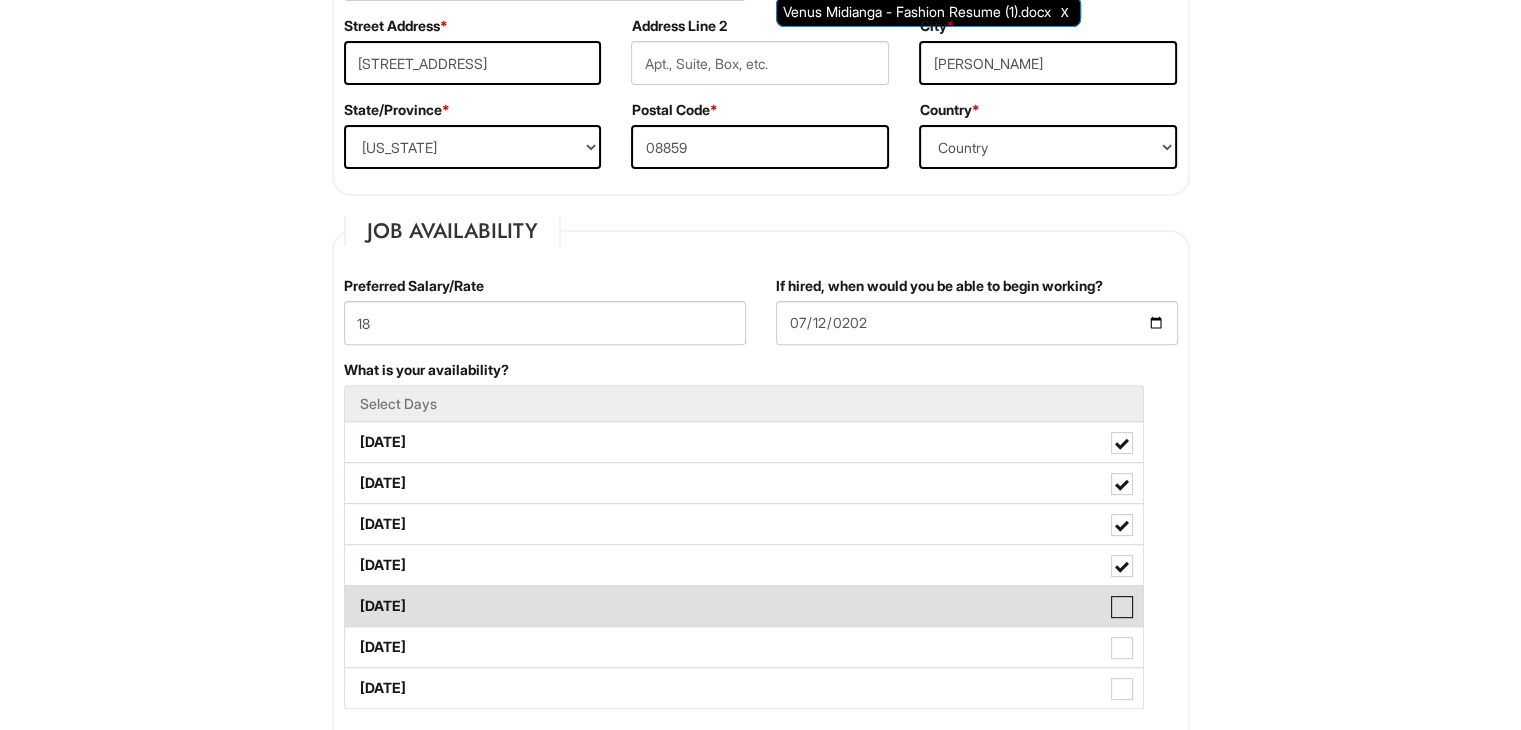 click on "[DATE]" at bounding box center [351, 596] 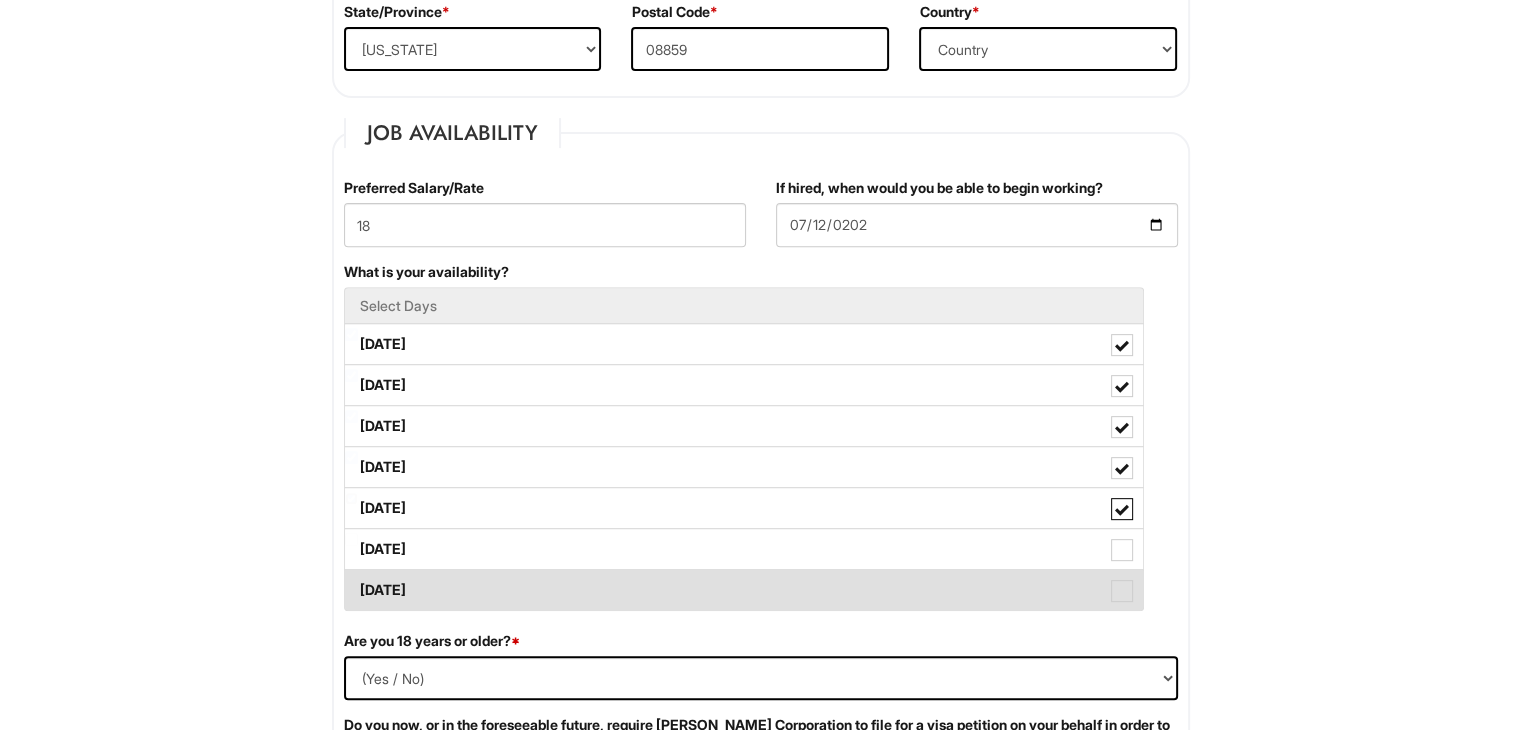 scroll, scrollTop: 726, scrollLeft: 0, axis: vertical 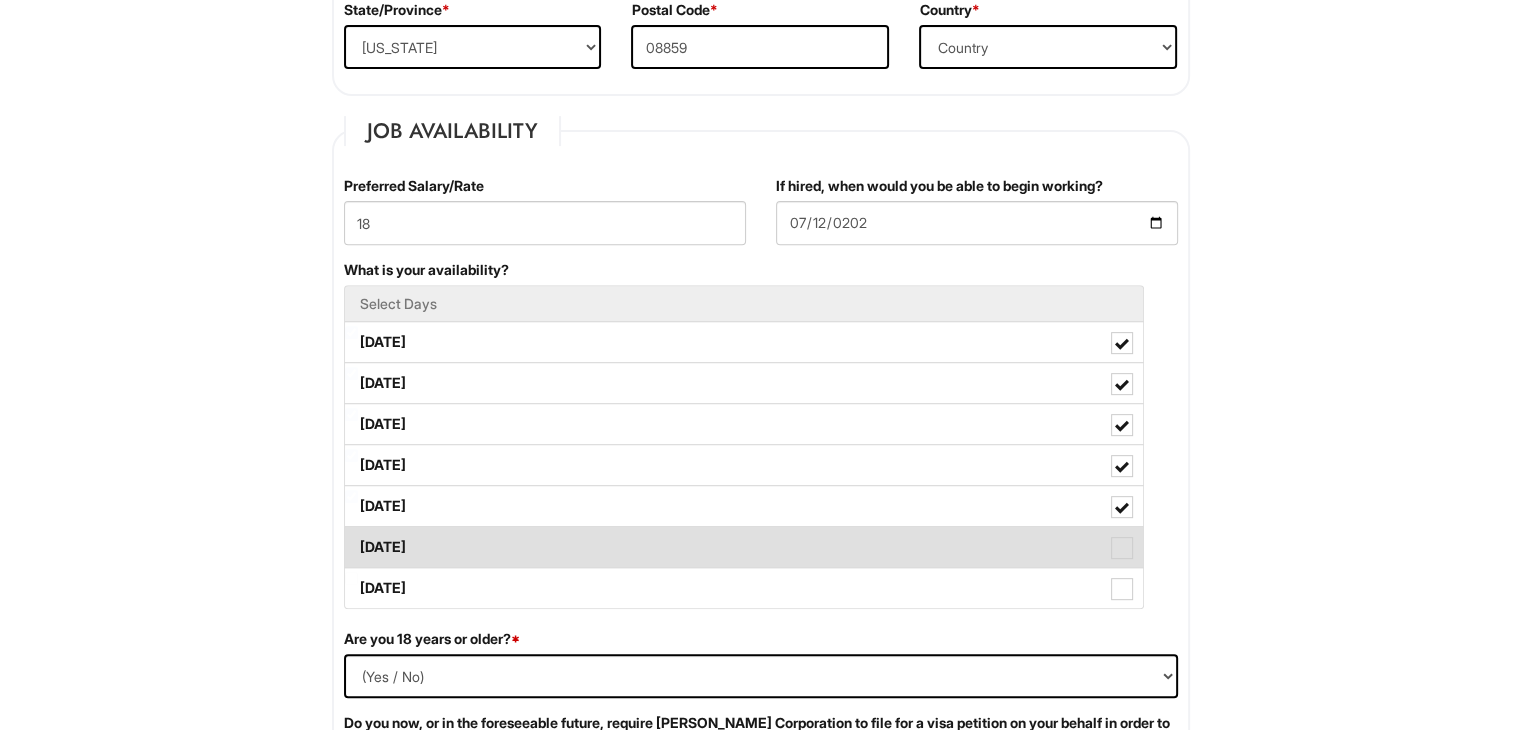 click on "[DATE]" at bounding box center [744, 547] 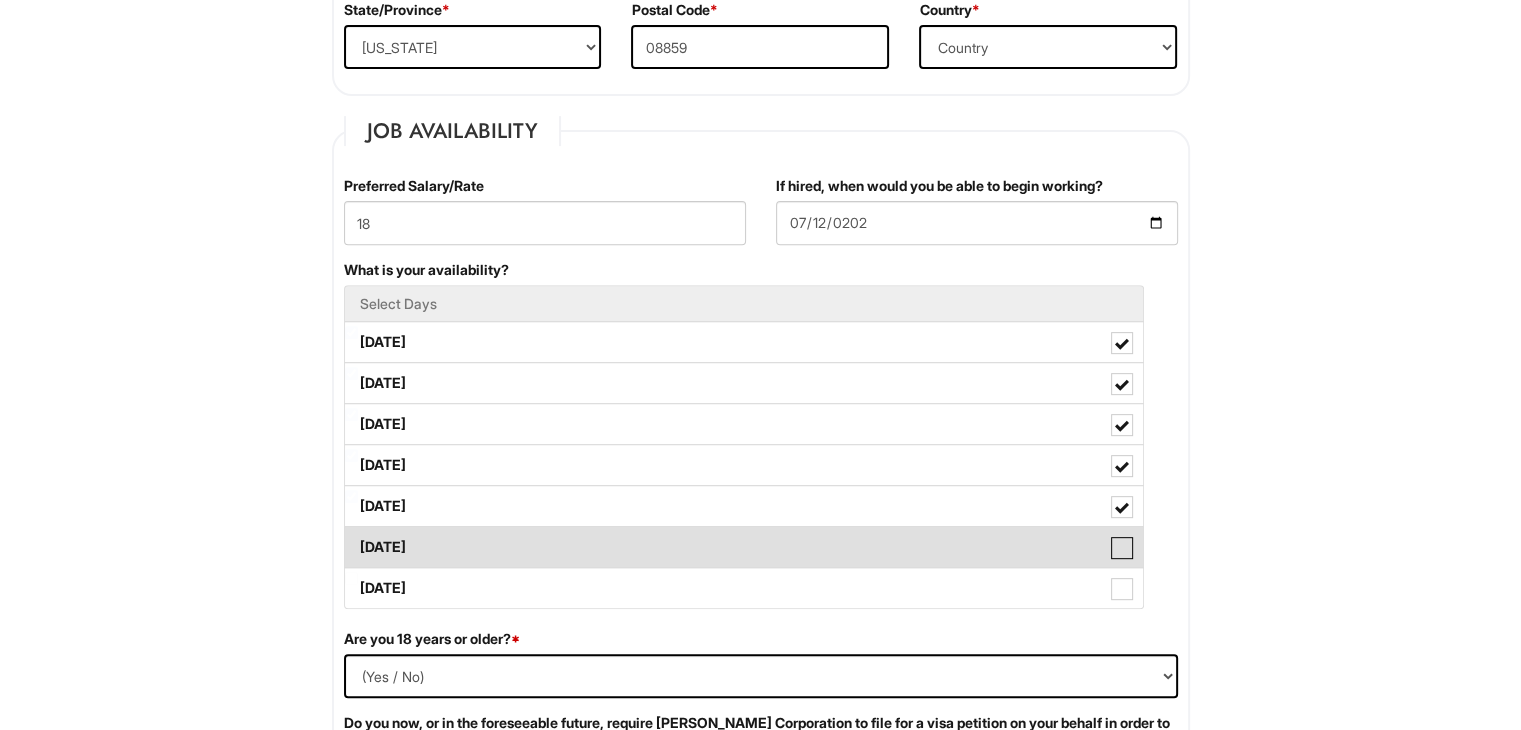 click on "[DATE]" at bounding box center [351, 537] 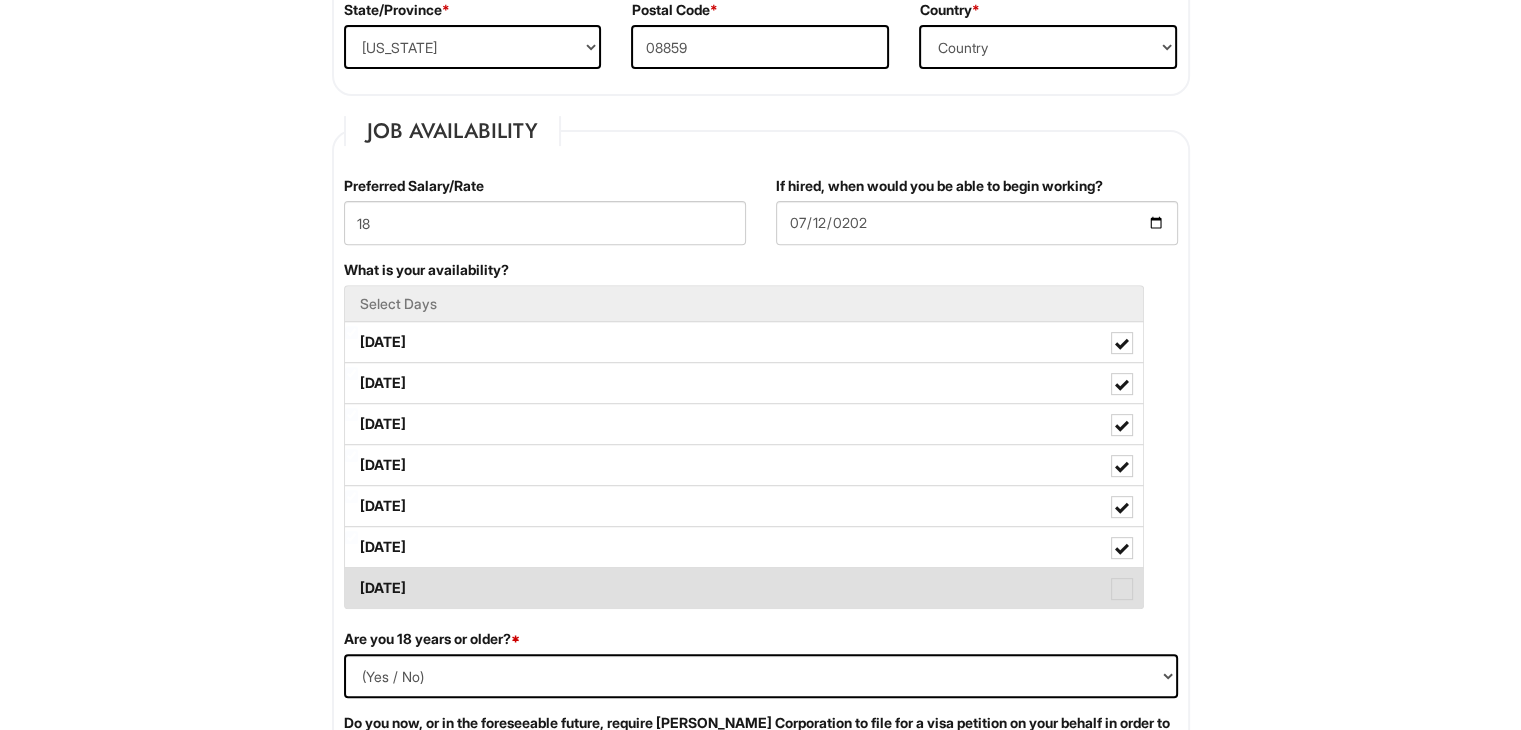 click at bounding box center [1122, 589] 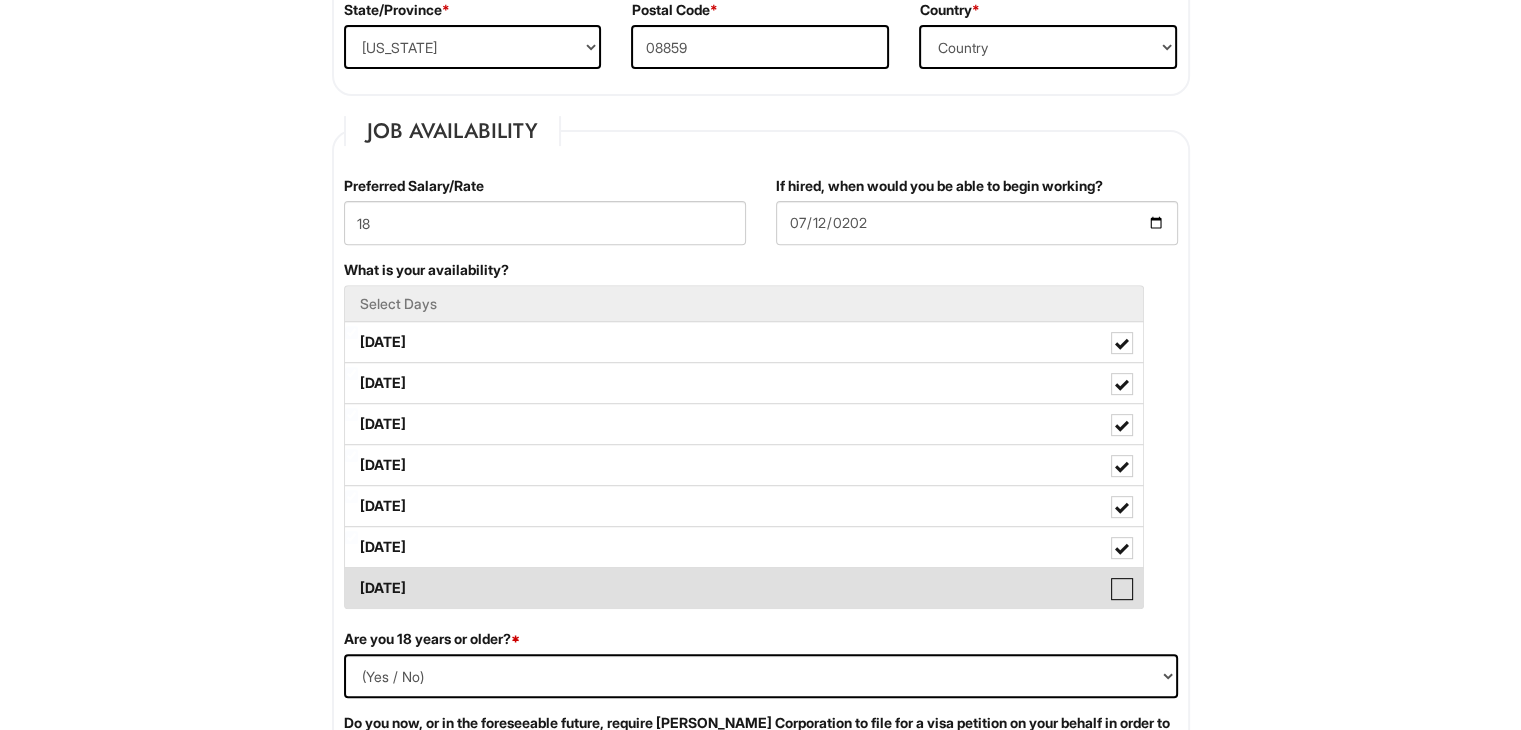 click on "[DATE]" at bounding box center (351, 578) 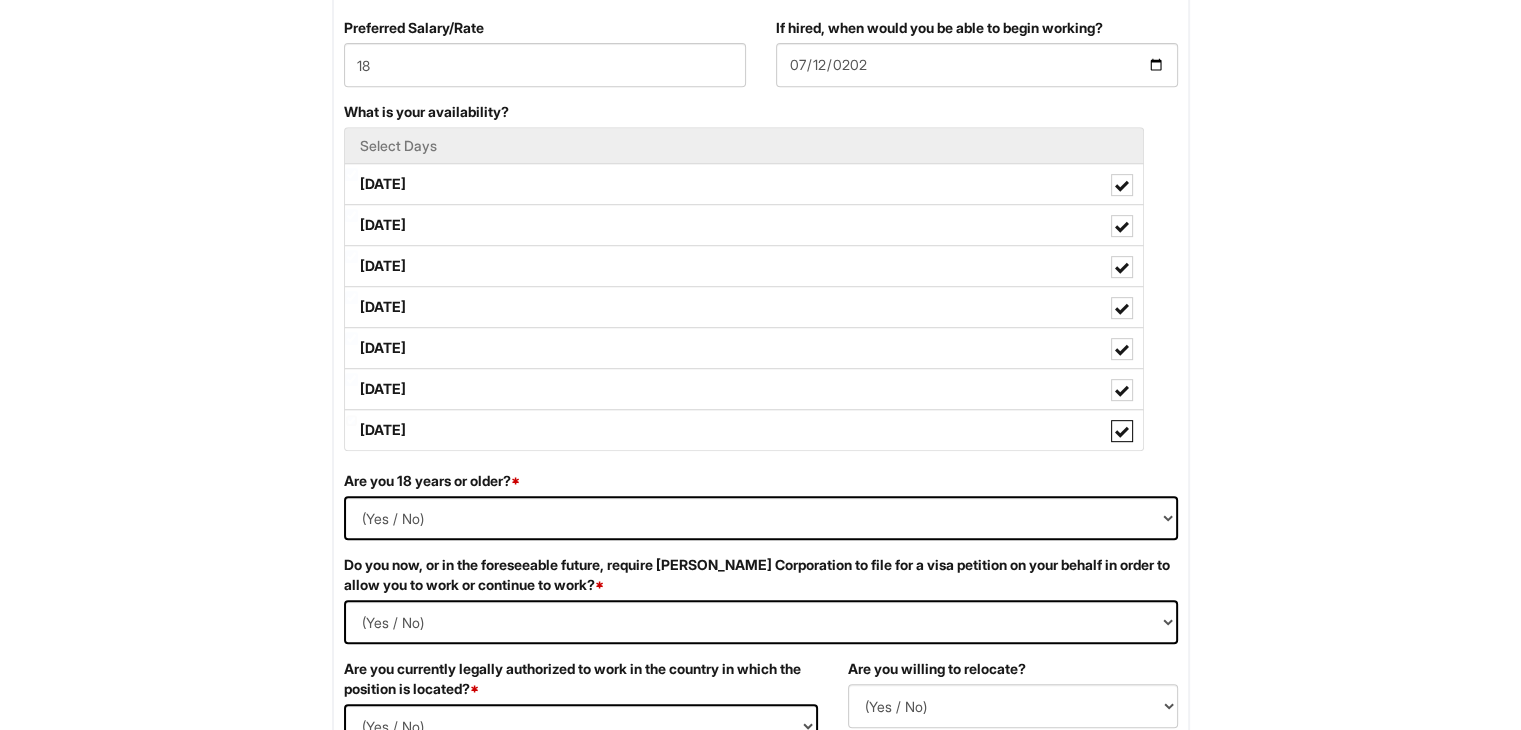 scroll, scrollTop: 884, scrollLeft: 0, axis: vertical 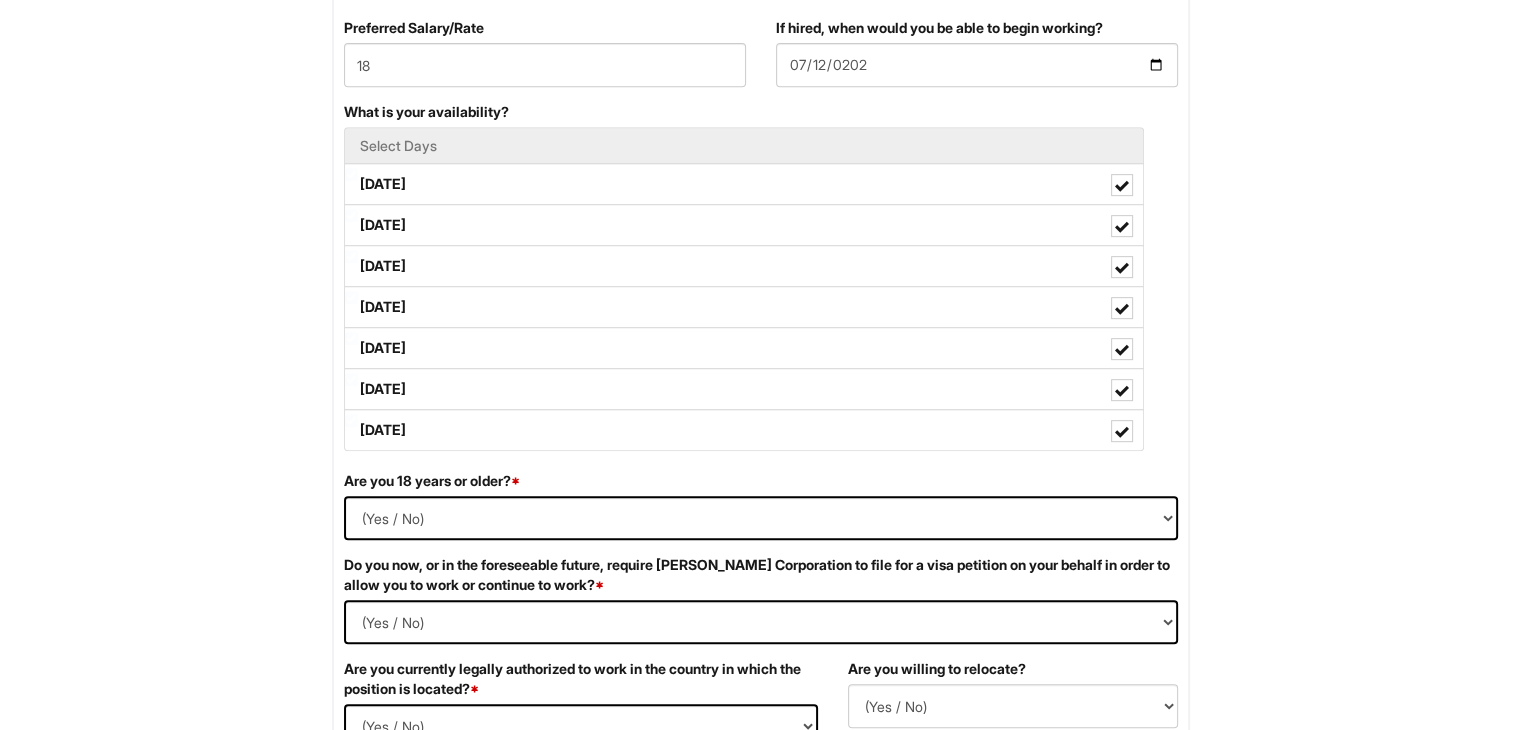 click on "Are you 18 years or older? *   (Yes / No) Yes No" at bounding box center (761, 513) 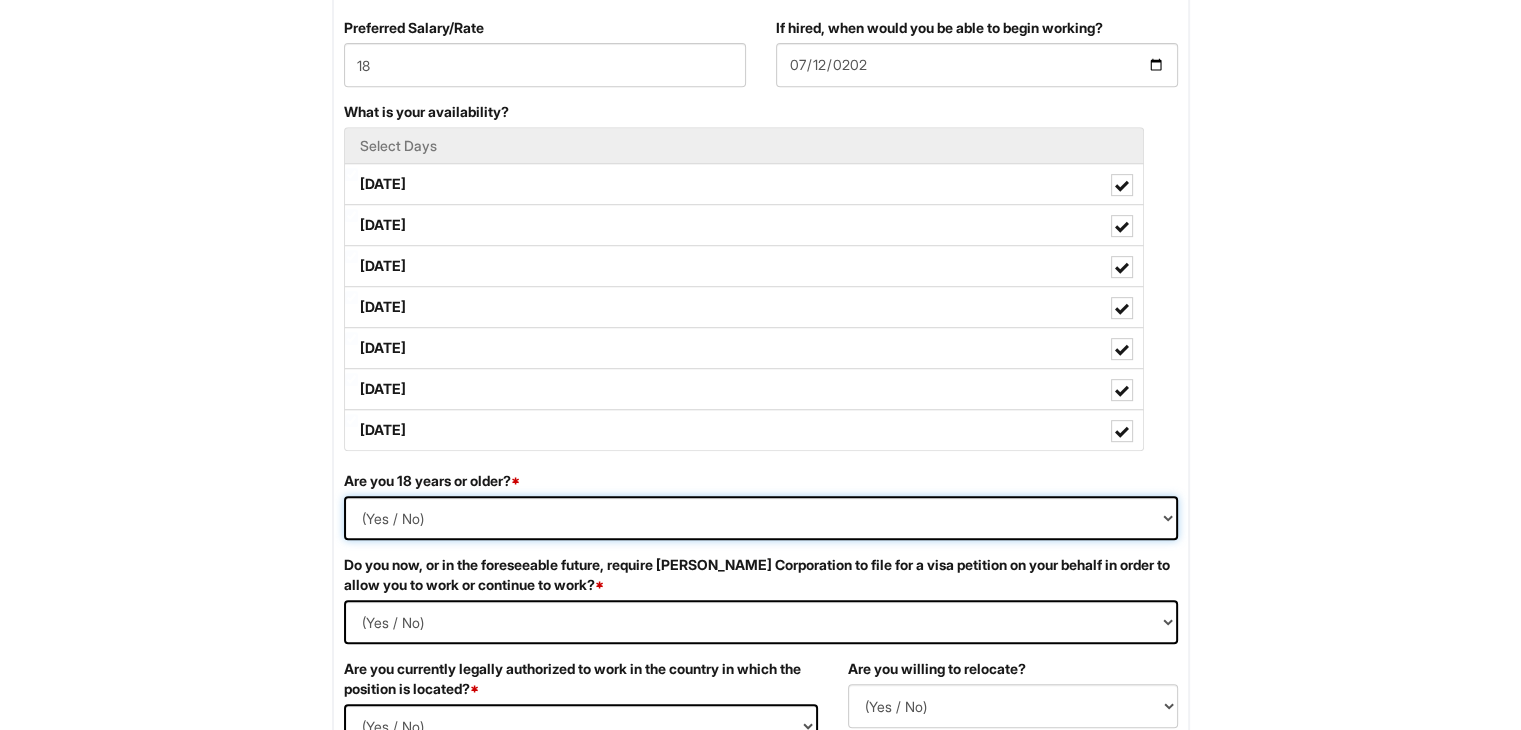 click on "(Yes / No) Yes No" at bounding box center (761, 518) 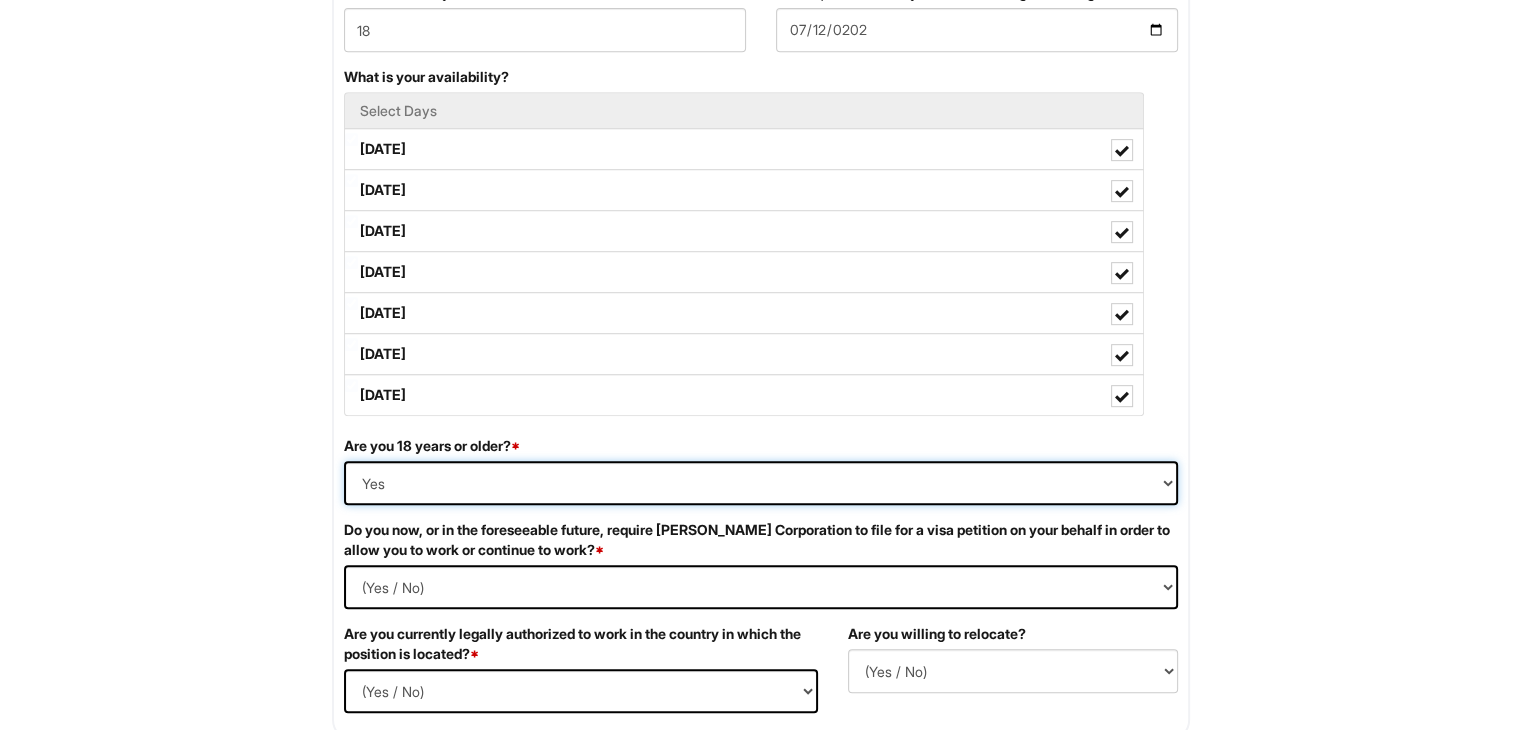 scroll, scrollTop: 920, scrollLeft: 0, axis: vertical 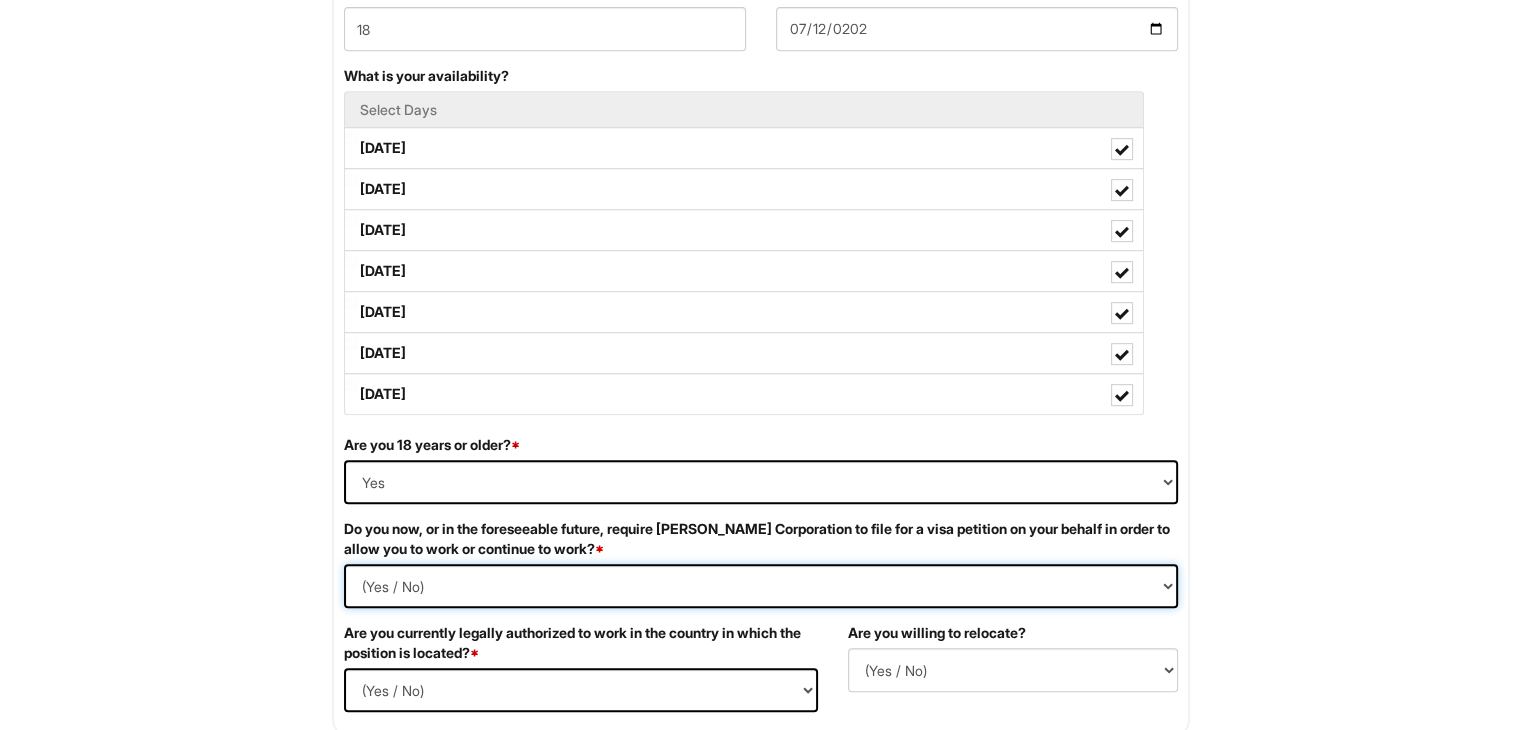 click on "(Yes / No) Yes No" at bounding box center [761, 586] 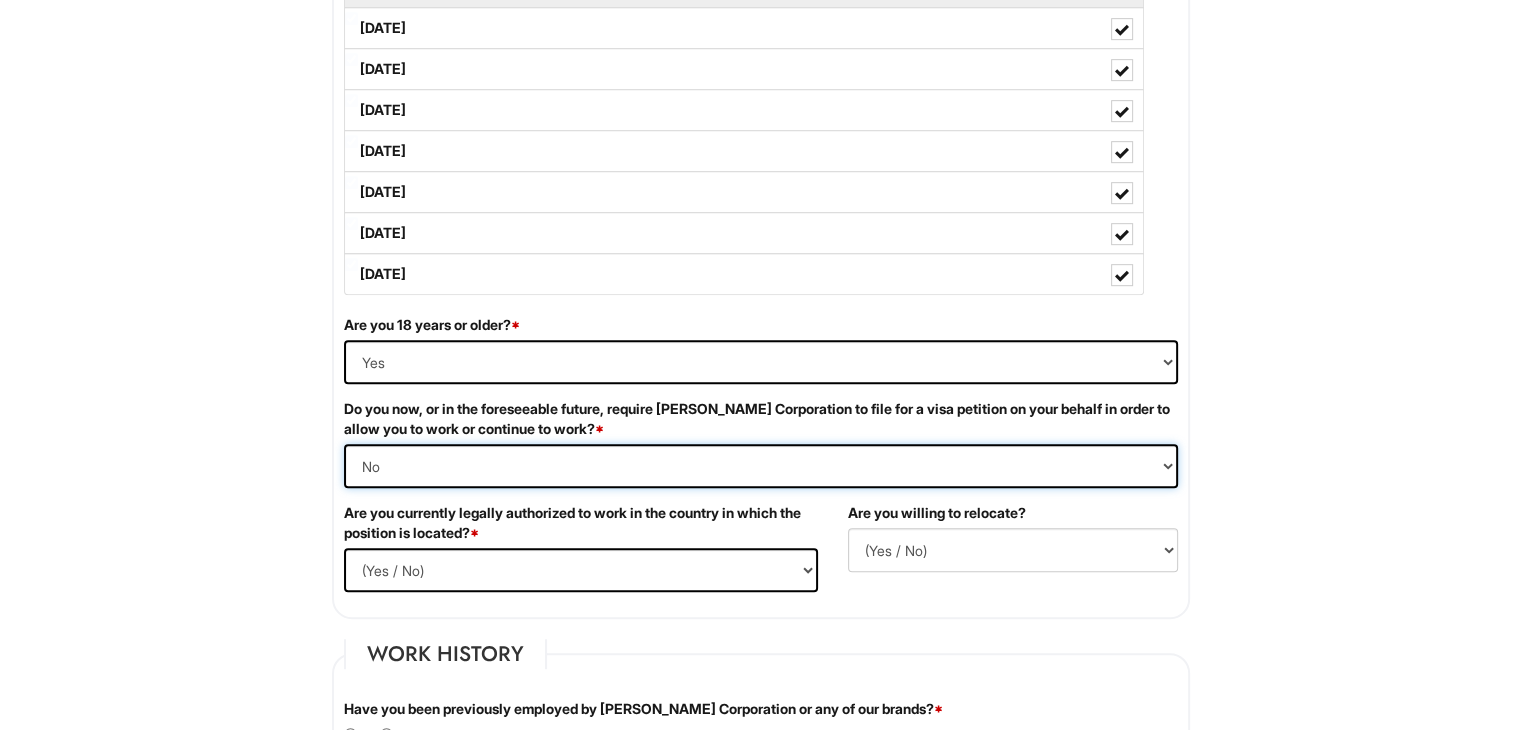 scroll, scrollTop: 1044, scrollLeft: 0, axis: vertical 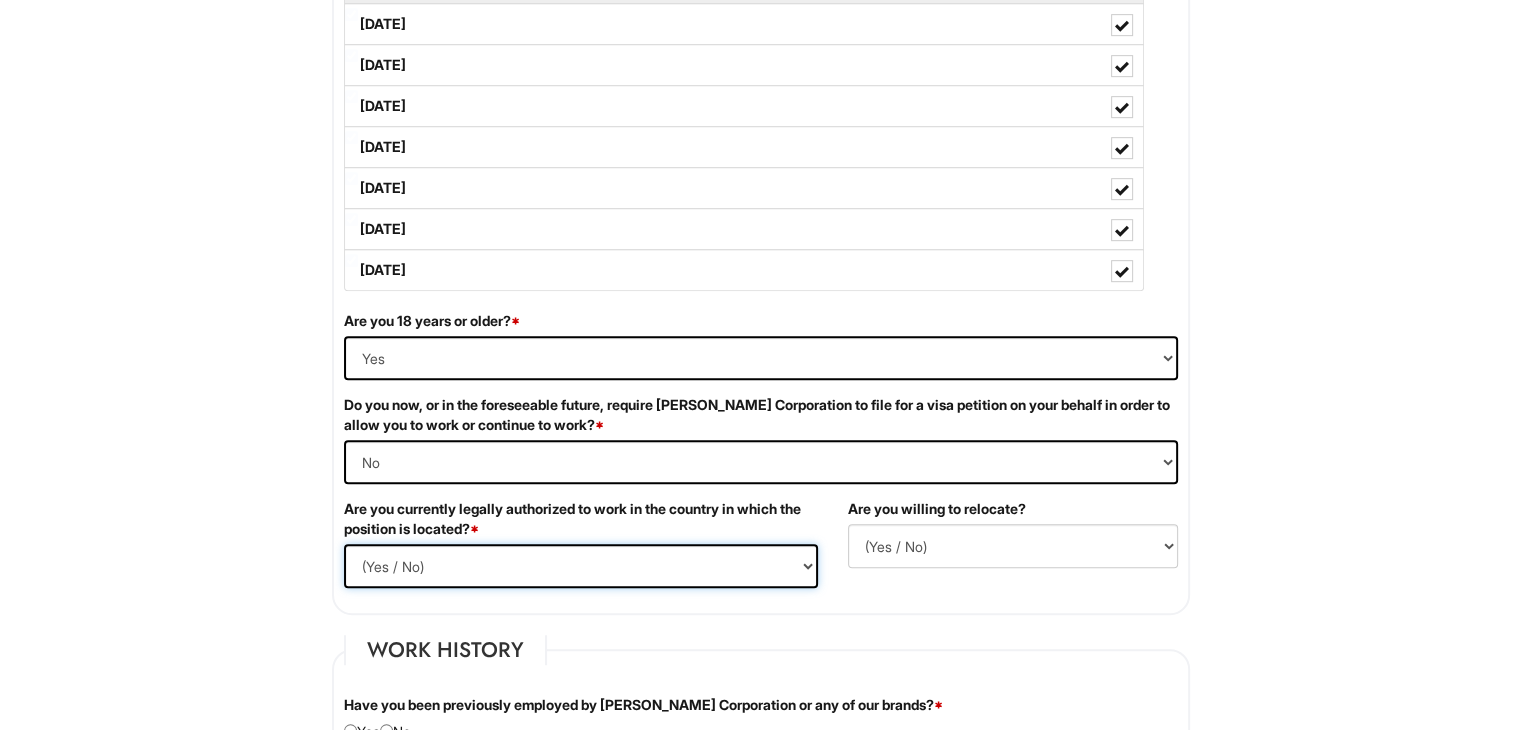 click on "(Yes / No) Yes No" at bounding box center (581, 566) 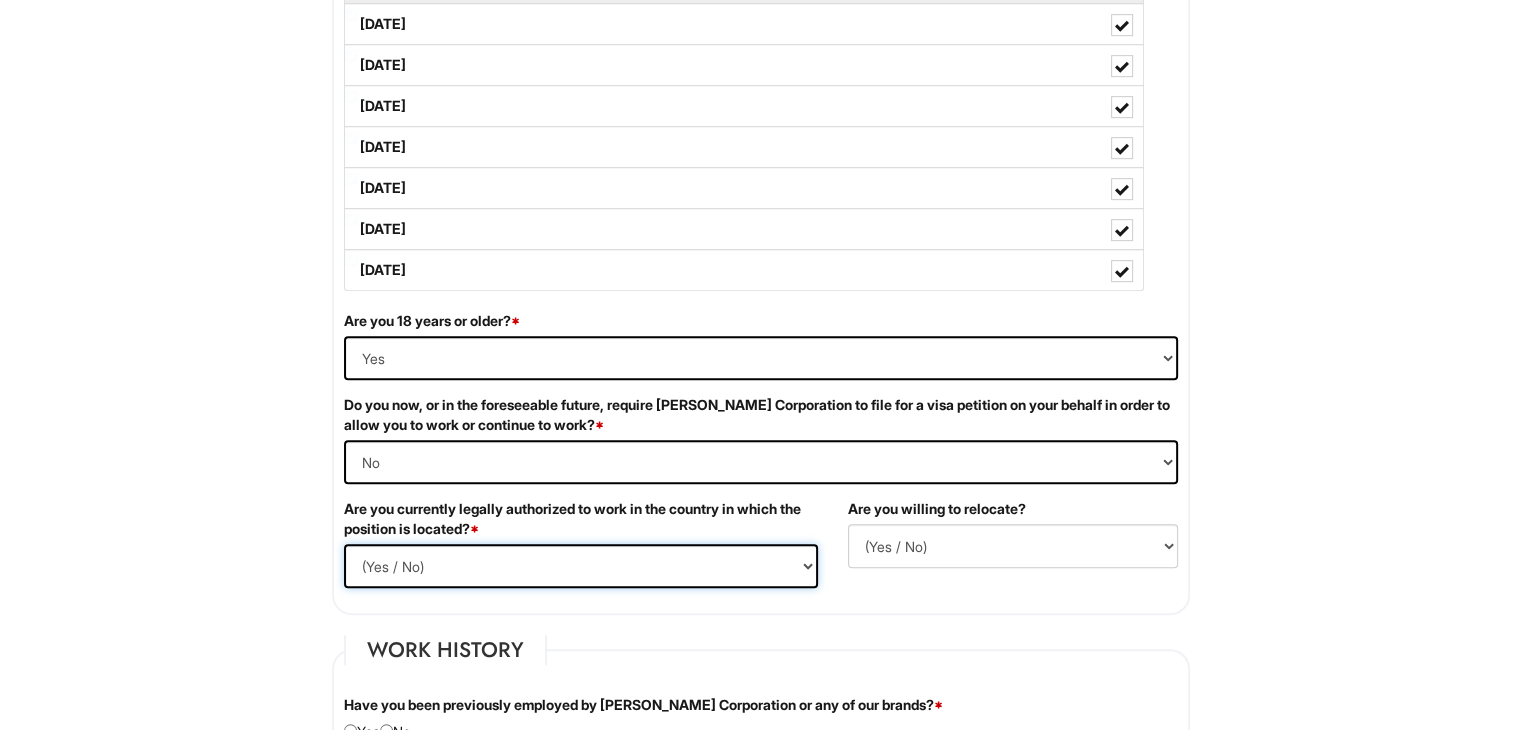 select on "Yes" 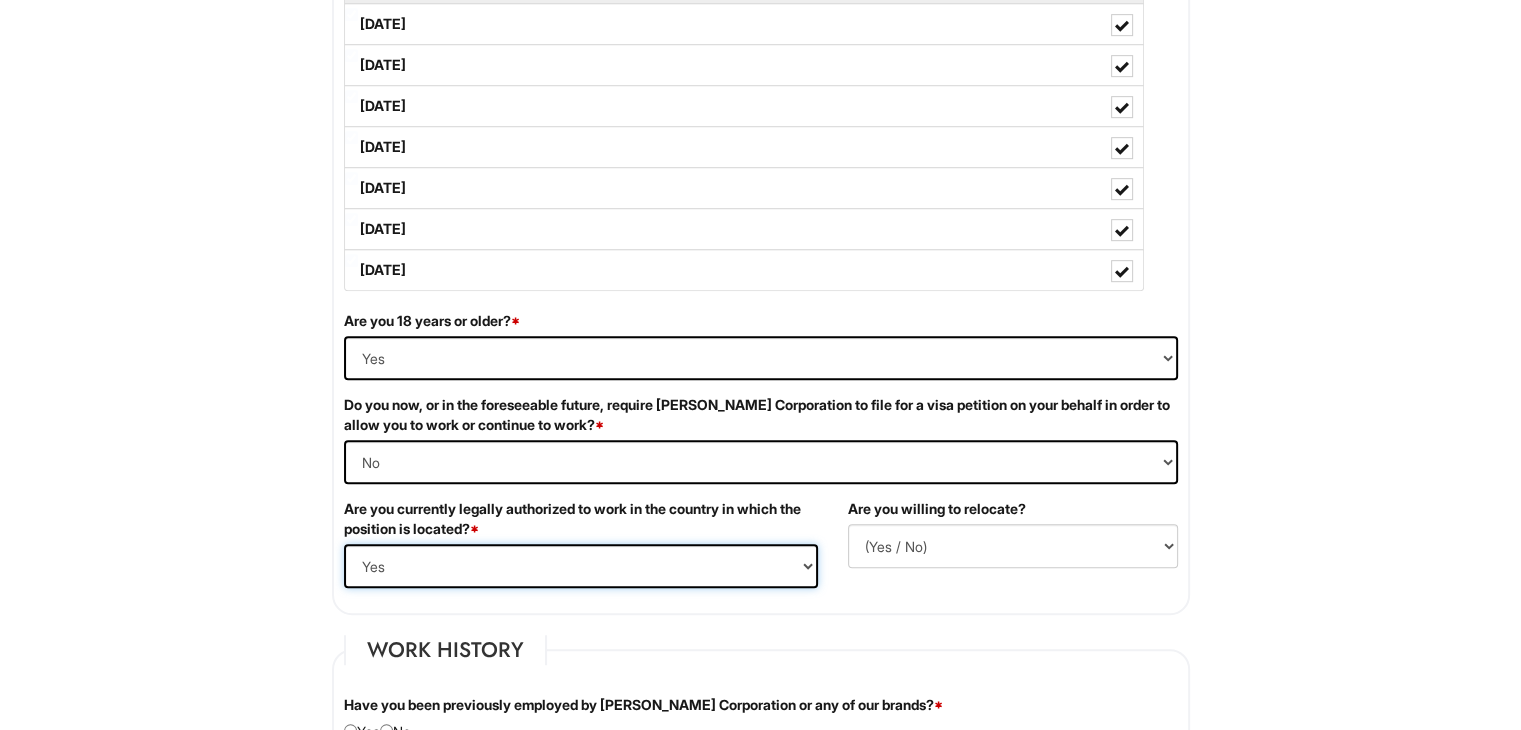 click on "(Yes / No) Yes No" at bounding box center [581, 566] 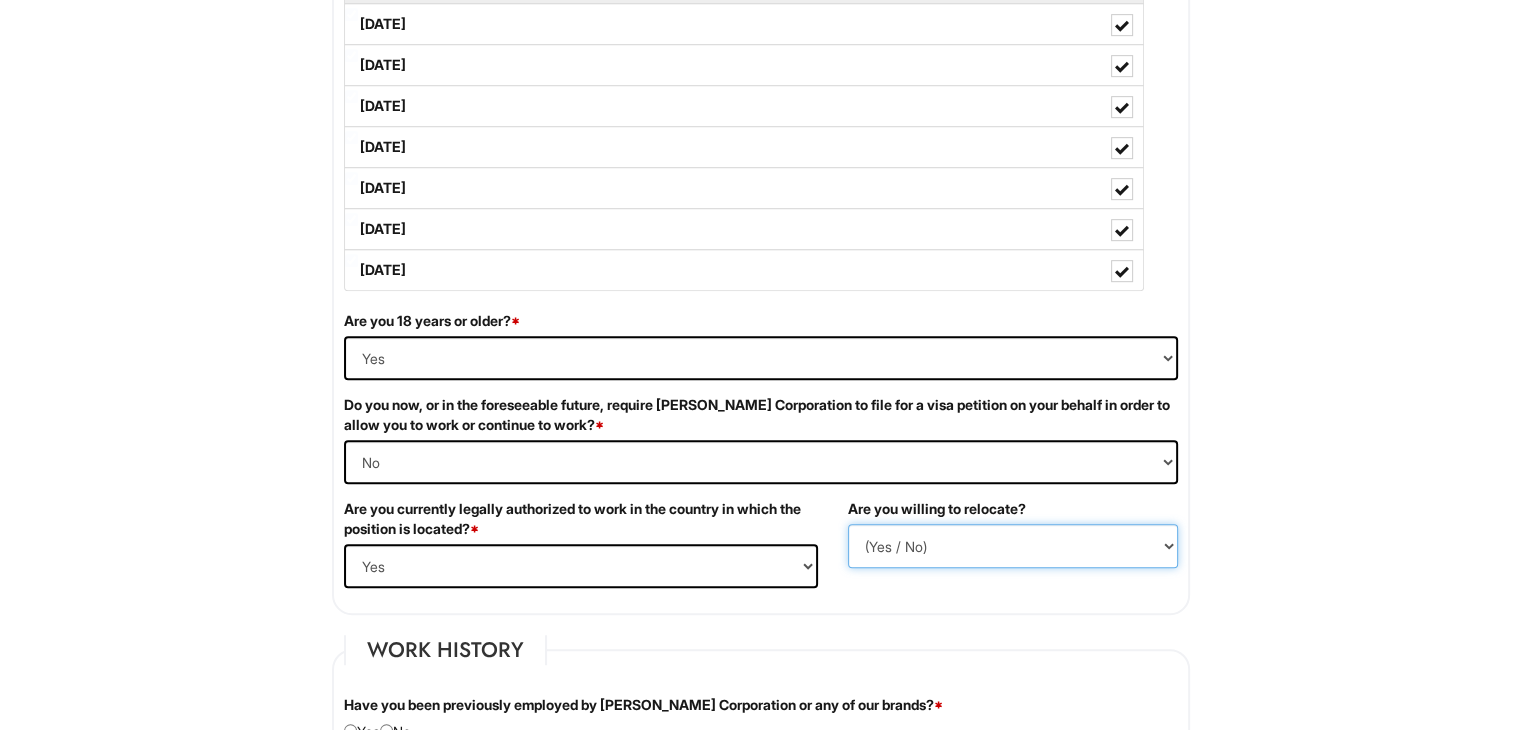 click on "(Yes / No) No Yes" at bounding box center [1013, 546] 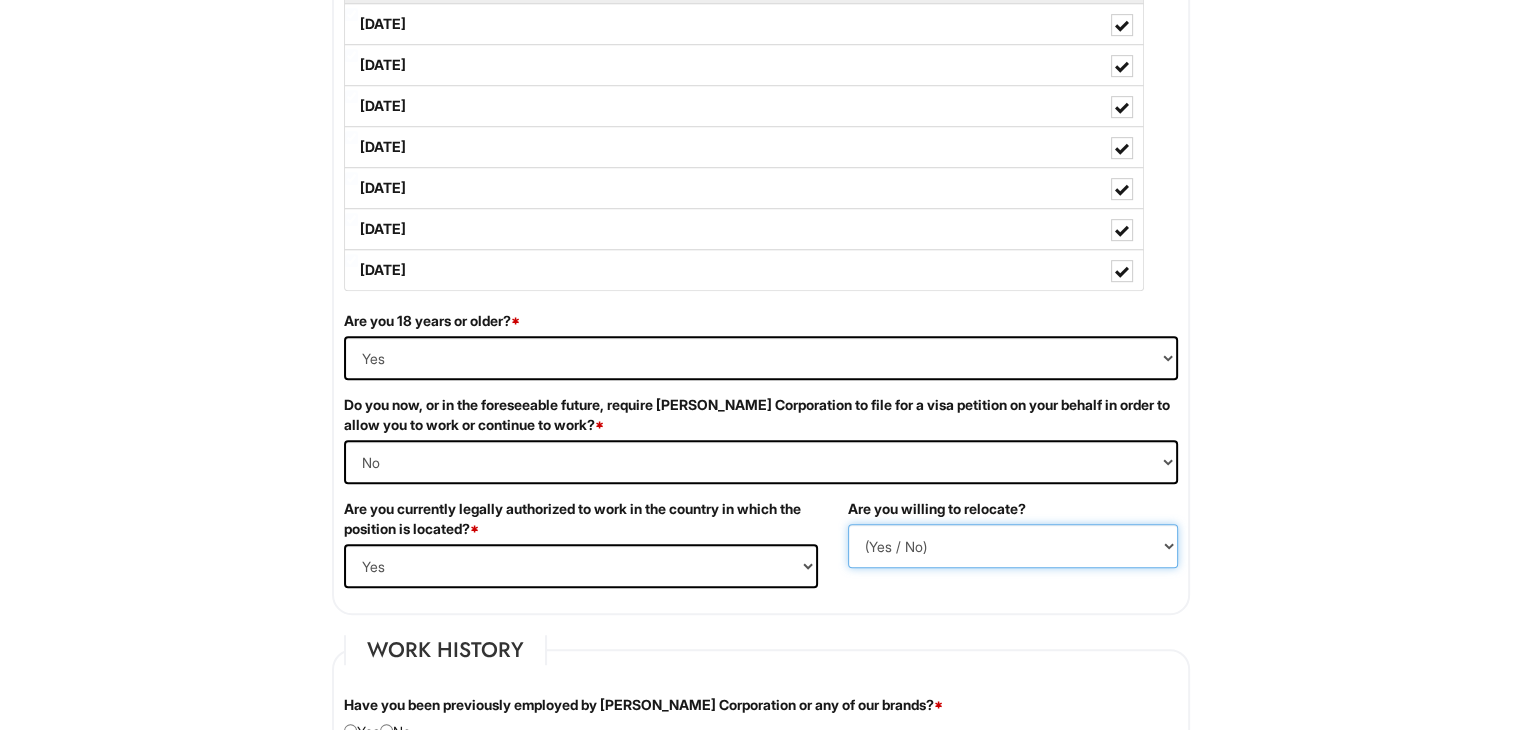 select on "Y" 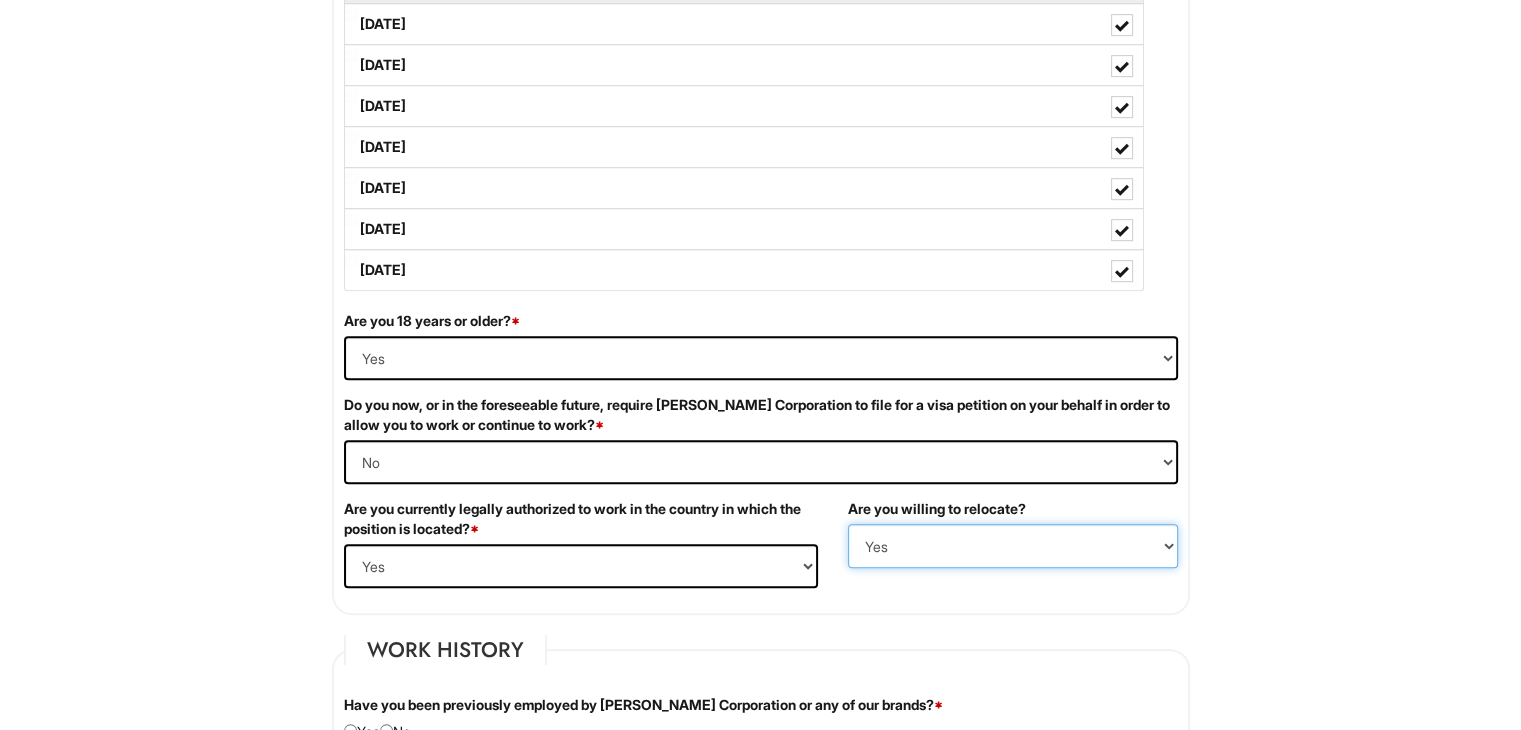 click on "(Yes / No) No Yes" at bounding box center [1013, 546] 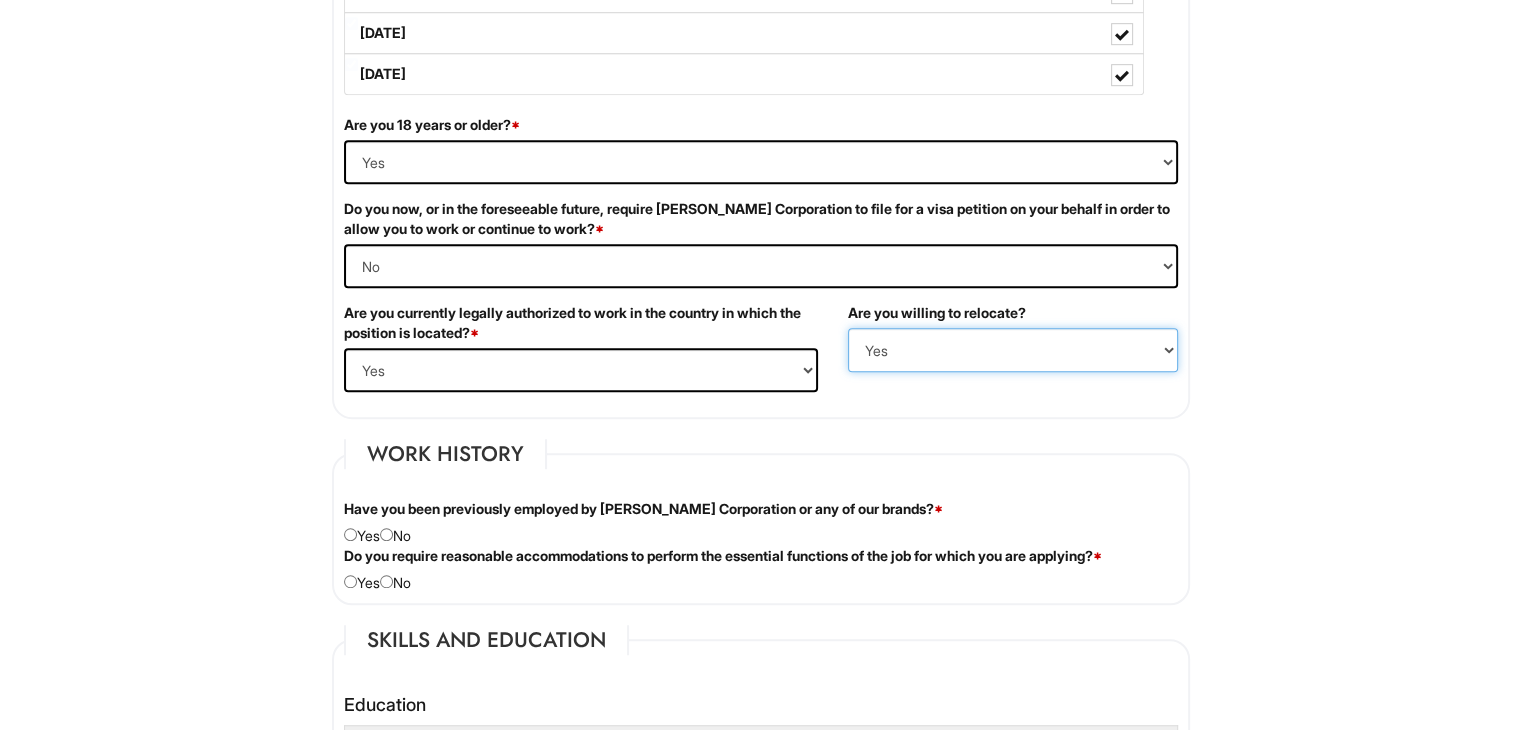 scroll, scrollTop: 1242, scrollLeft: 0, axis: vertical 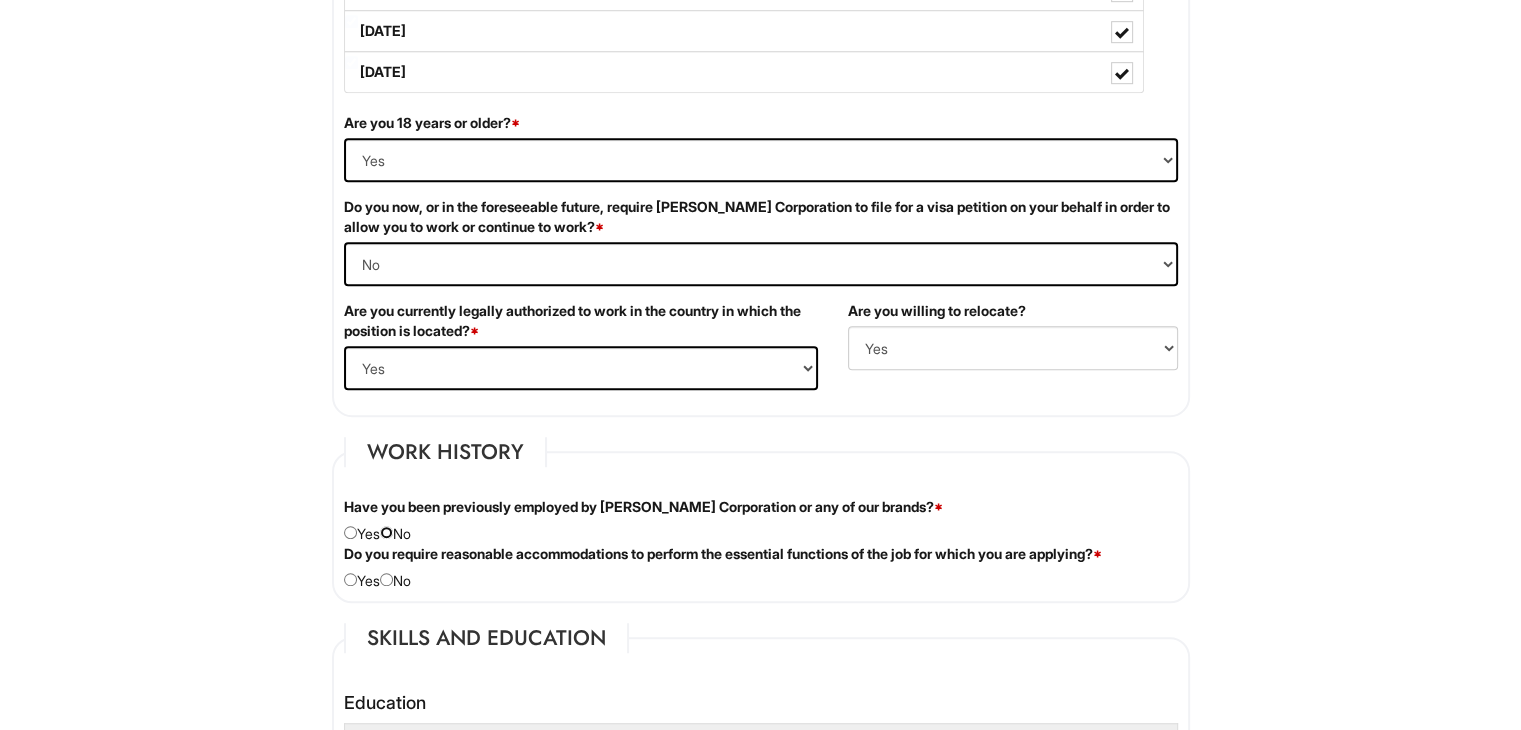 click at bounding box center (386, 532) 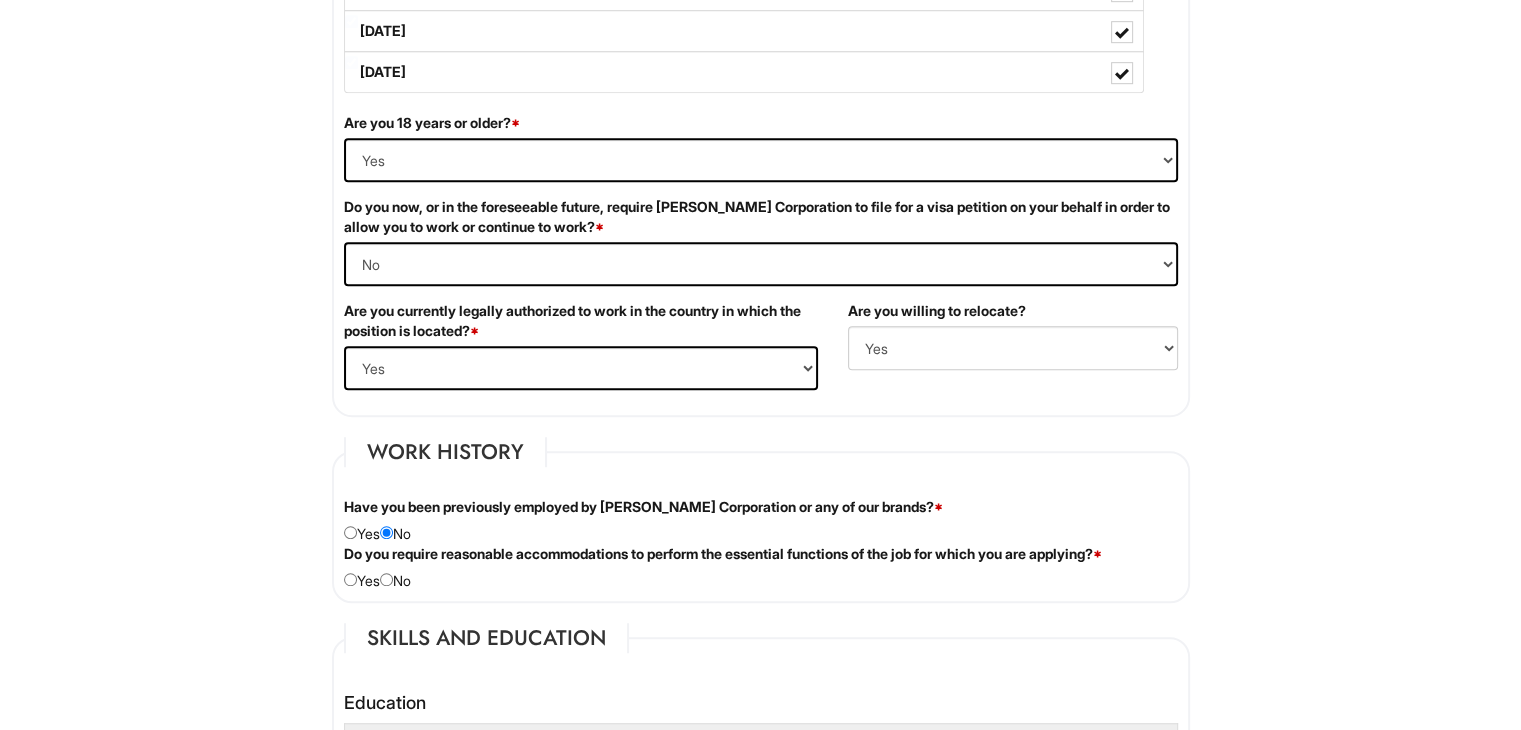 click on "Do you require reasonable accommodations to perform the essential functions of the job for which you are applying? *" at bounding box center (723, 554) 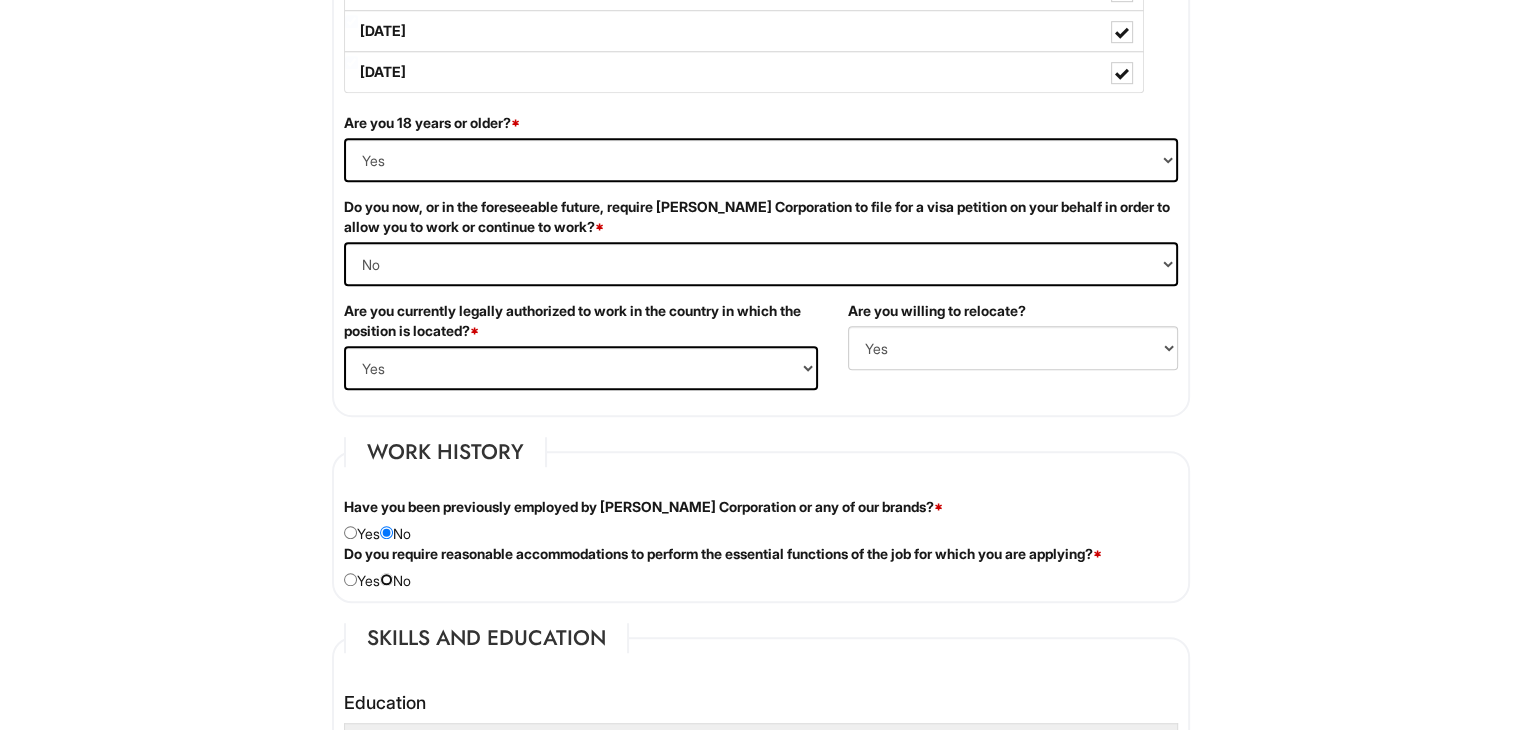click at bounding box center (386, 579) 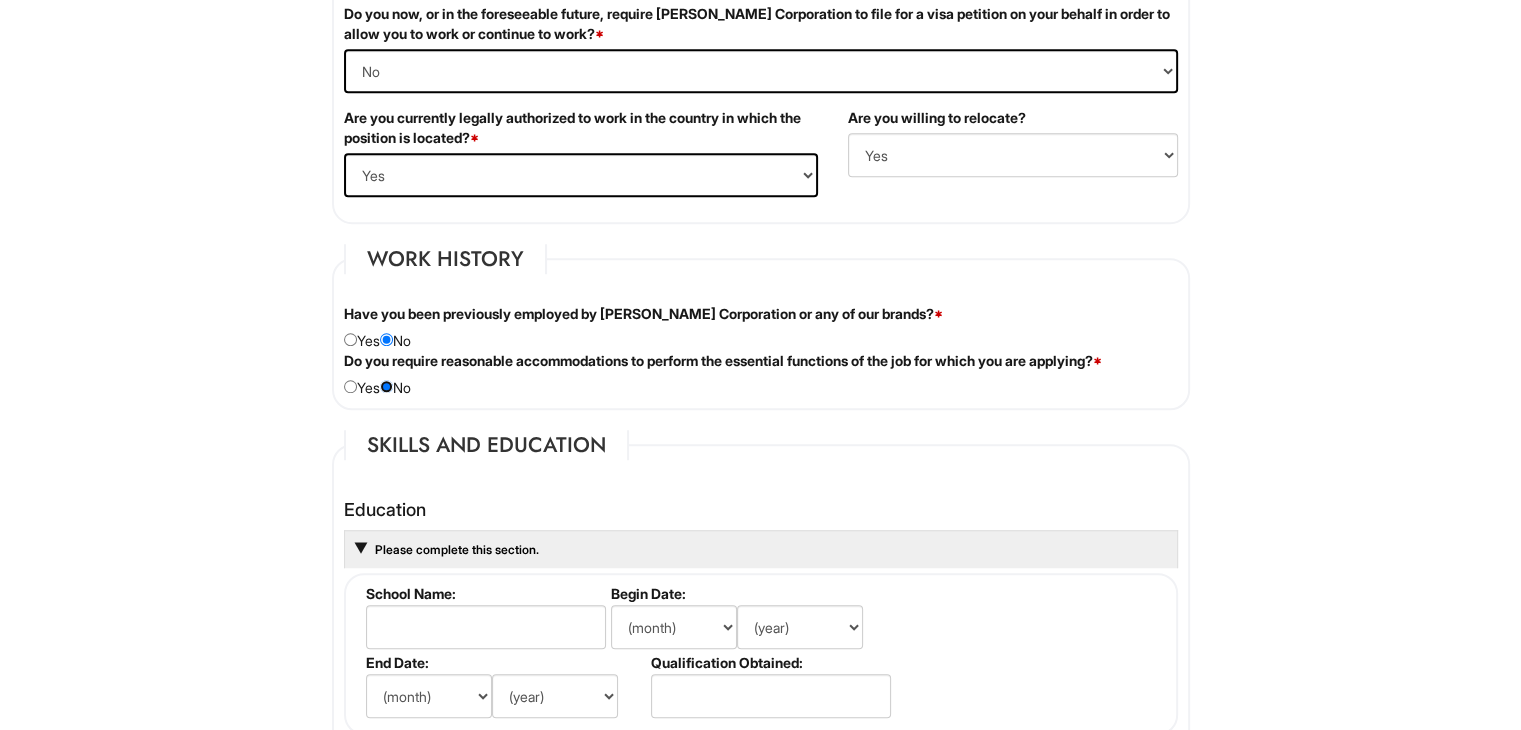 scroll, scrollTop: 1494, scrollLeft: 0, axis: vertical 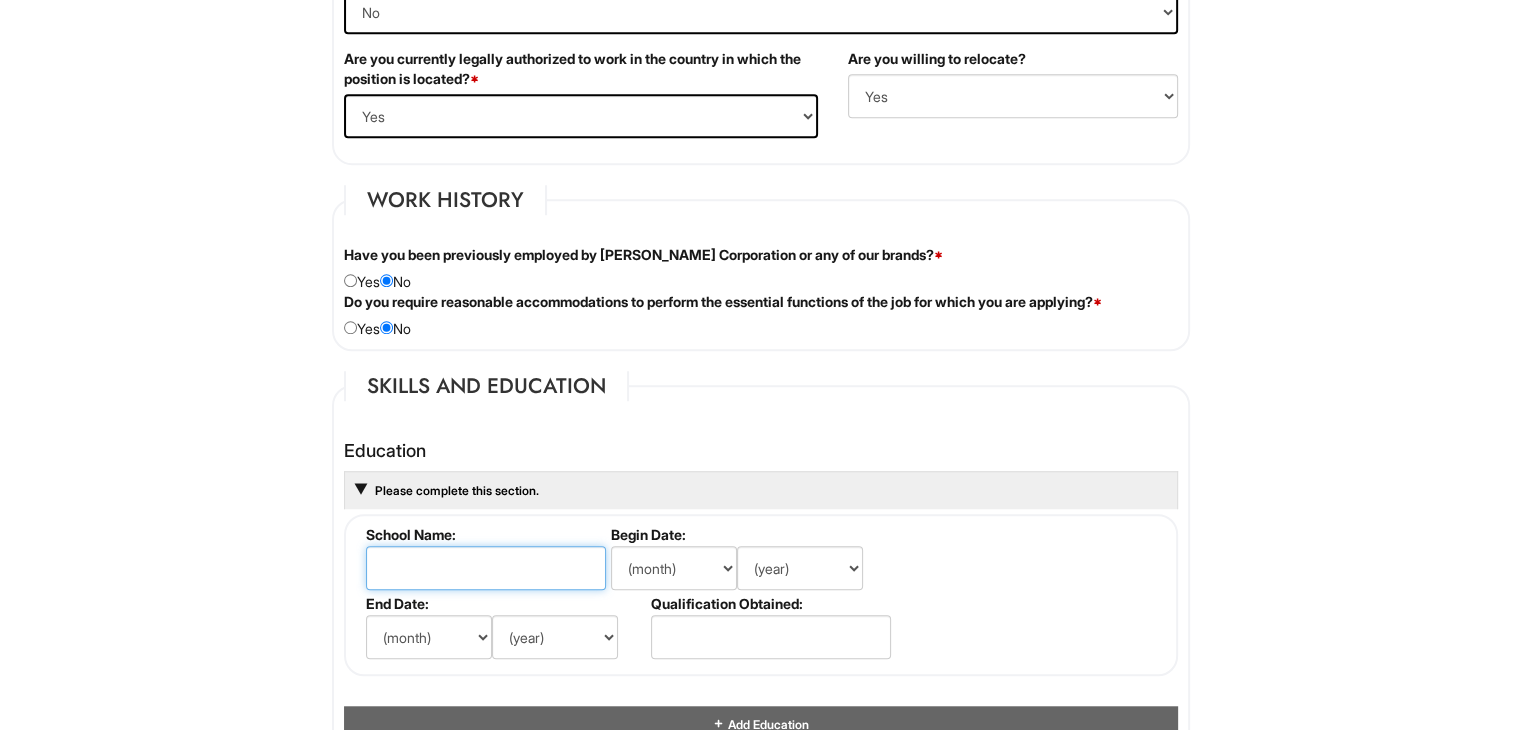click at bounding box center [486, 568] 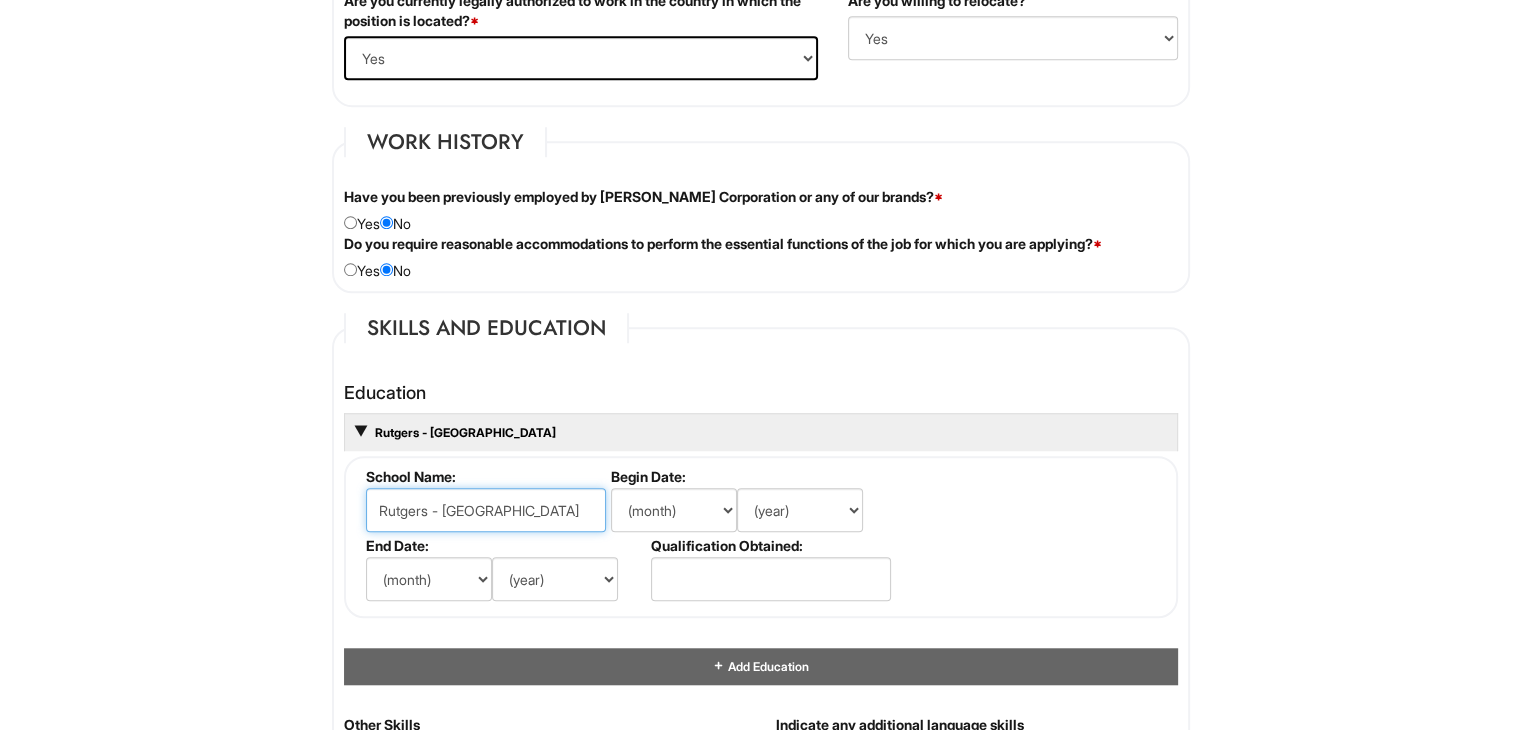 scroll, scrollTop: 1556, scrollLeft: 0, axis: vertical 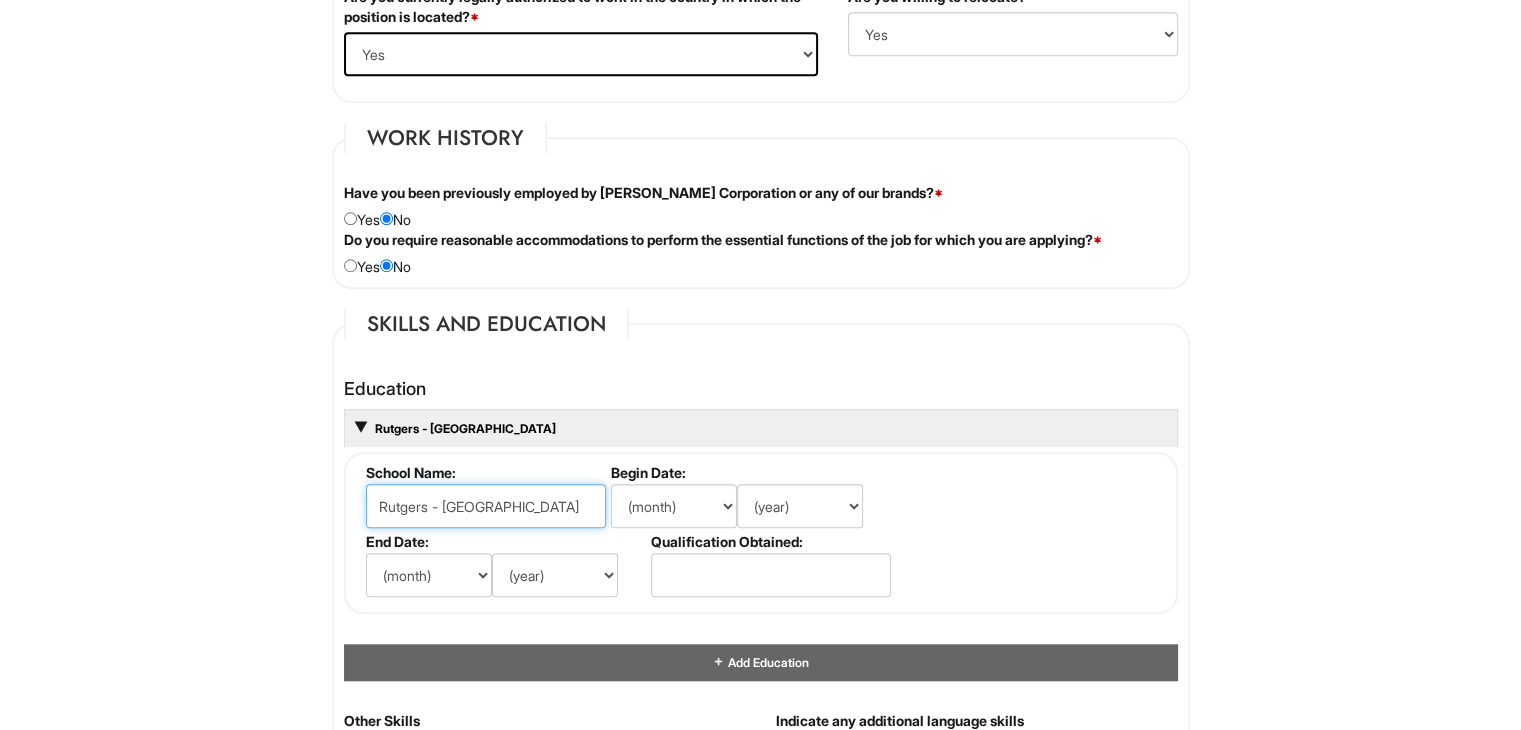 type on "Rutgers - [GEOGRAPHIC_DATA]" 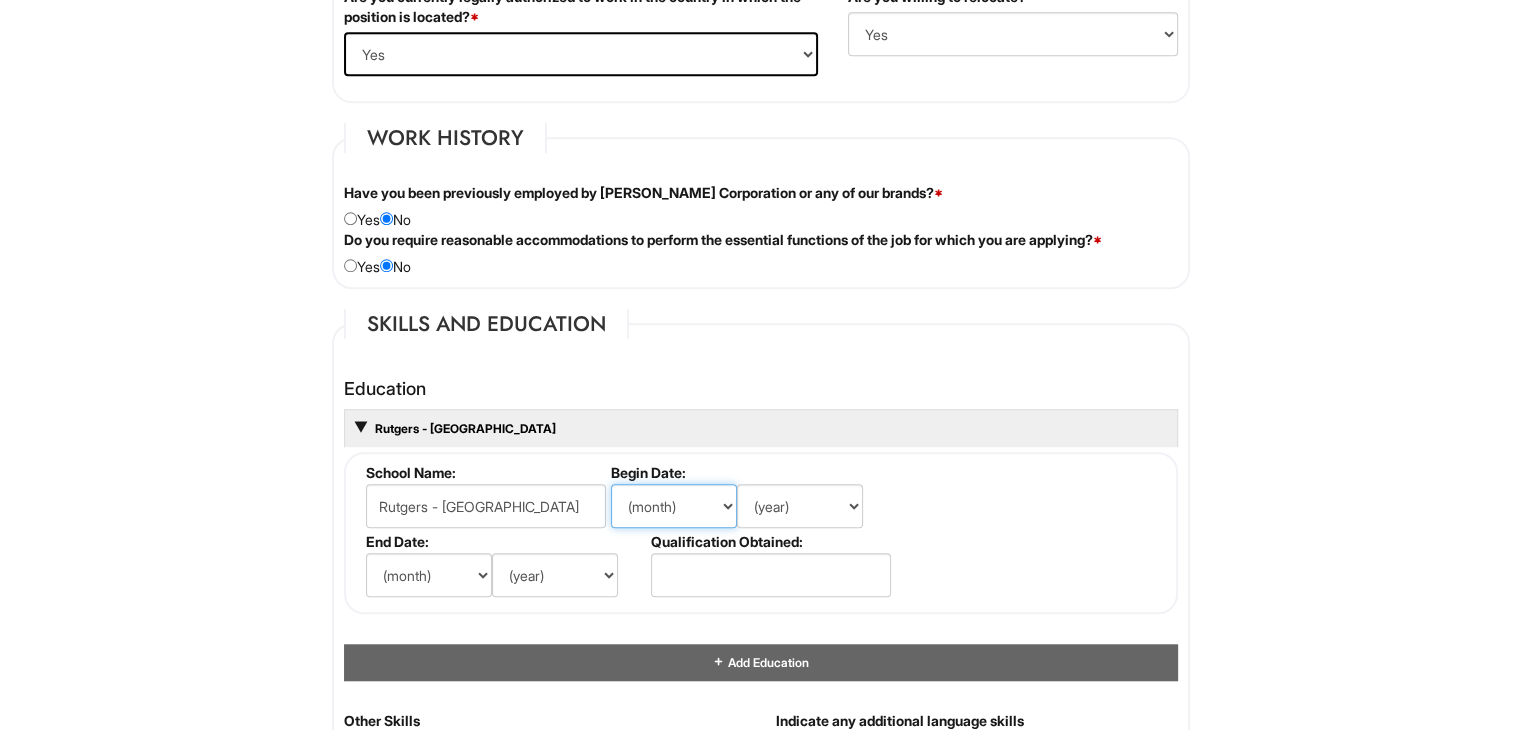 click on "(month) Jan Feb Mar Apr May Jun [DATE] Aug Sep Oct Nov Dec" at bounding box center (674, 506) 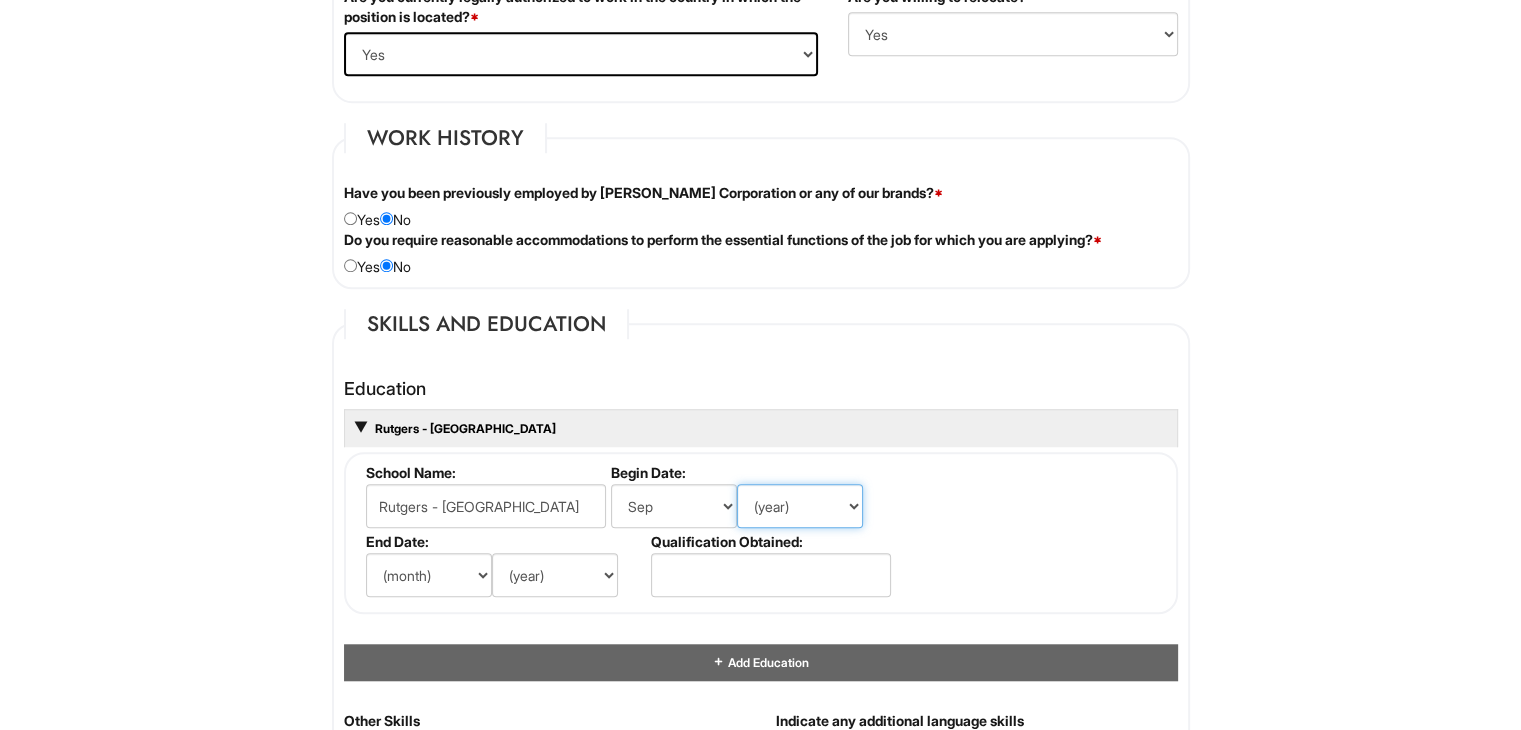 click on "(year) 2029 2028 2027 2026 2025 2024 2023 2022 2021 2020 2019 2018 2017 2016 2015 2014 2013 2012 2011 2010 2009 2008 2007 2006 2005 2004 2003 2002 2001 2000 1999 1998 1997 1996 1995 1994 1993 1992 1991 1990 1989 1988 1987 1986 1985 1984 1983 1982 1981 1980 1979 1978 1977 1976 1975 1974 1973 1972 1971 1970 1969 1968 1967 1966 1965 1964 1963 1962 1961 1960 1959 1958 1957 1956 1955 1954 1953 1952 1951 1950 1949 1948 1947 1946  --  2030 2031 2032 2033 2034 2035 2036 2037 2038 2039 2040 2041 2042 2043 2044 2045 2046 2047 2048 2049 2050 2051 2052 2053 2054 2055 2056 2057 2058 2059 2060 2061 2062 2063 2064" at bounding box center (800, 506) 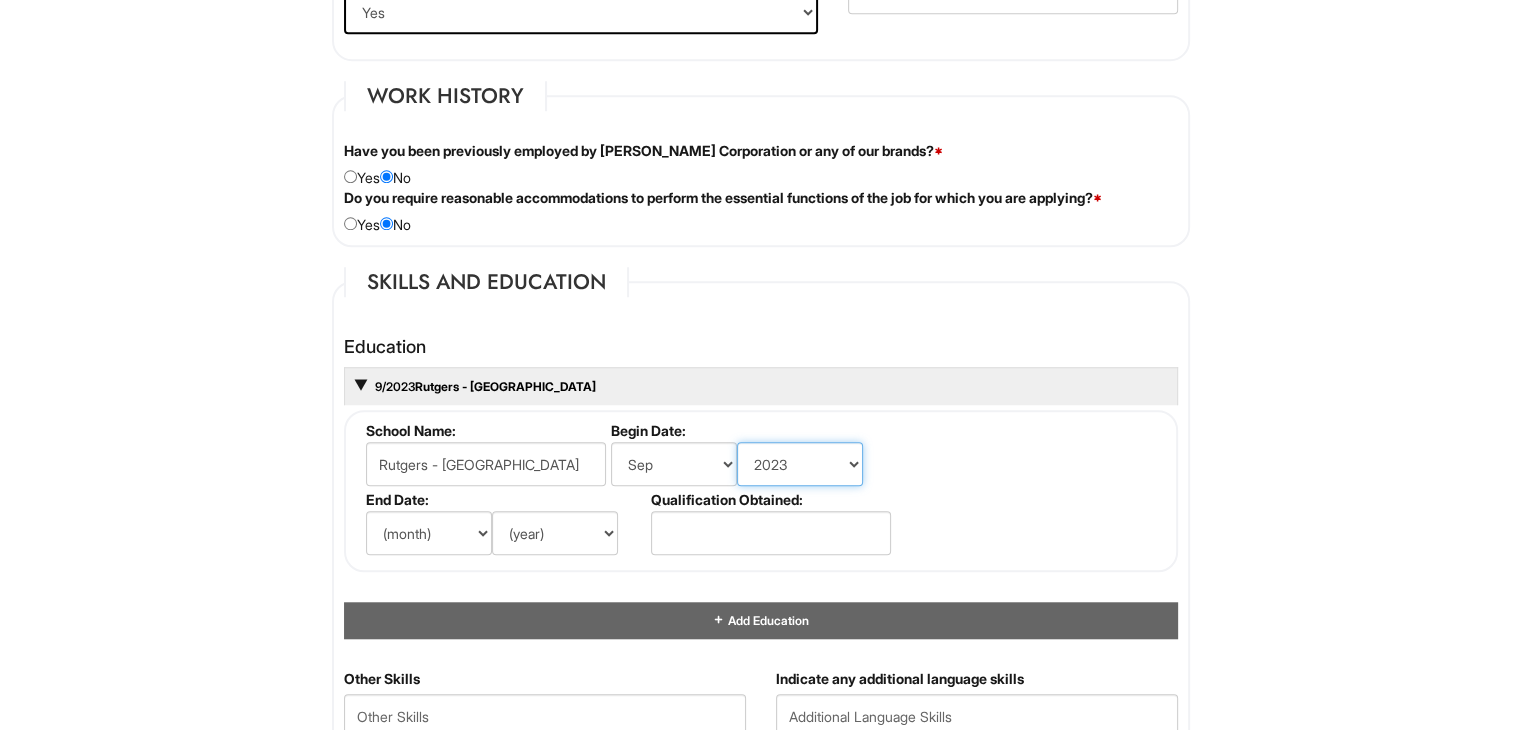 scroll, scrollTop: 1626, scrollLeft: 0, axis: vertical 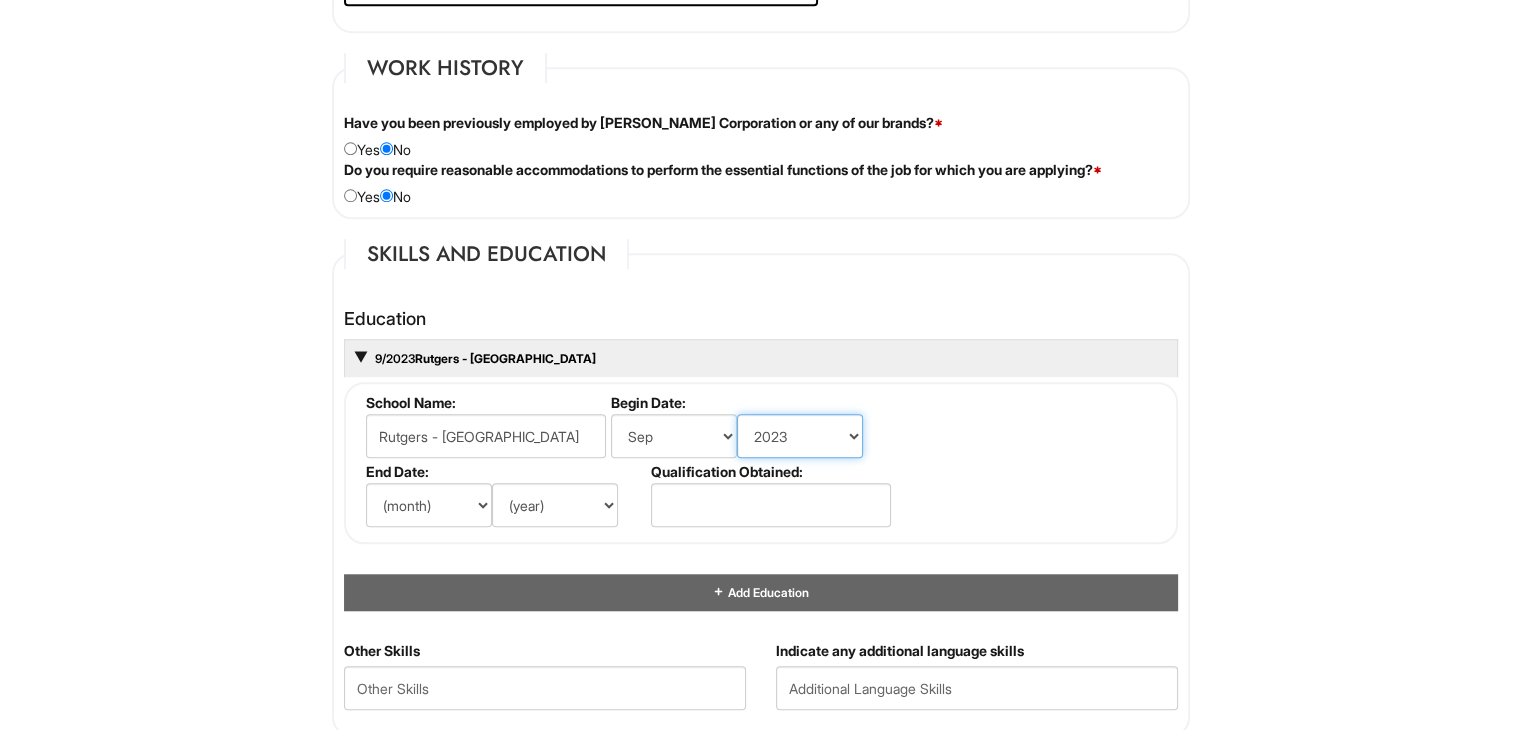 click on "(year) 2029 2028 2027 2026 2025 2024 2023 2022 2021 2020 2019 2018 2017 2016 2015 2014 2013 2012 2011 2010 2009 2008 2007 2006 2005 2004 2003 2002 2001 2000 1999 1998 1997 1996 1995 1994 1993 1992 1991 1990 1989 1988 1987 1986 1985 1984 1983 1982 1981 1980 1979 1978 1977 1976 1975 1974 1973 1972 1971 1970 1969 1968 1967 1966 1965 1964 1963 1962 1961 1960 1959 1958 1957 1956 1955 1954 1953 1952 1951 1950 1949 1948 1947 1946  --  2030 2031 2032 2033 2034 2035 2036 2037 2038 2039 2040 2041 2042 2043 2044 2045 2046 2047 2048 2049 2050 2051 2052 2053 2054 2055 2056 2057 2058 2059 2060 2061 2062 2063 2064" at bounding box center (800, 436) 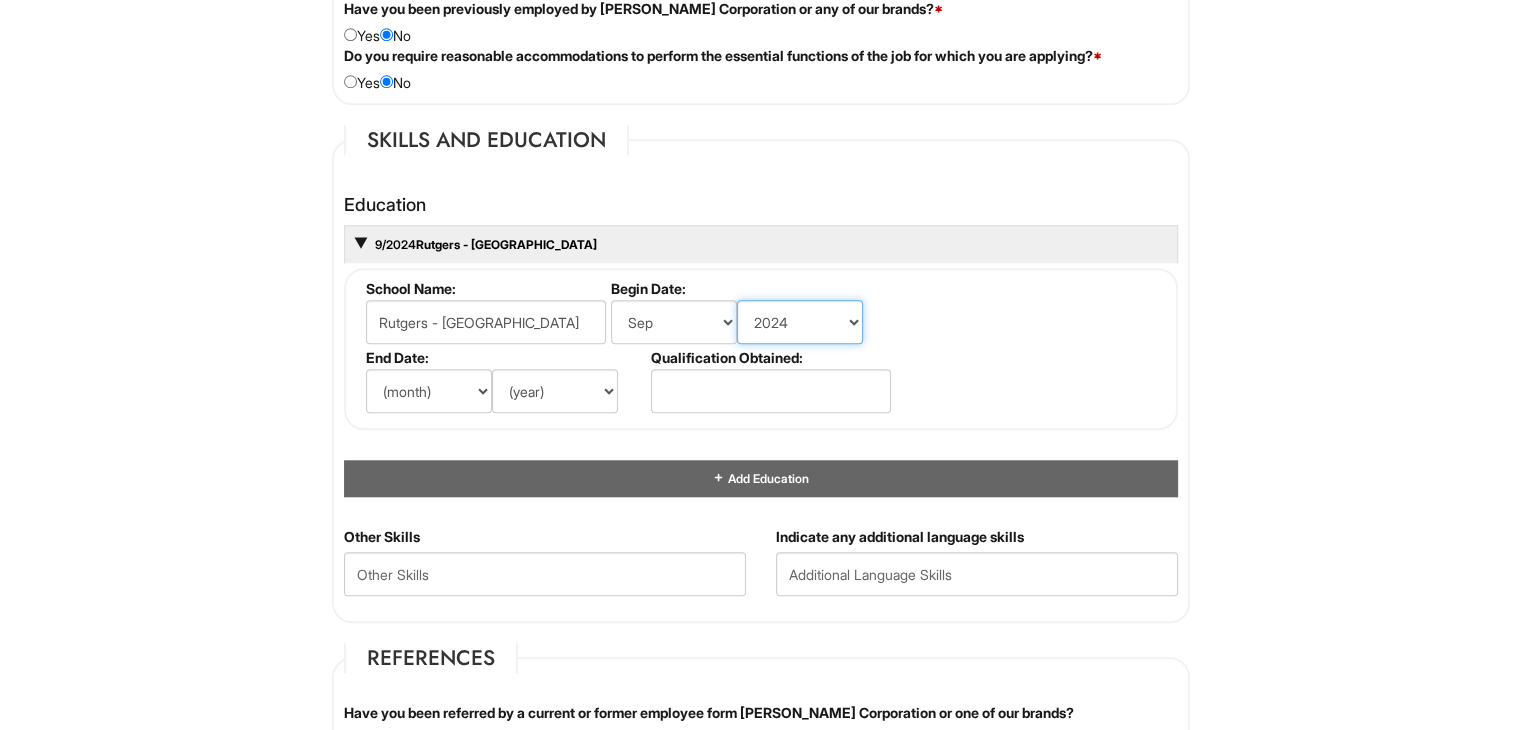 scroll, scrollTop: 1740, scrollLeft: 0, axis: vertical 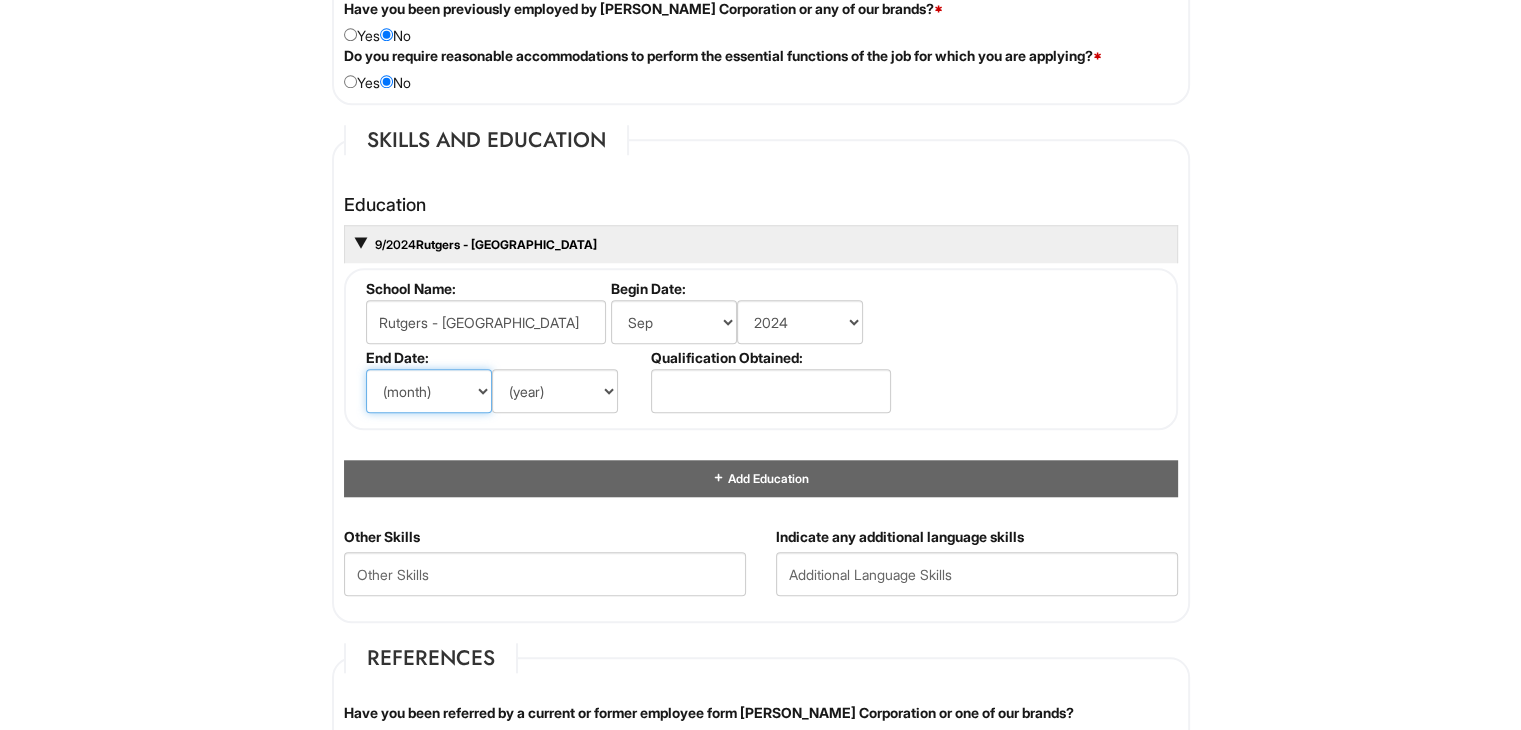 click on "(month) Jan Feb Mar Apr May Jun [DATE] Aug Sep Oct Nov Dec" at bounding box center [429, 391] 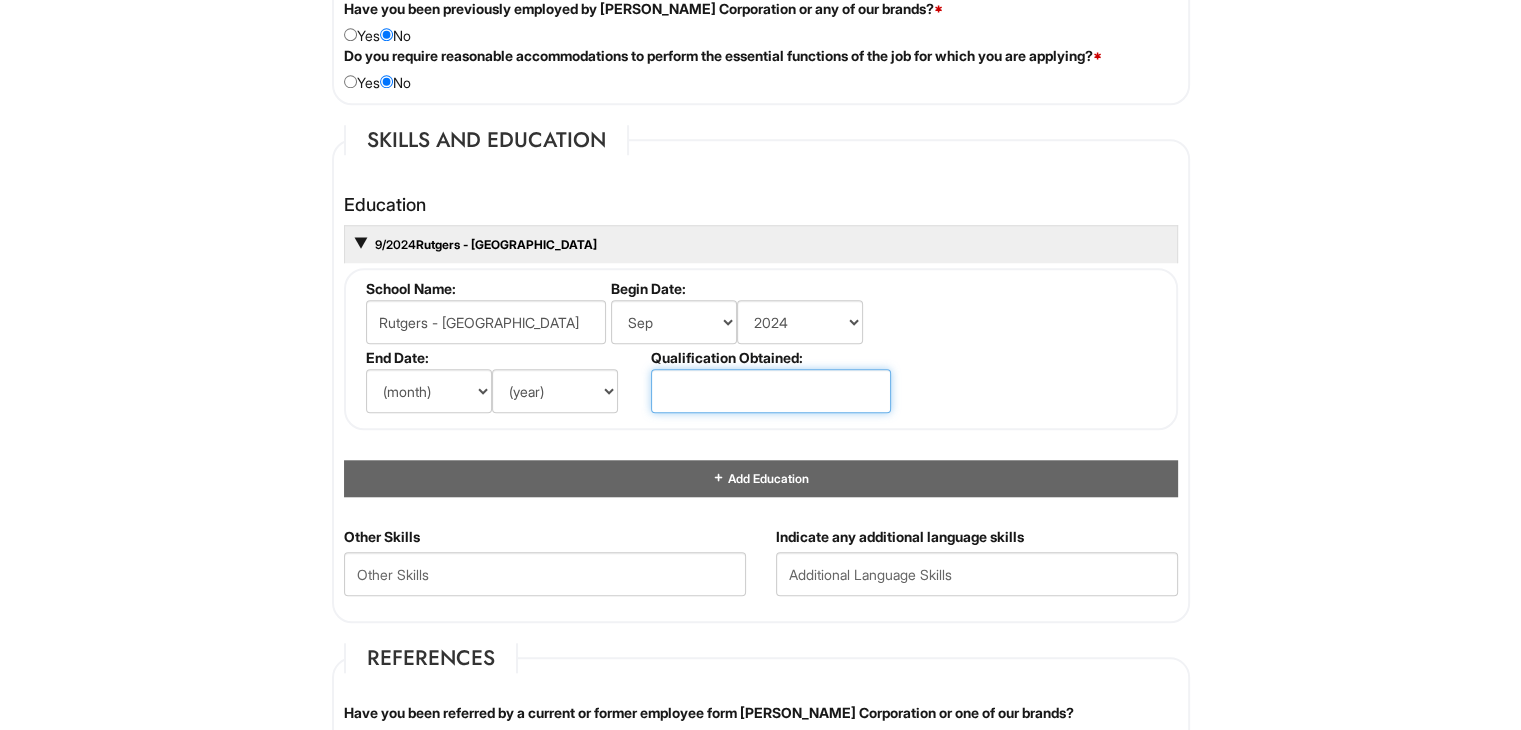 click at bounding box center [771, 391] 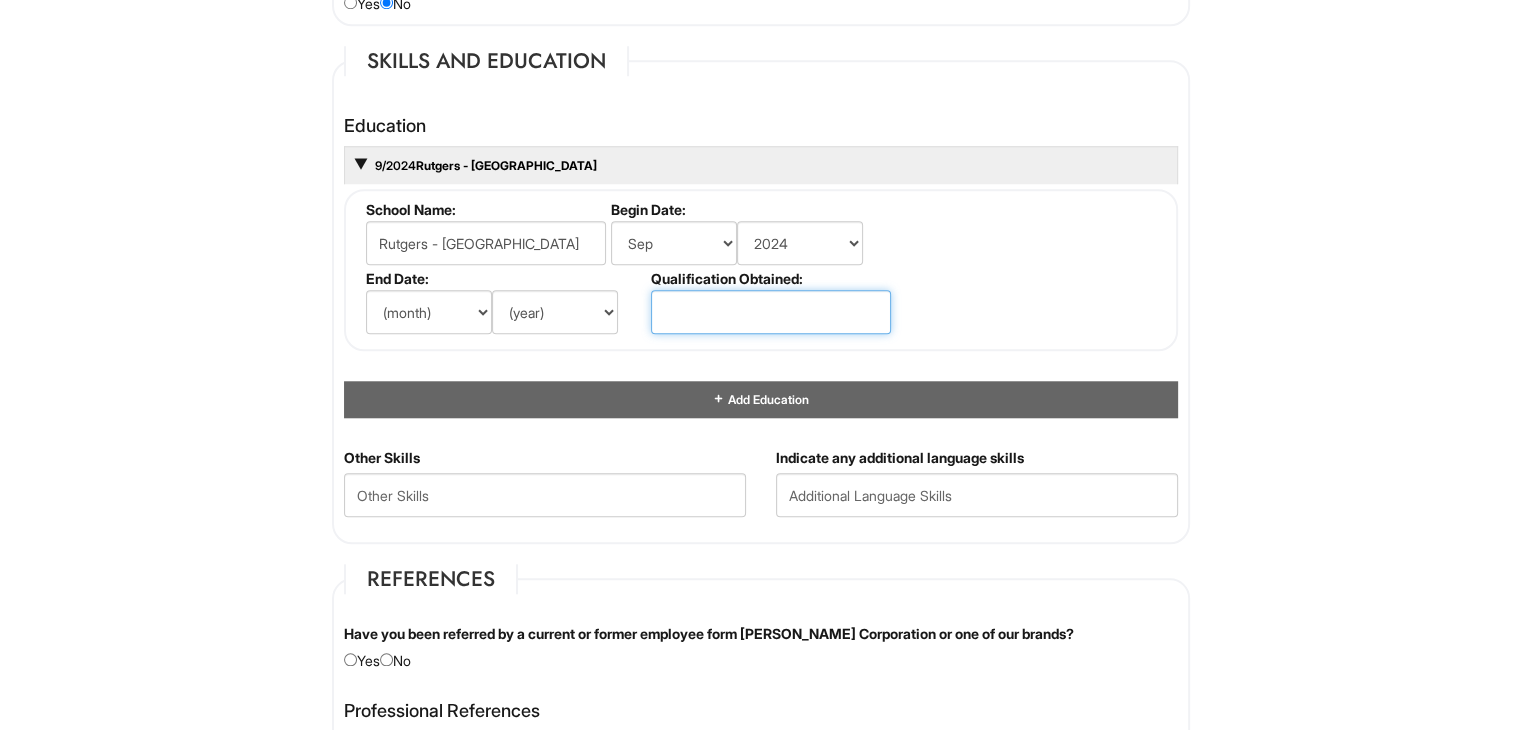 scroll, scrollTop: 1827, scrollLeft: 0, axis: vertical 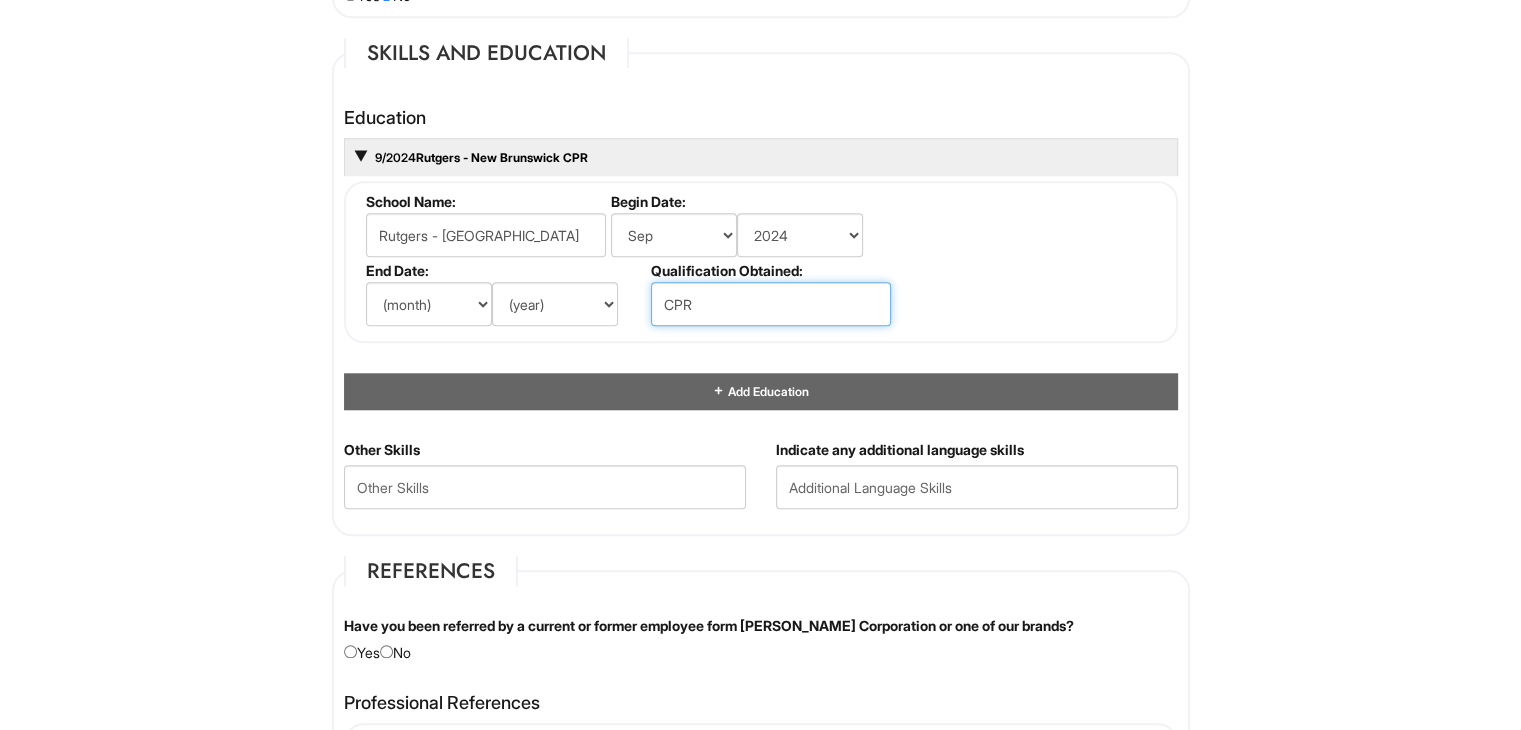 type on "CPR" 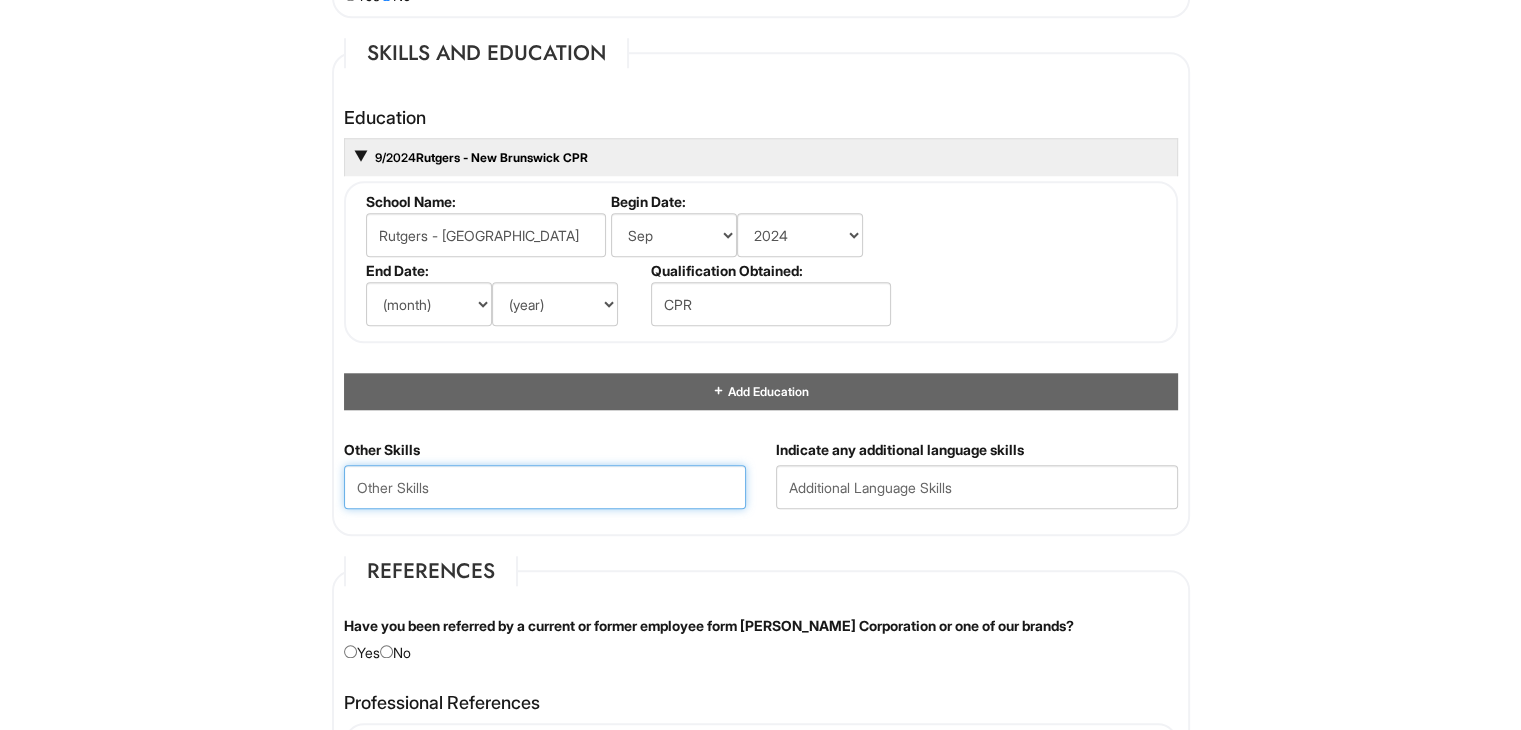 click at bounding box center [545, 487] 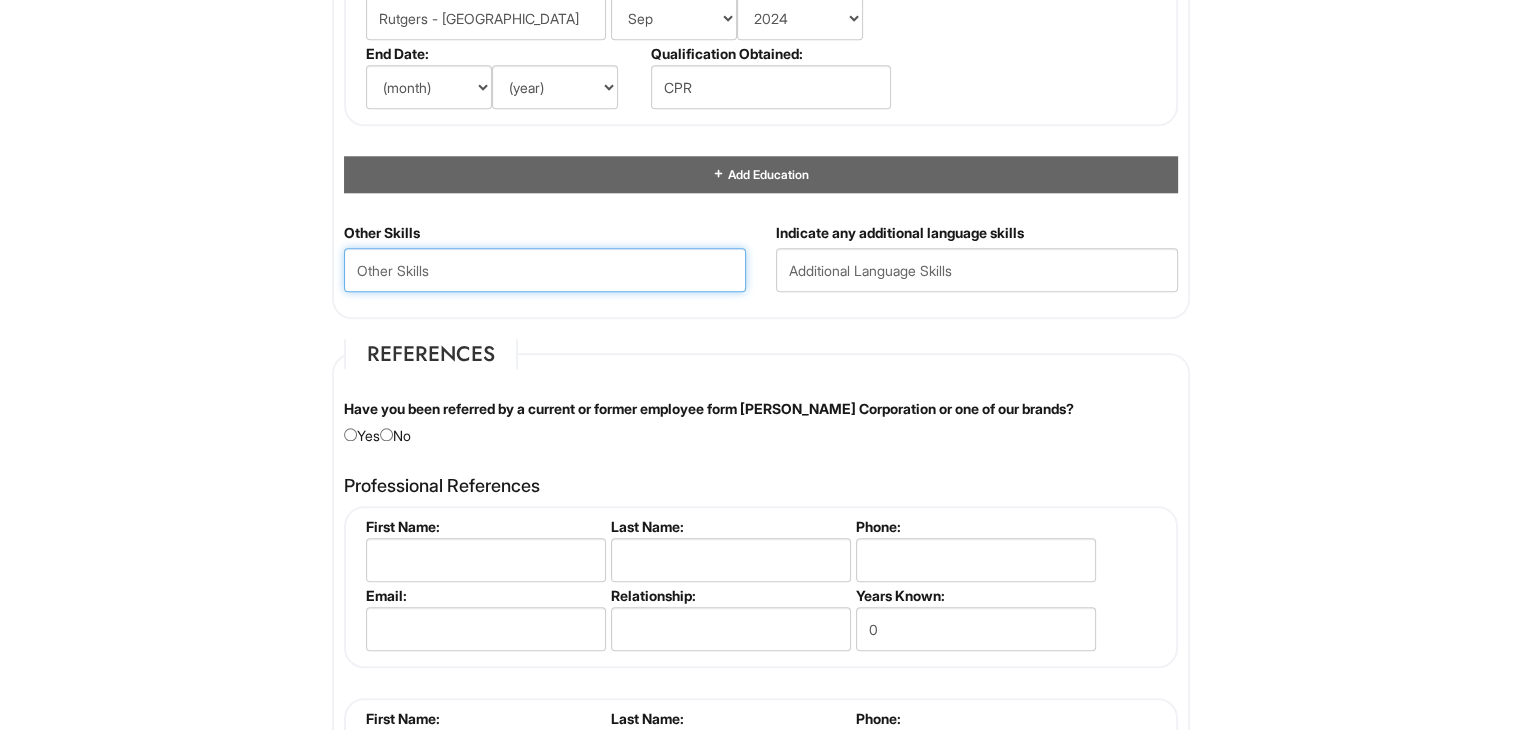 scroll, scrollTop: 2046, scrollLeft: 0, axis: vertical 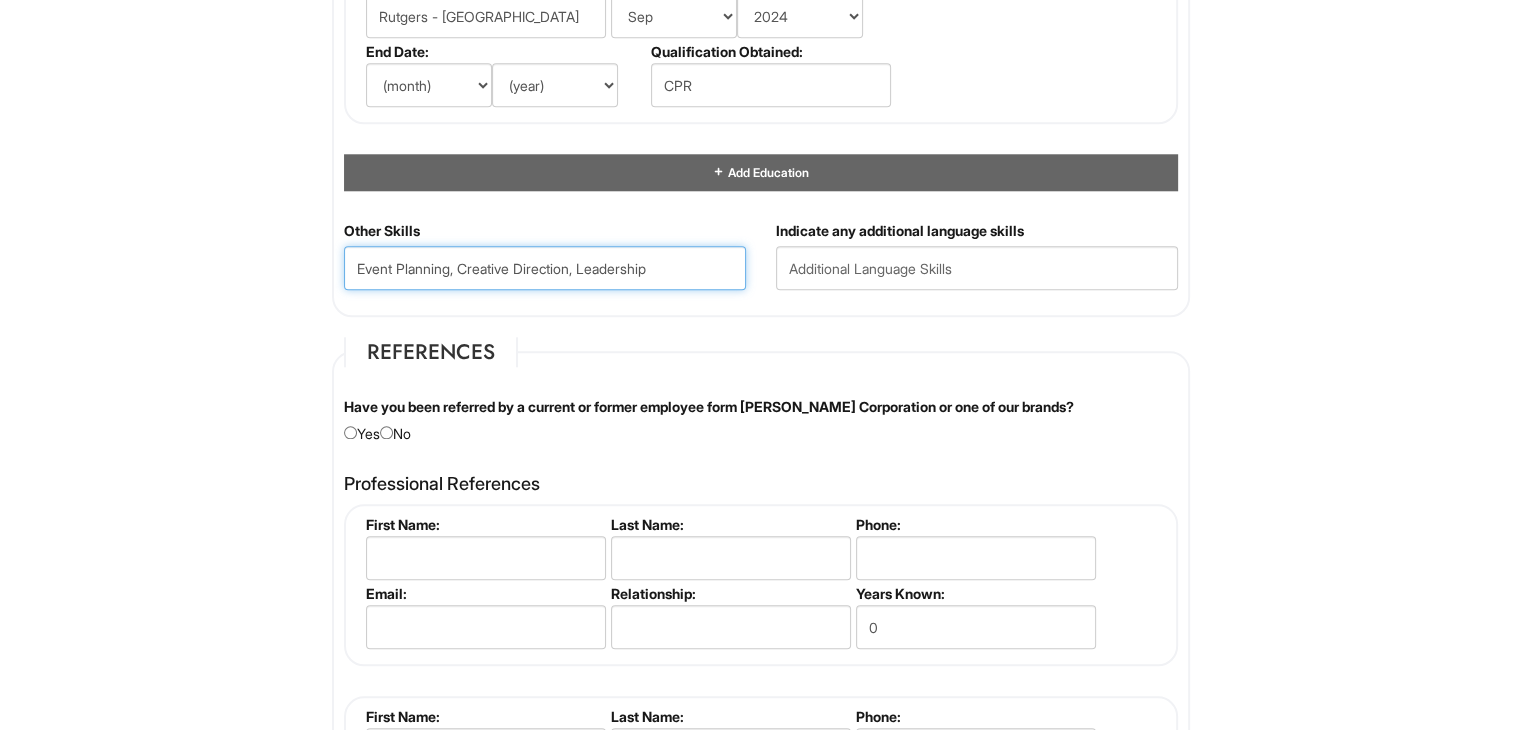 type on "Event Planning, Creative Direction, Leadership" 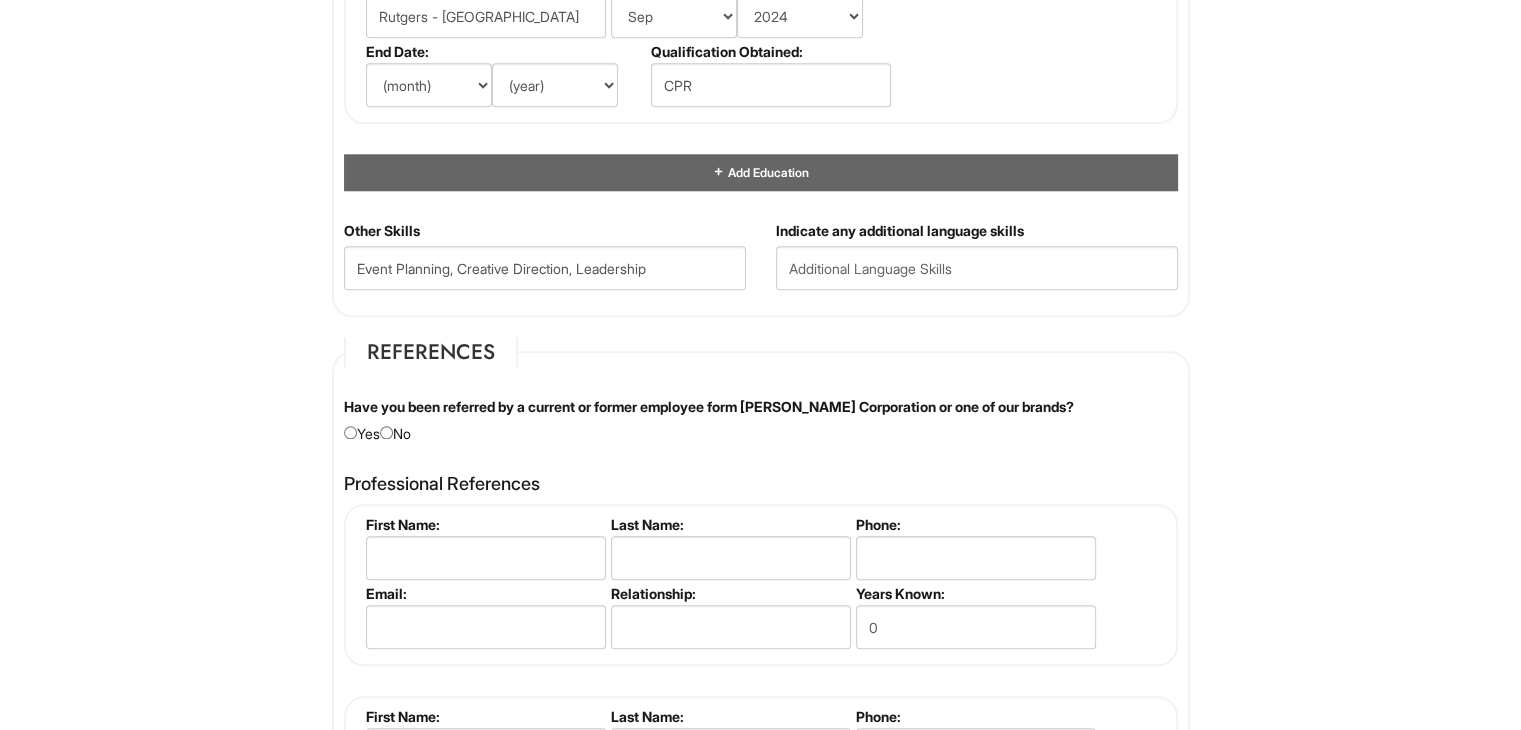 click on "References
Have you been referred by a current or former employee form [PERSON_NAME] Corporation or one of our brands?    Yes   No
Please provide the name of the employee:
Professional References
Please complete this section.
First Name:
Last Name:
Phone:
Email:
Relationship:
Years Known:
0
Please complete this section.
First Name:
Last Name:
Phone:
Email:
Relationship:
Years Known:
0
Add References
First Name:
Last Name:
Phone:
Email:
Relationship:
Years Known:
0" at bounding box center [761, 618] 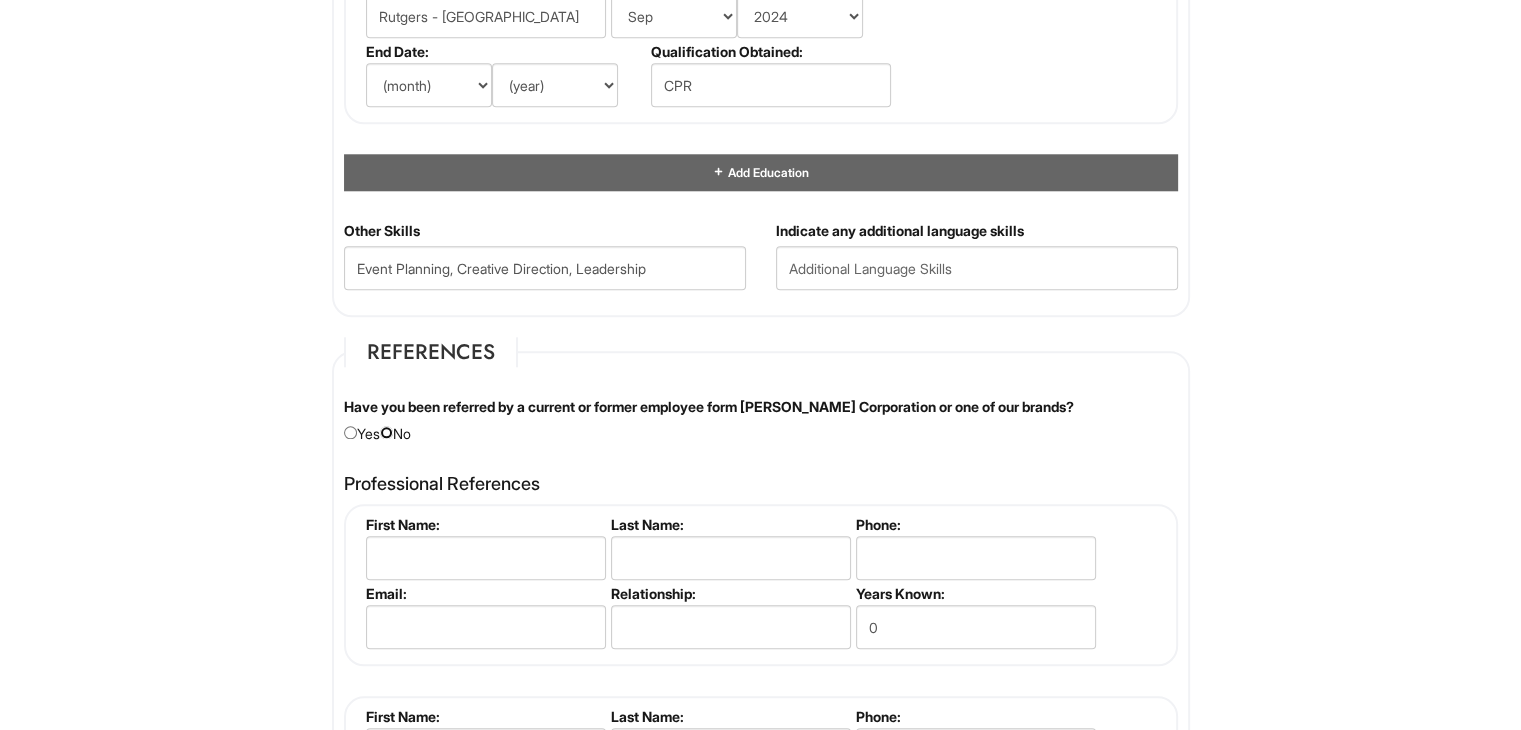 click at bounding box center [386, 432] 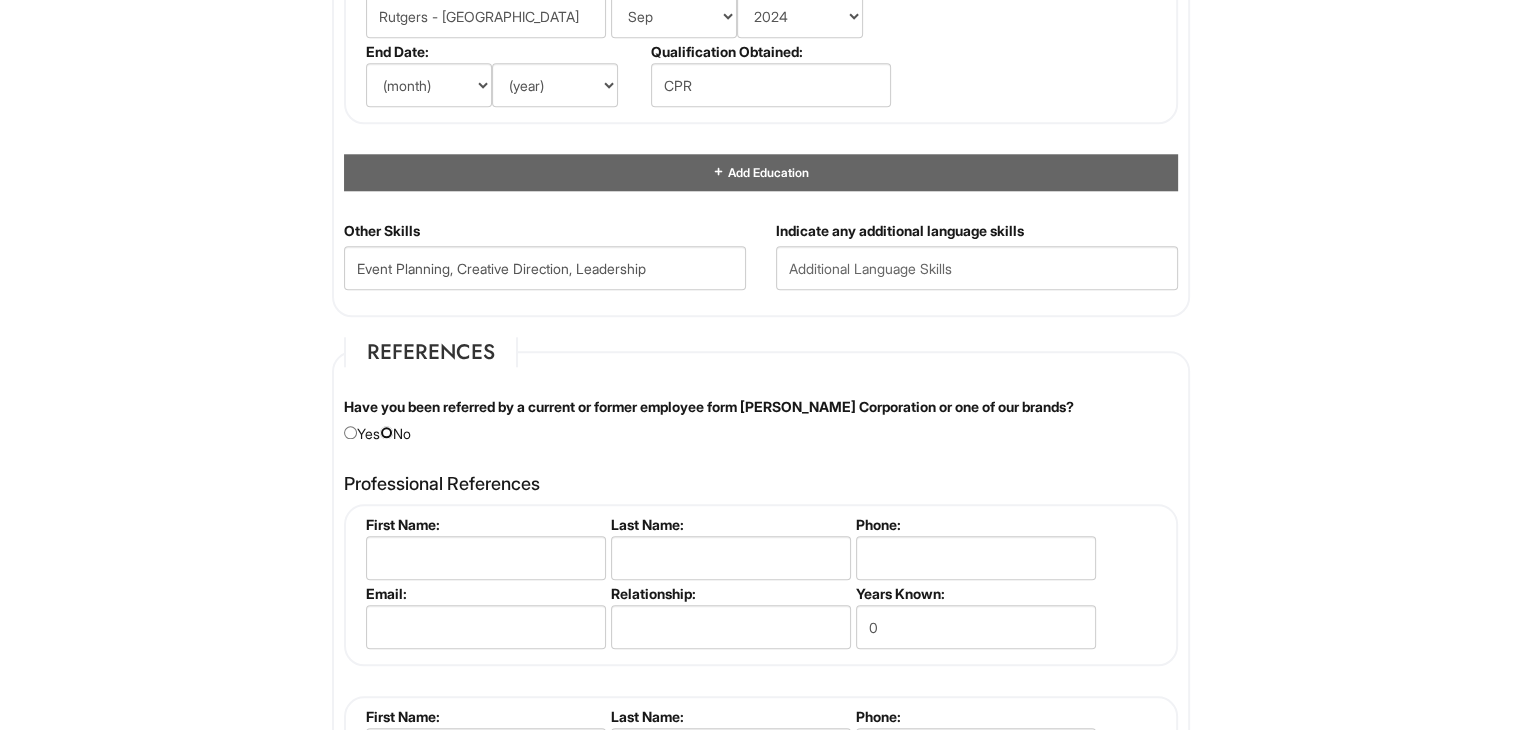 radio on "true" 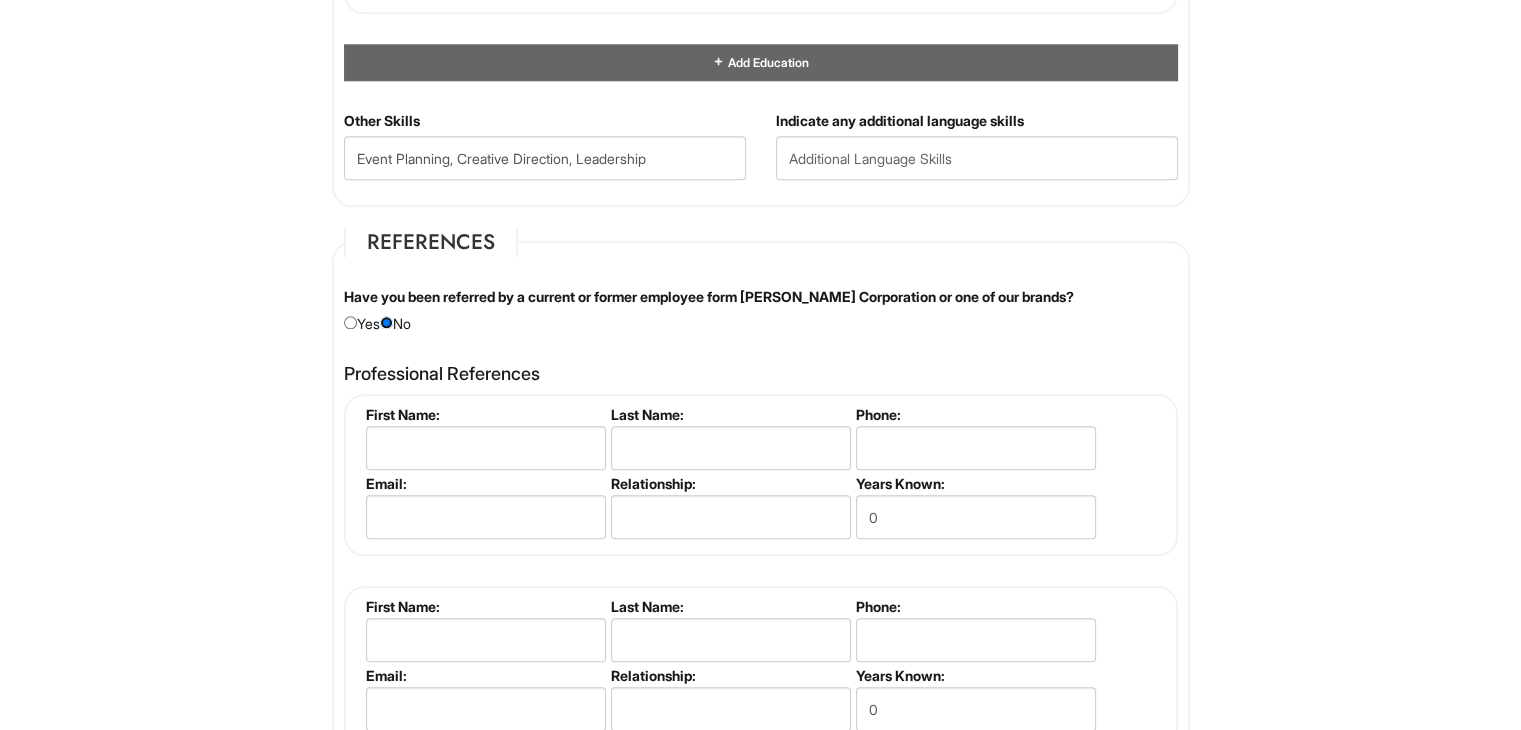 scroll, scrollTop: 2162, scrollLeft: 0, axis: vertical 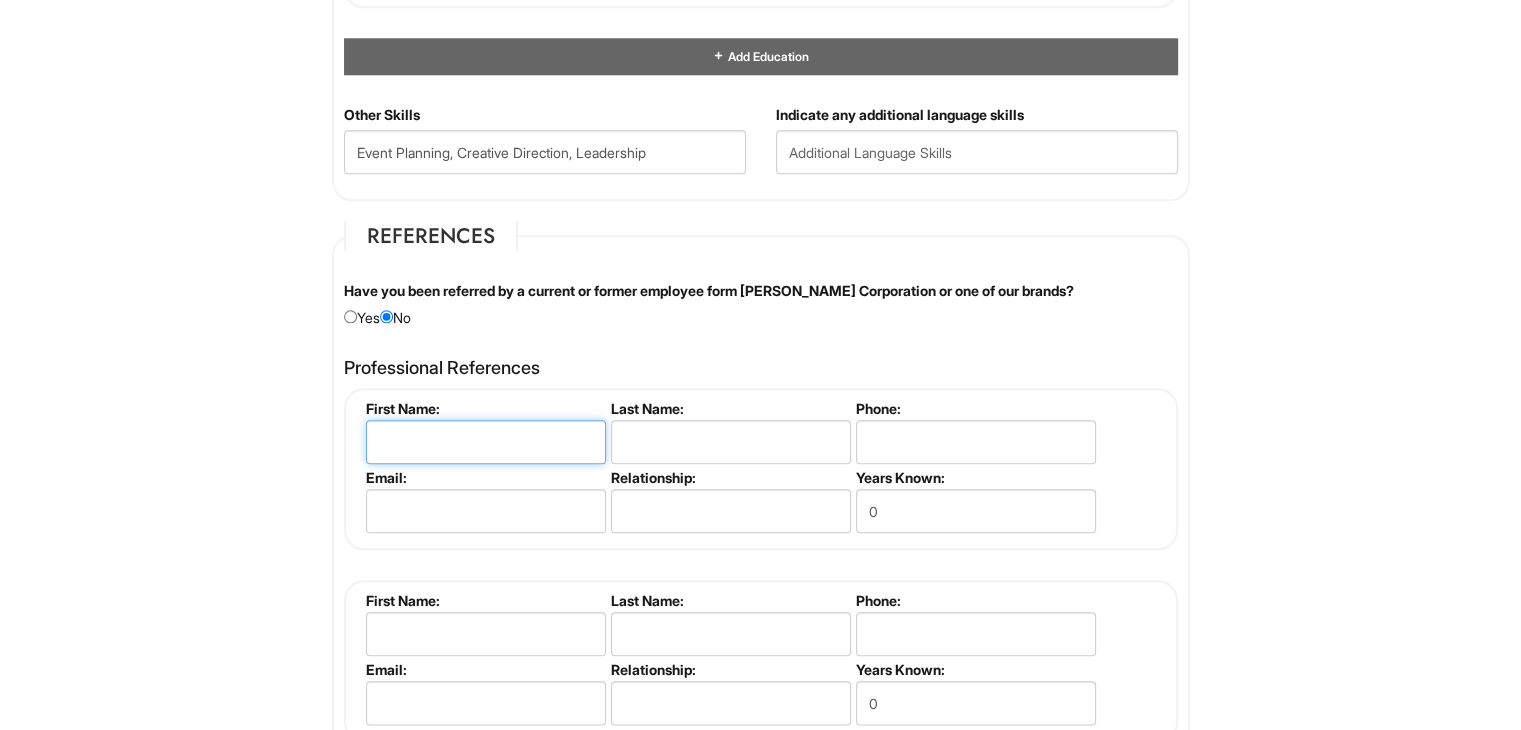 click at bounding box center [486, 442] 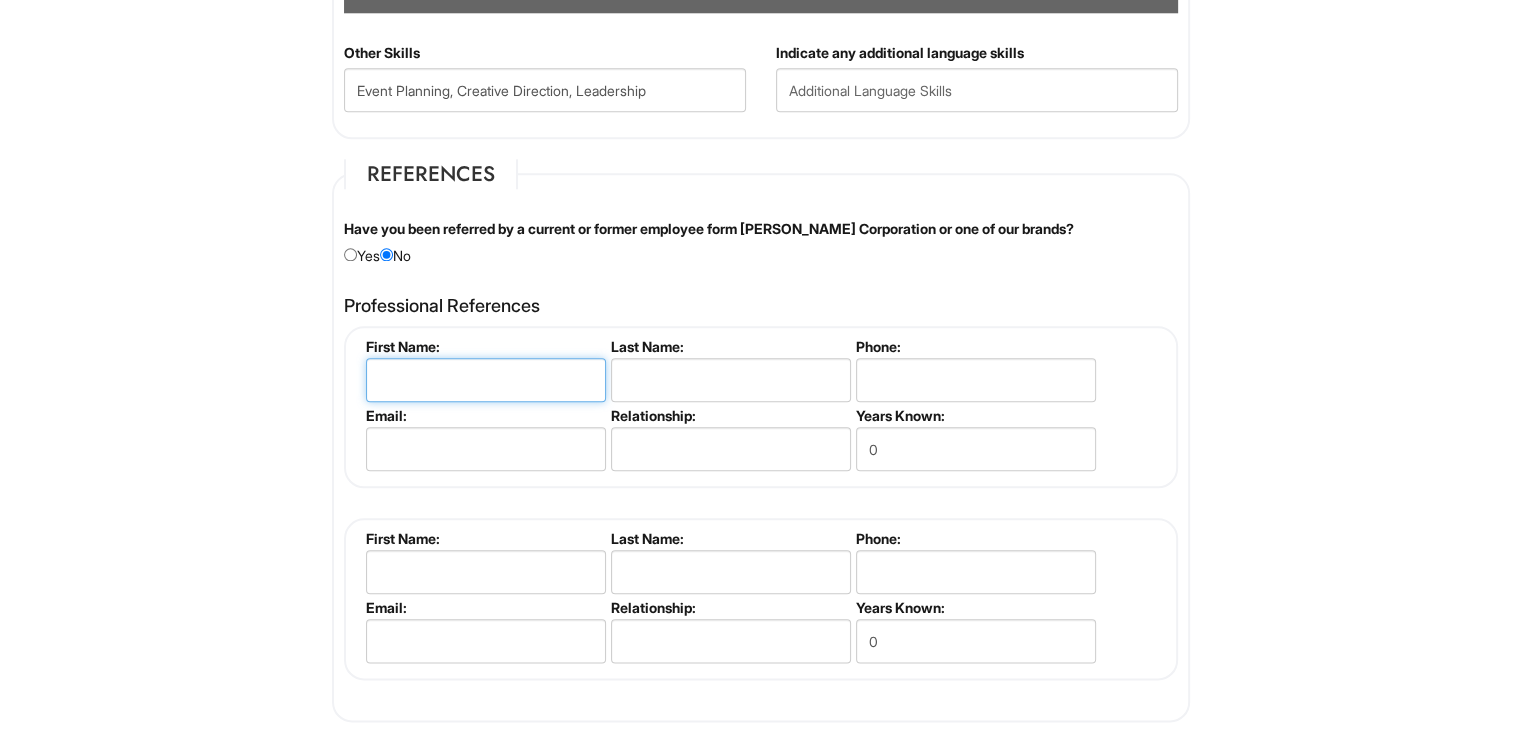 scroll, scrollTop: 2226, scrollLeft: 0, axis: vertical 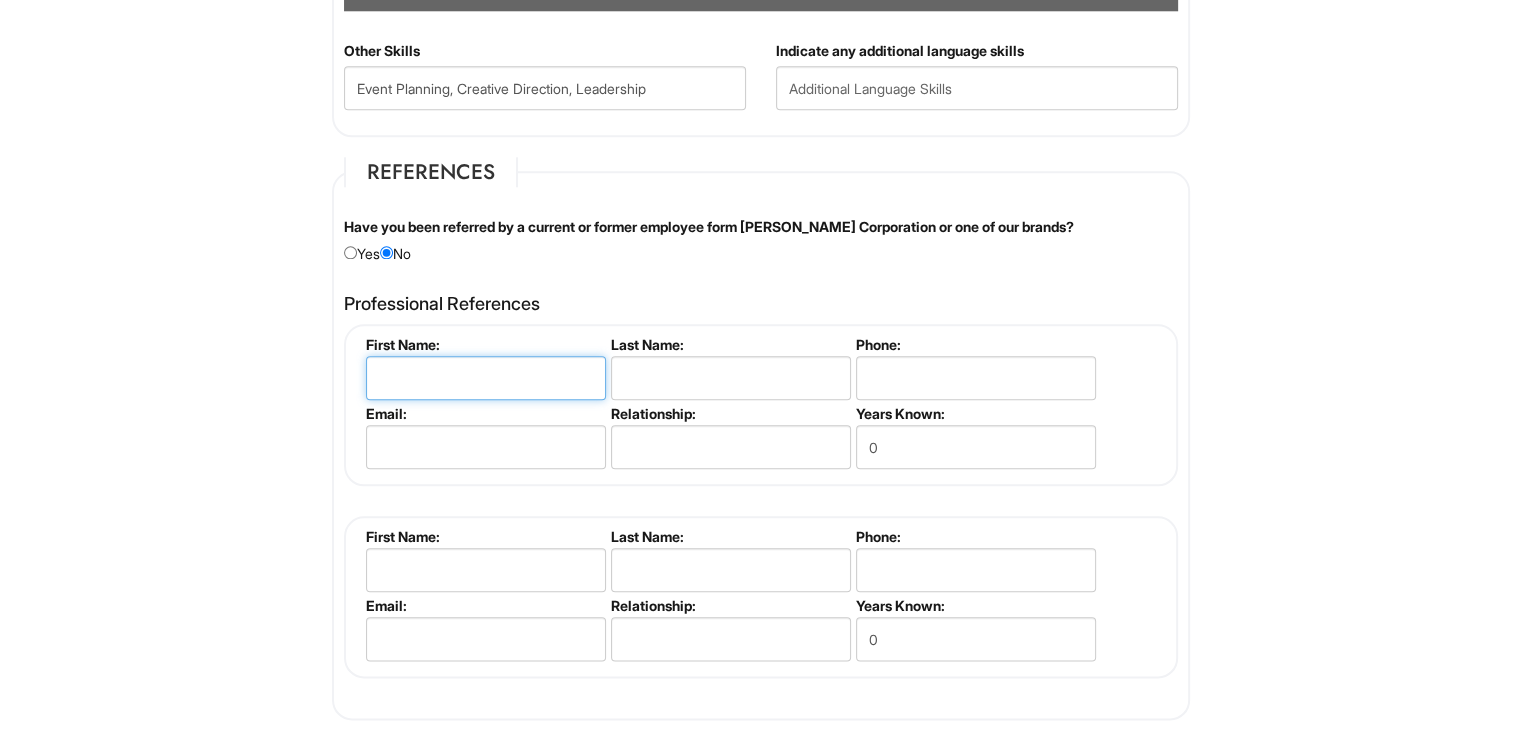 click at bounding box center [486, 378] 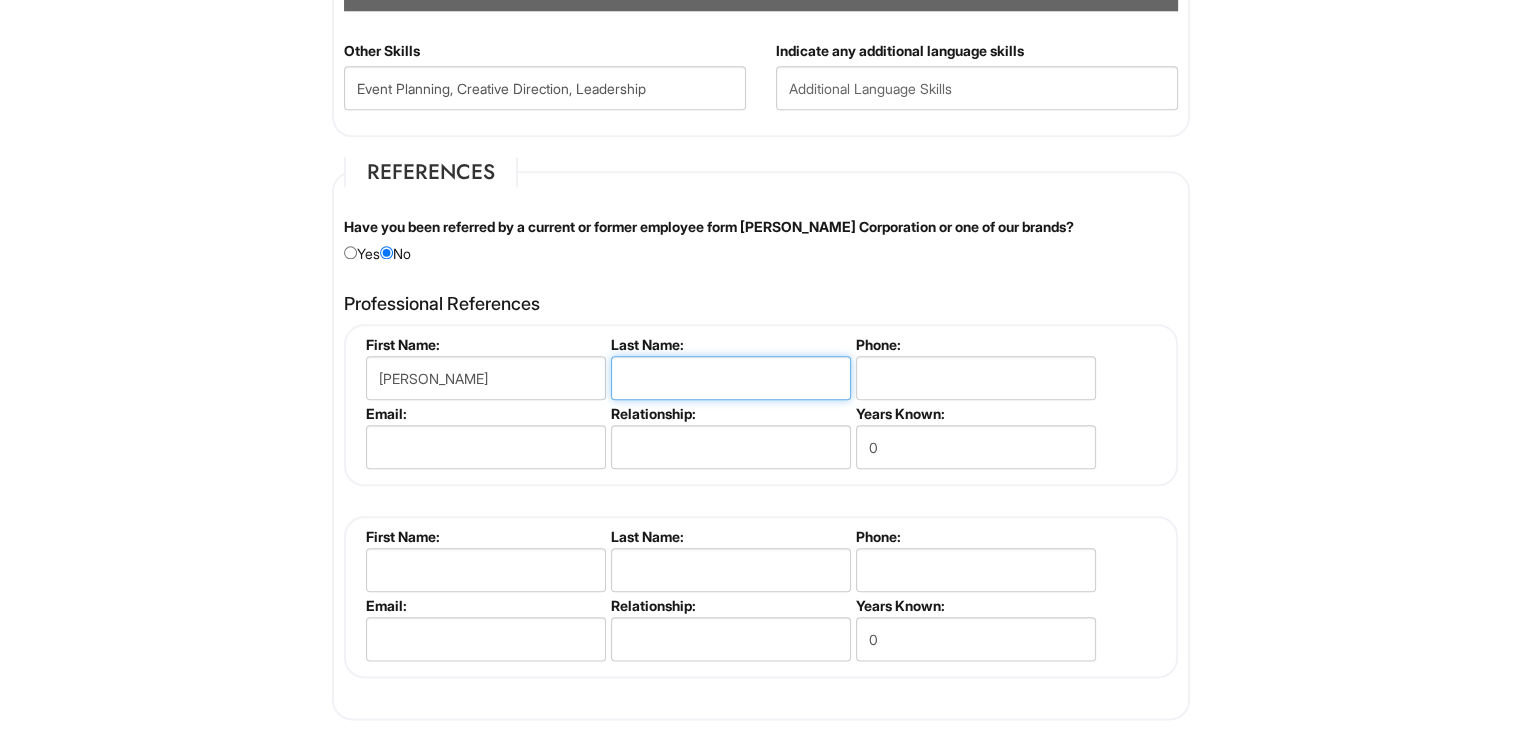 click at bounding box center (731, 378) 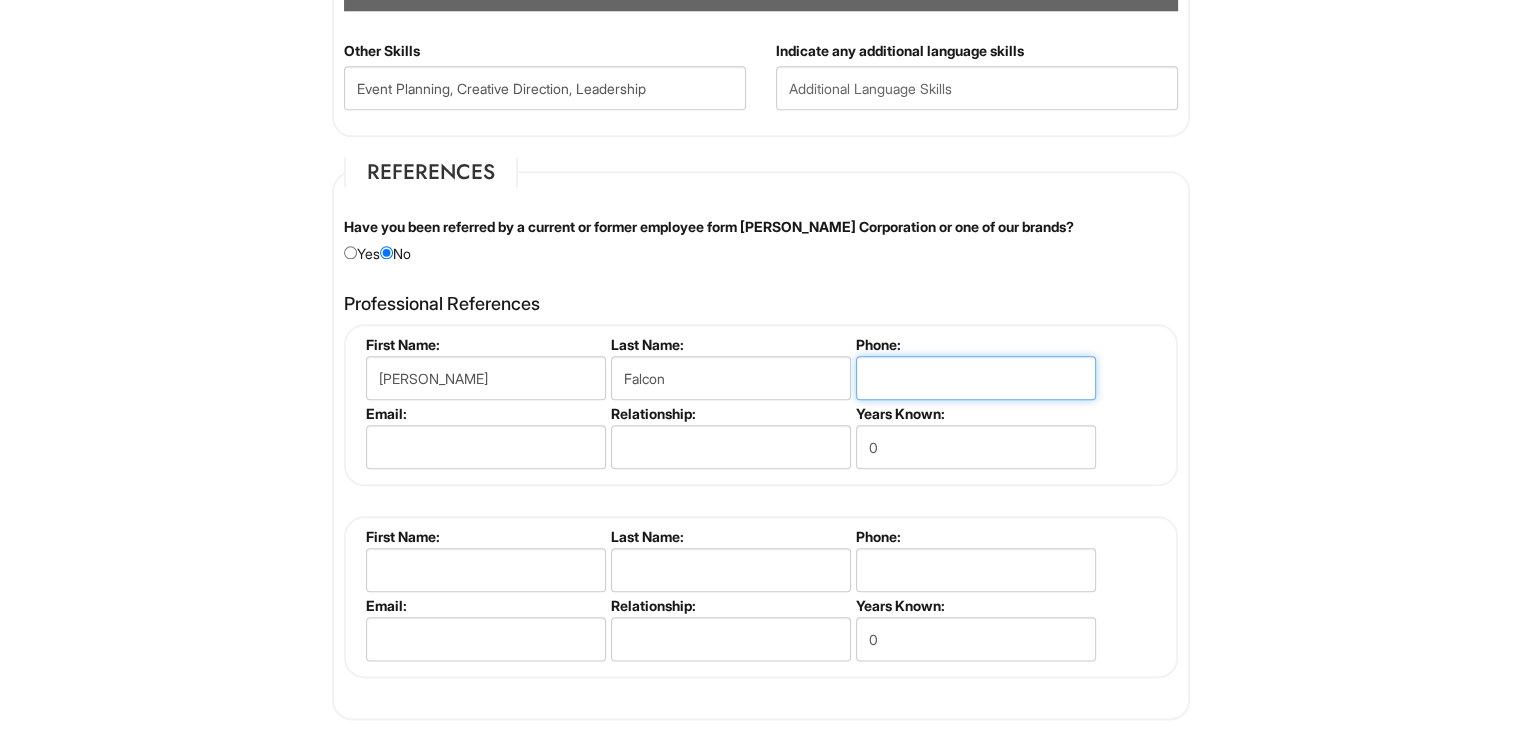 click at bounding box center [976, 378] 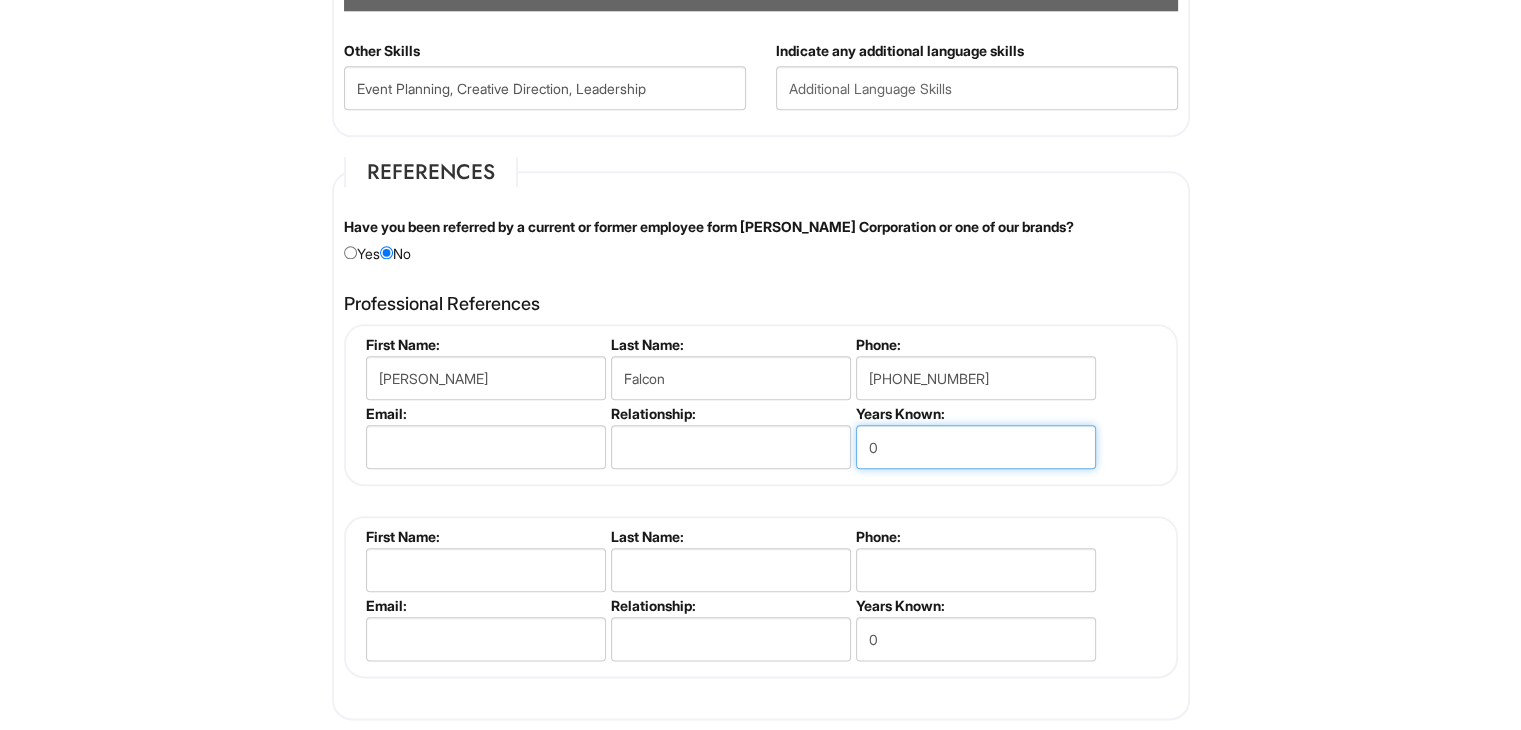 click on "0" at bounding box center (976, 447) 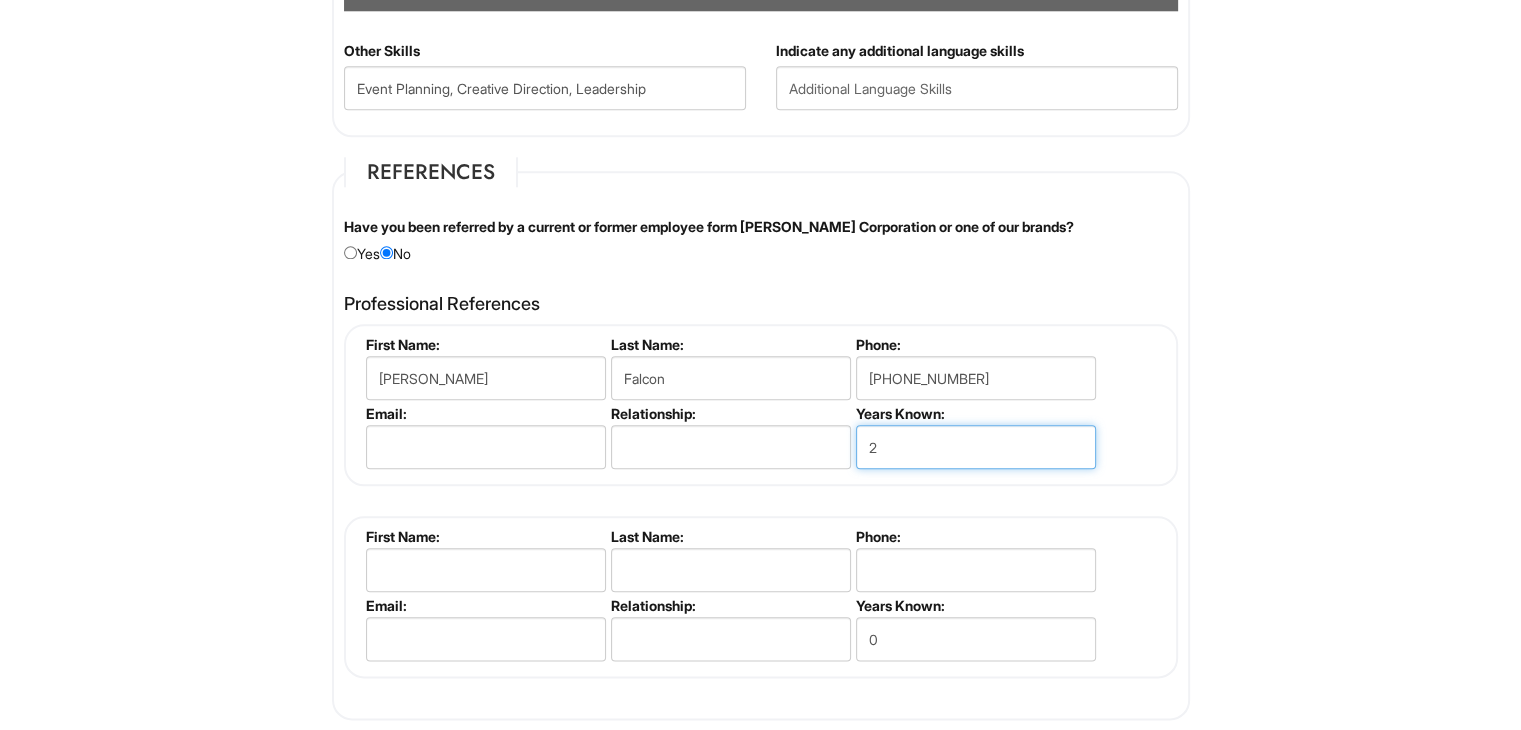type on "2" 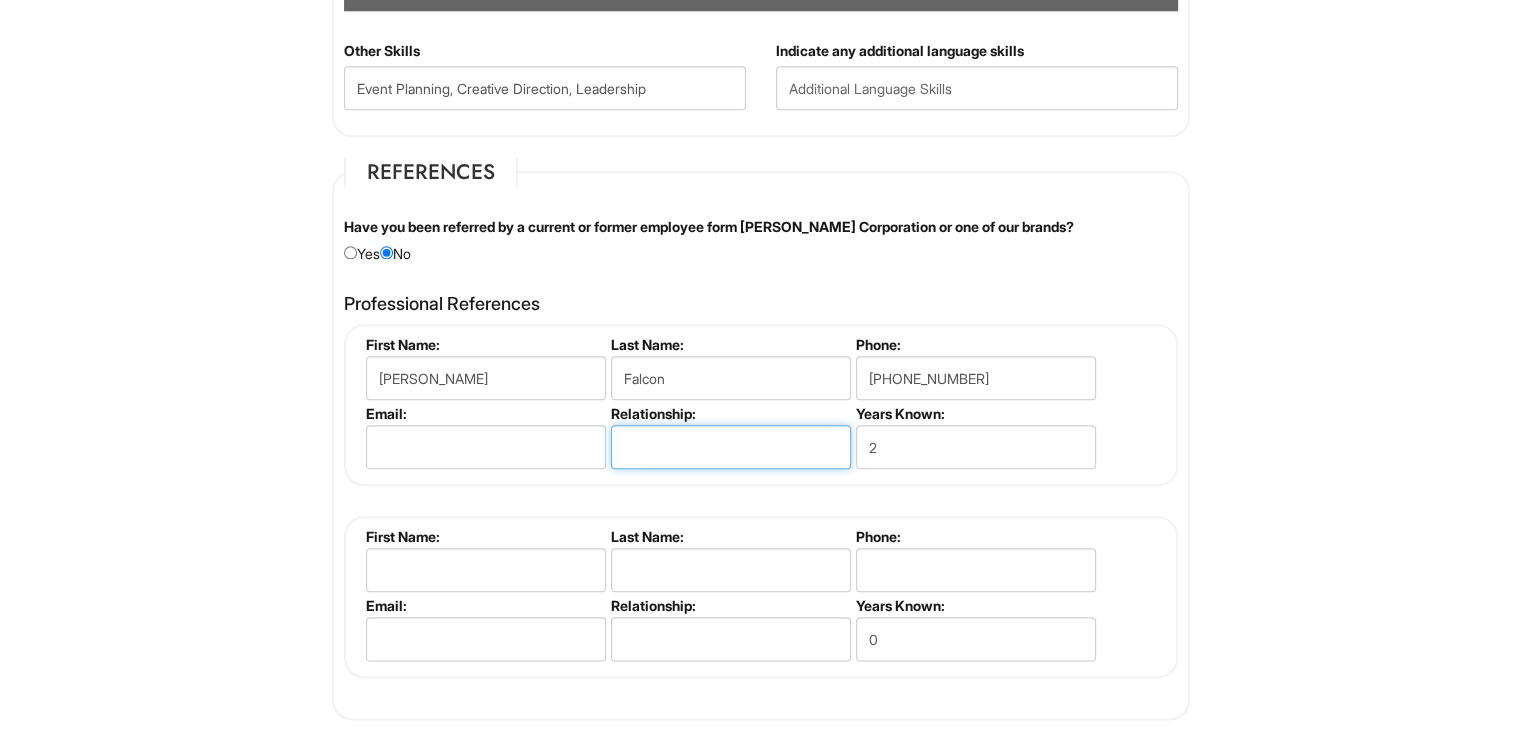 click at bounding box center (731, 447) 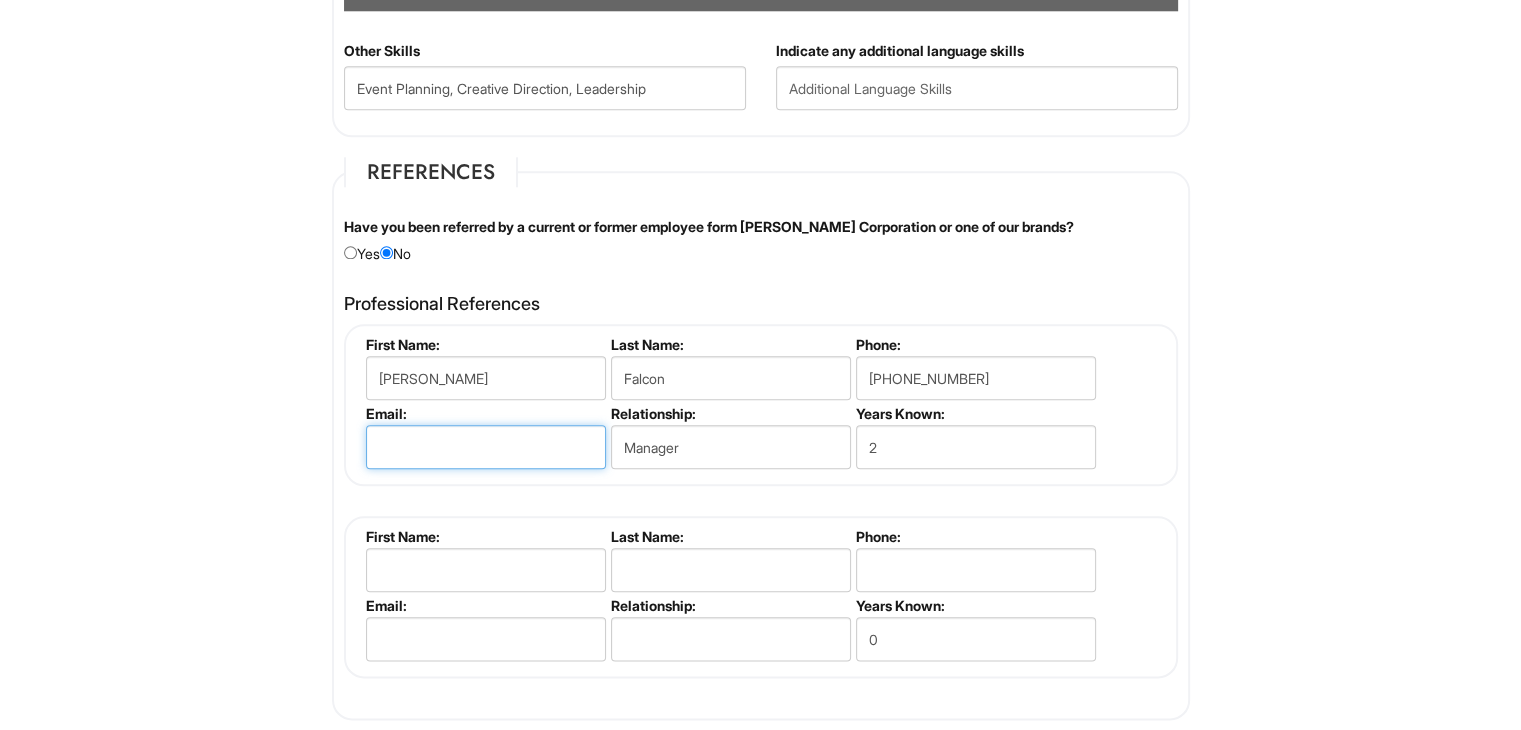 click at bounding box center (486, 447) 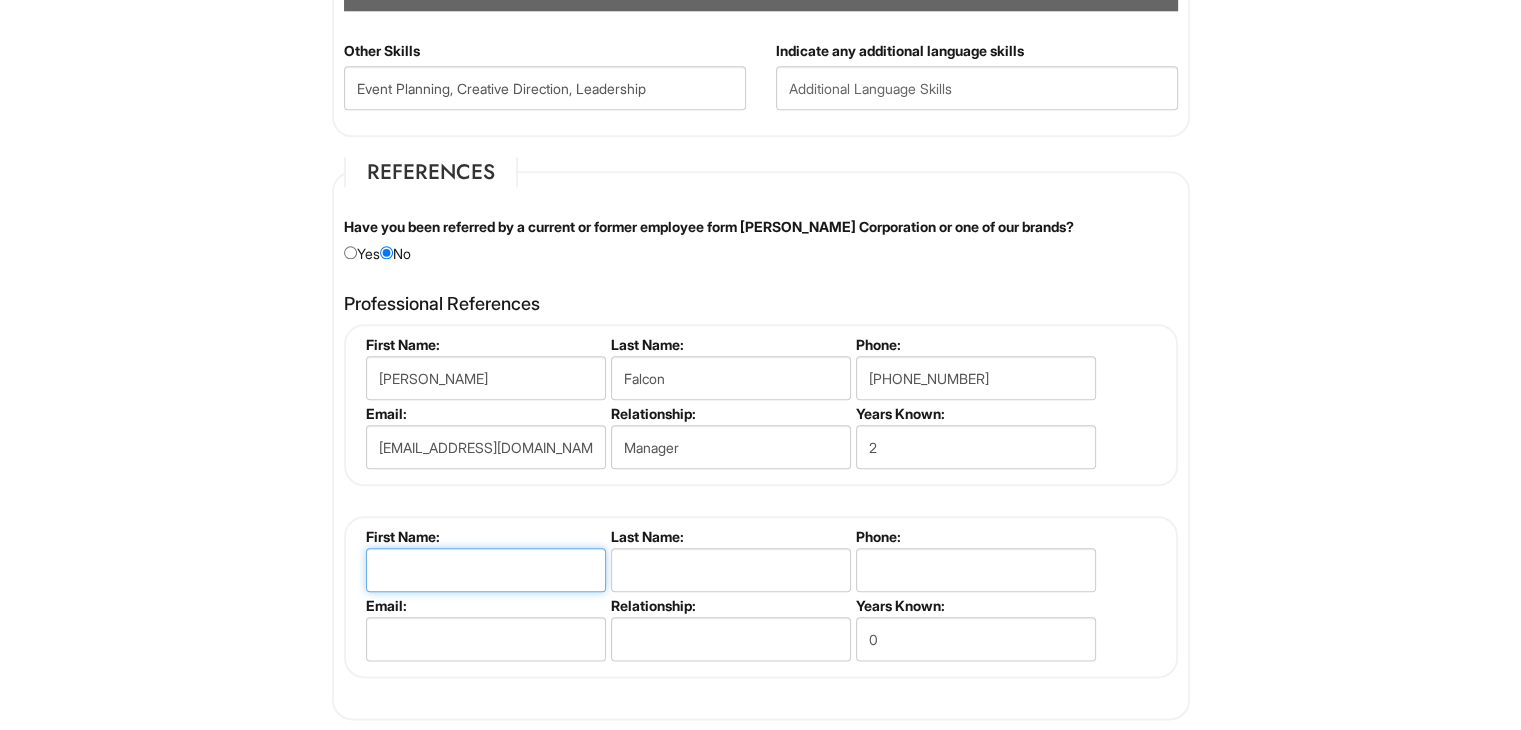 click at bounding box center (486, 570) 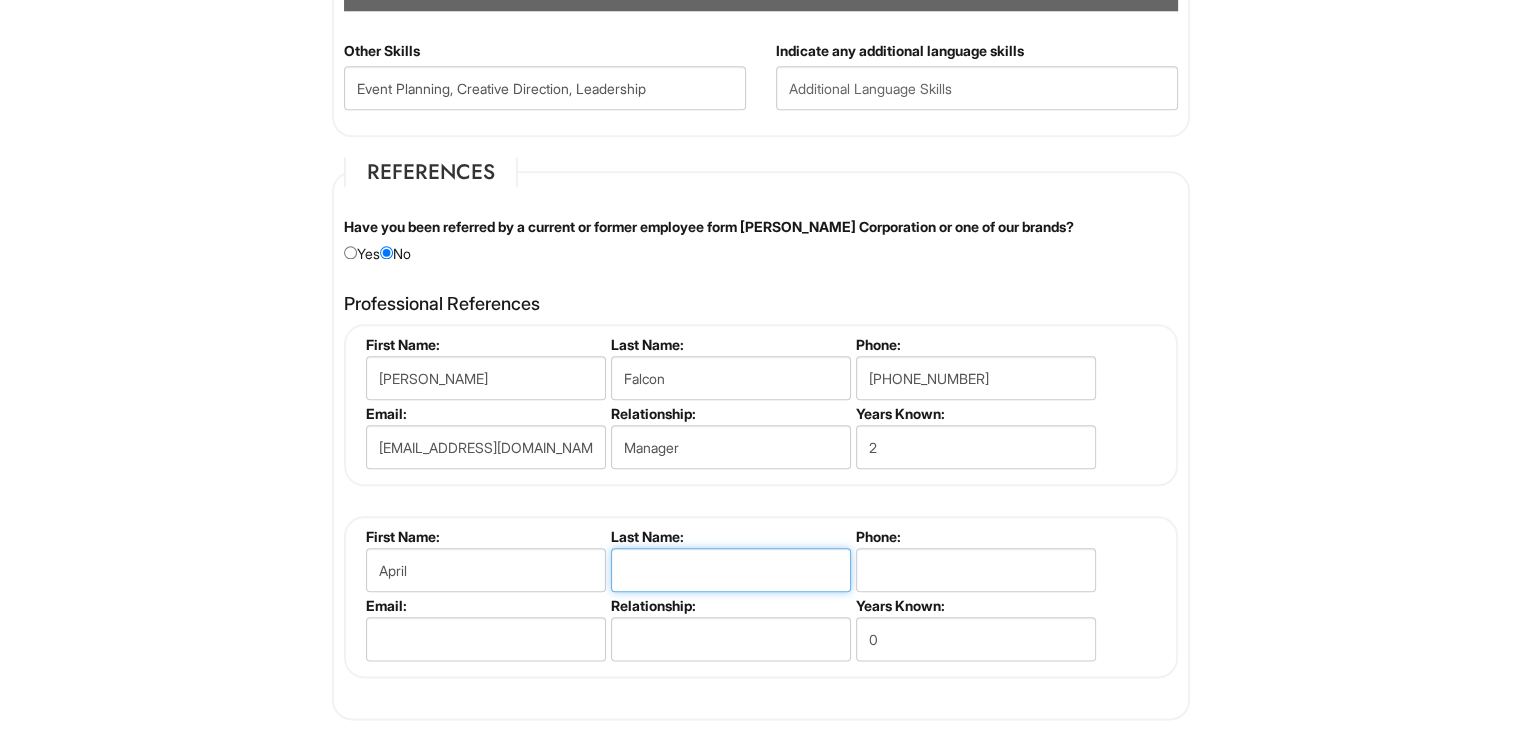 click at bounding box center (731, 570) 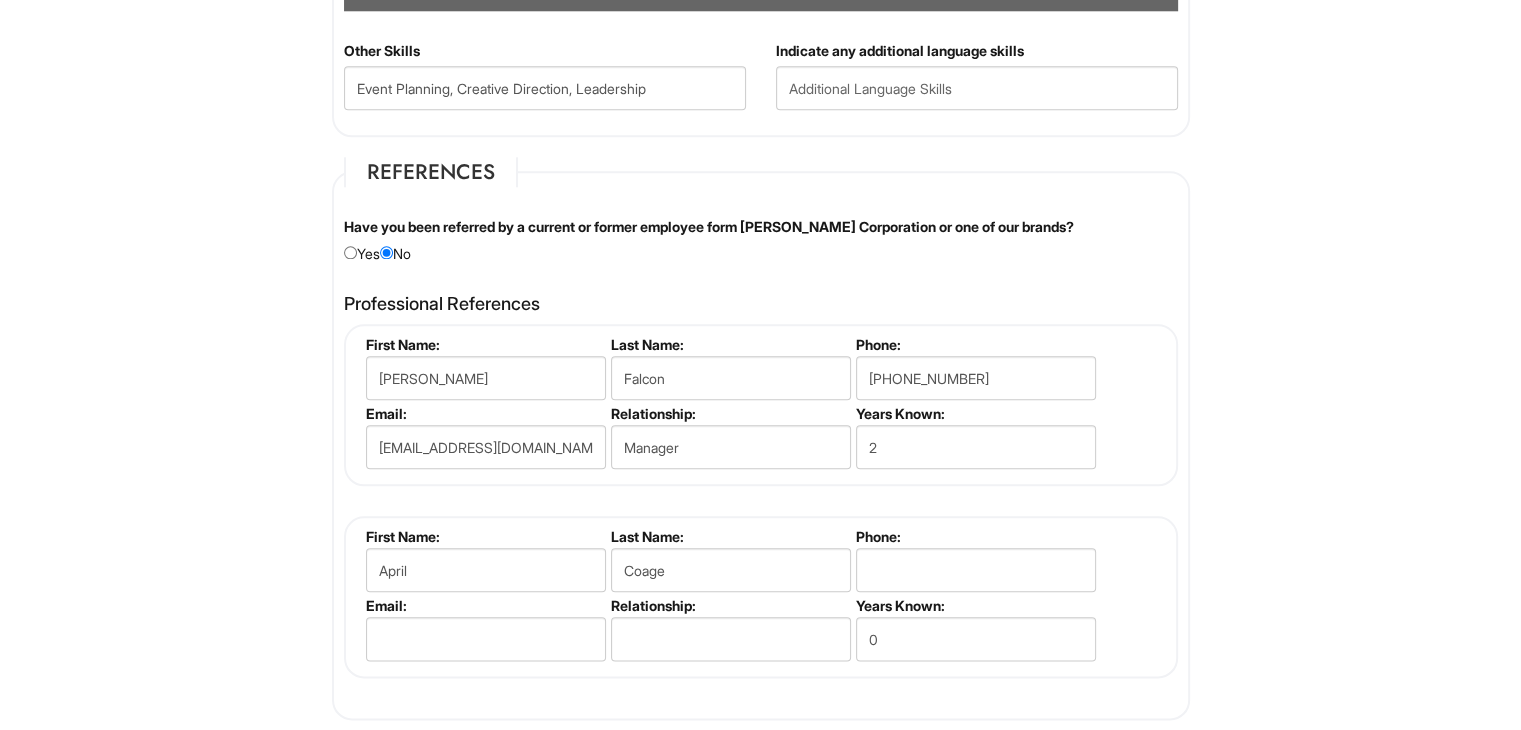 drag, startPoint x: 928, startPoint y: 537, endPoint x: 922, endPoint y: 561, distance: 24.738634 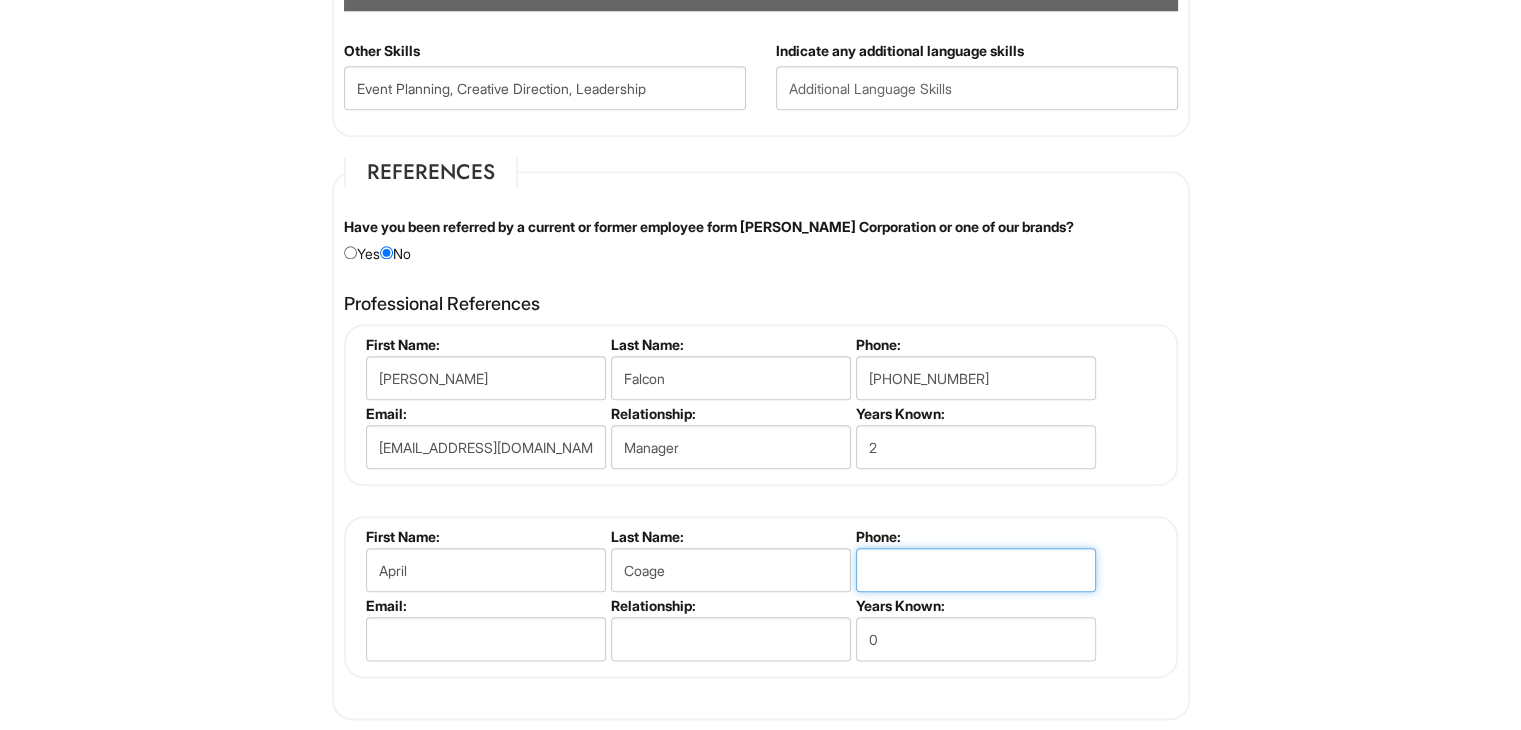 click at bounding box center [976, 570] 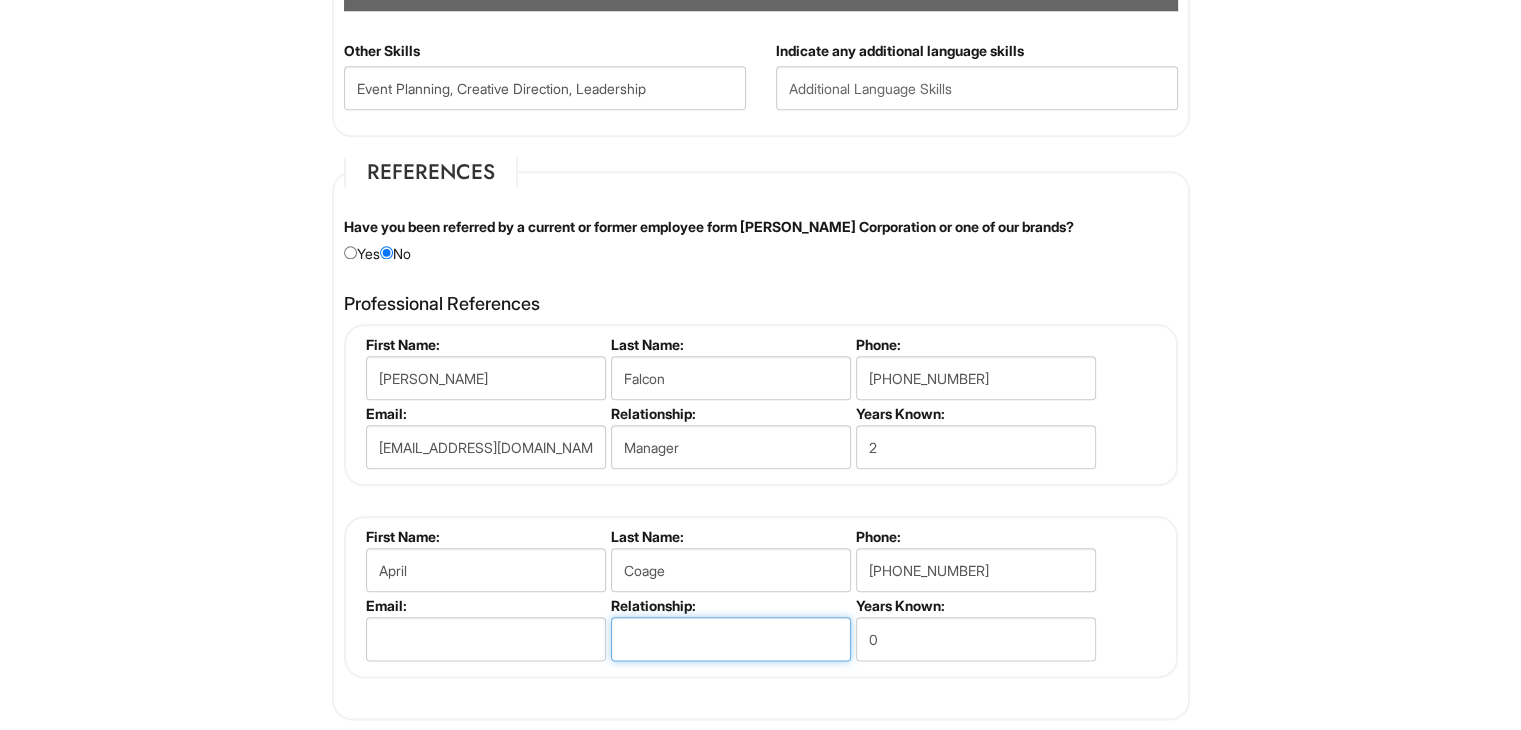 click at bounding box center [731, 639] 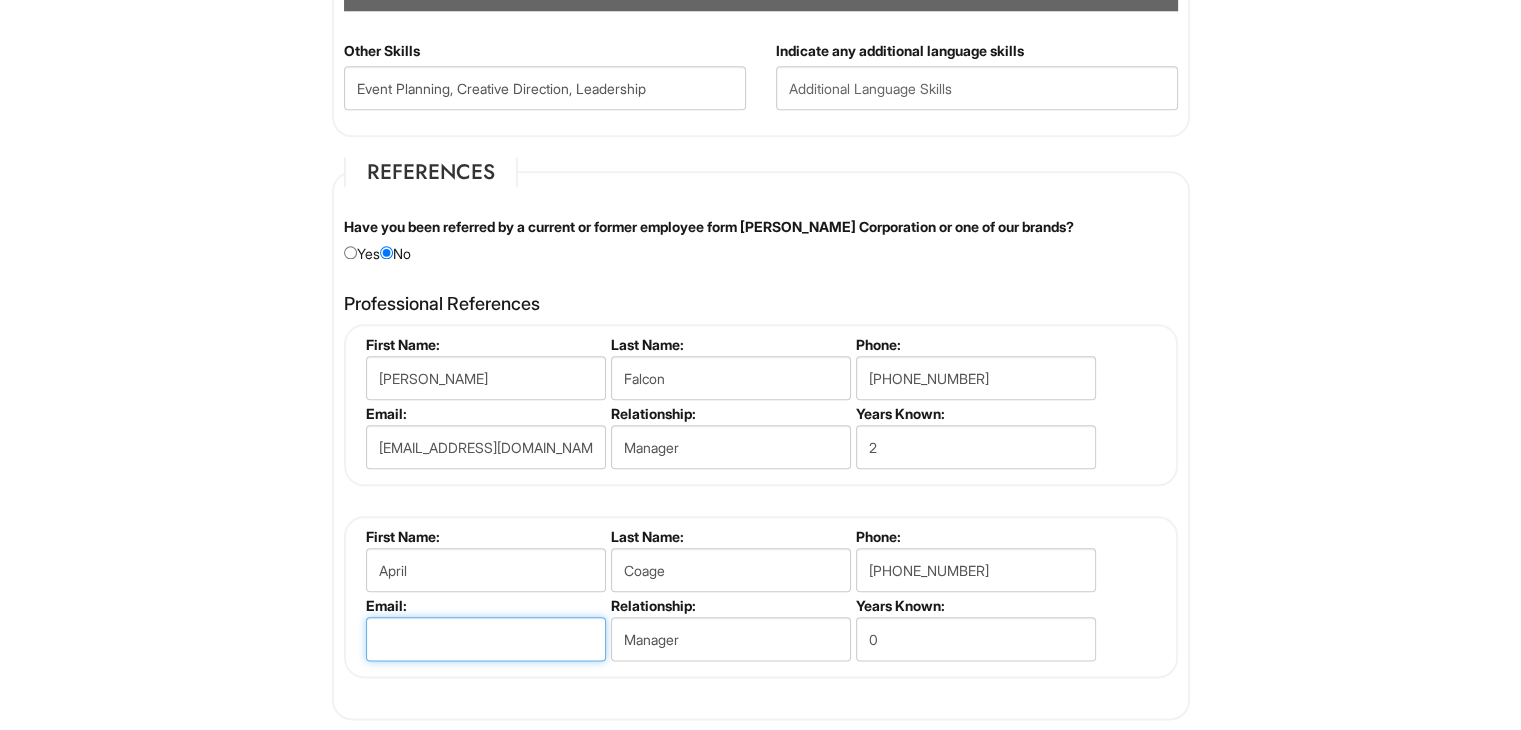 click at bounding box center (486, 639) 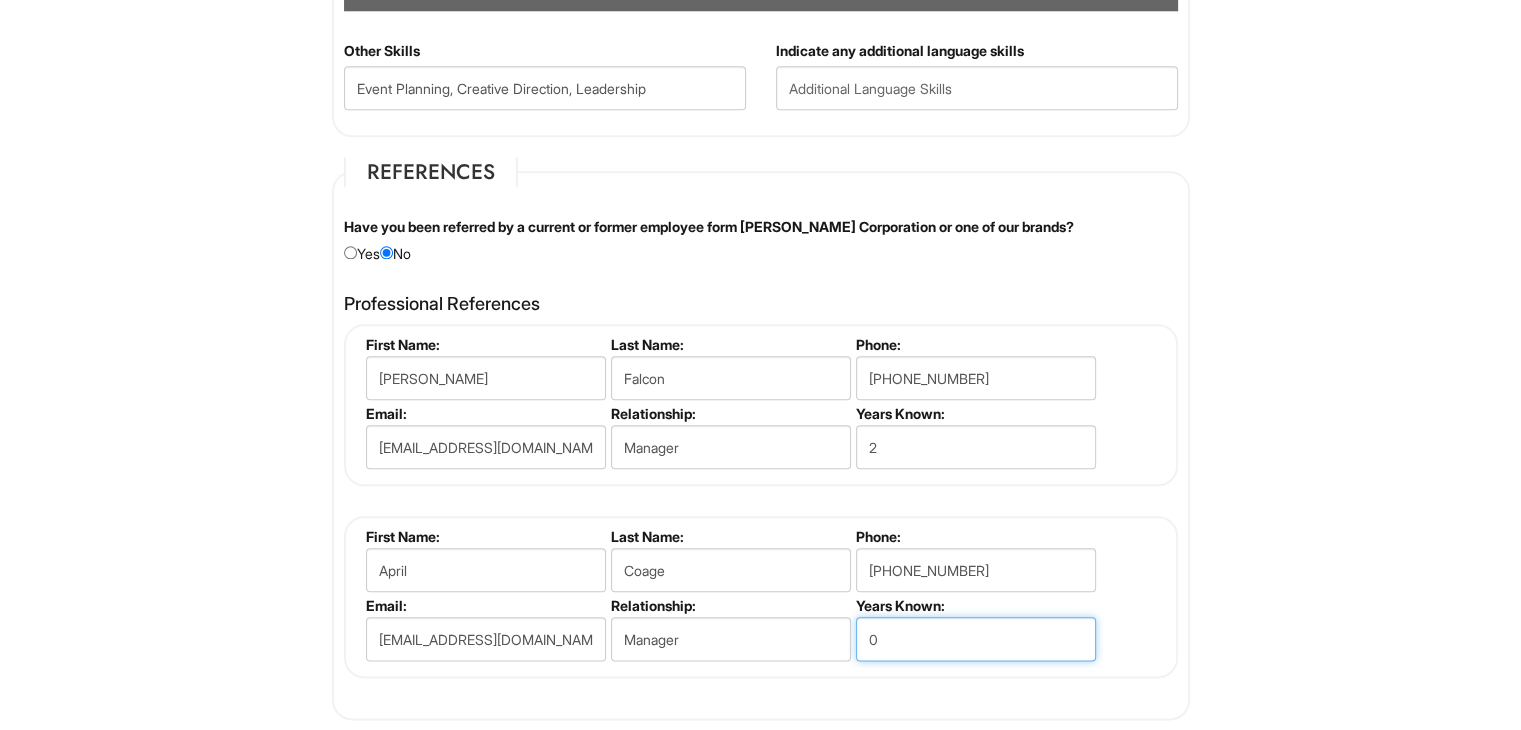 click on "0" at bounding box center (976, 639) 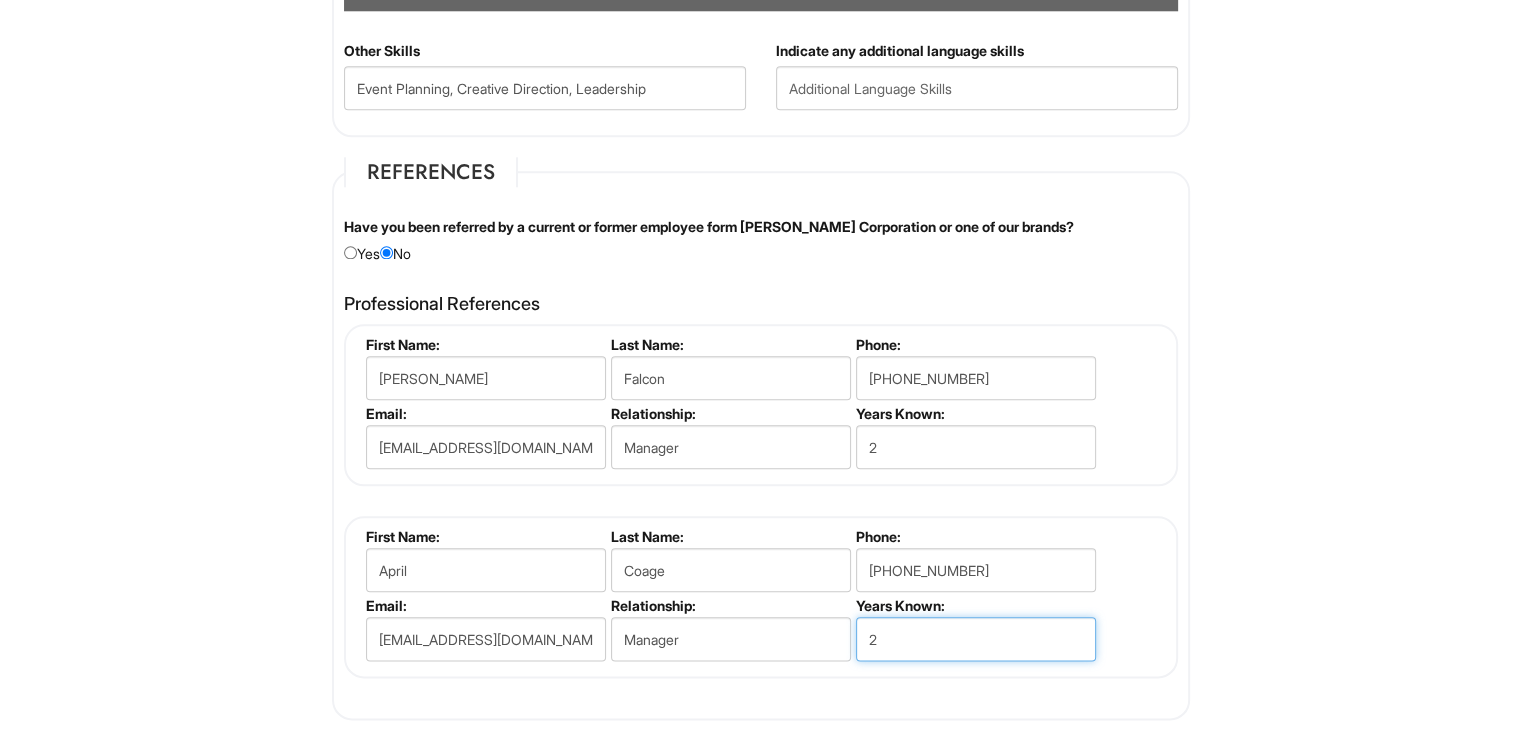 type on "2" 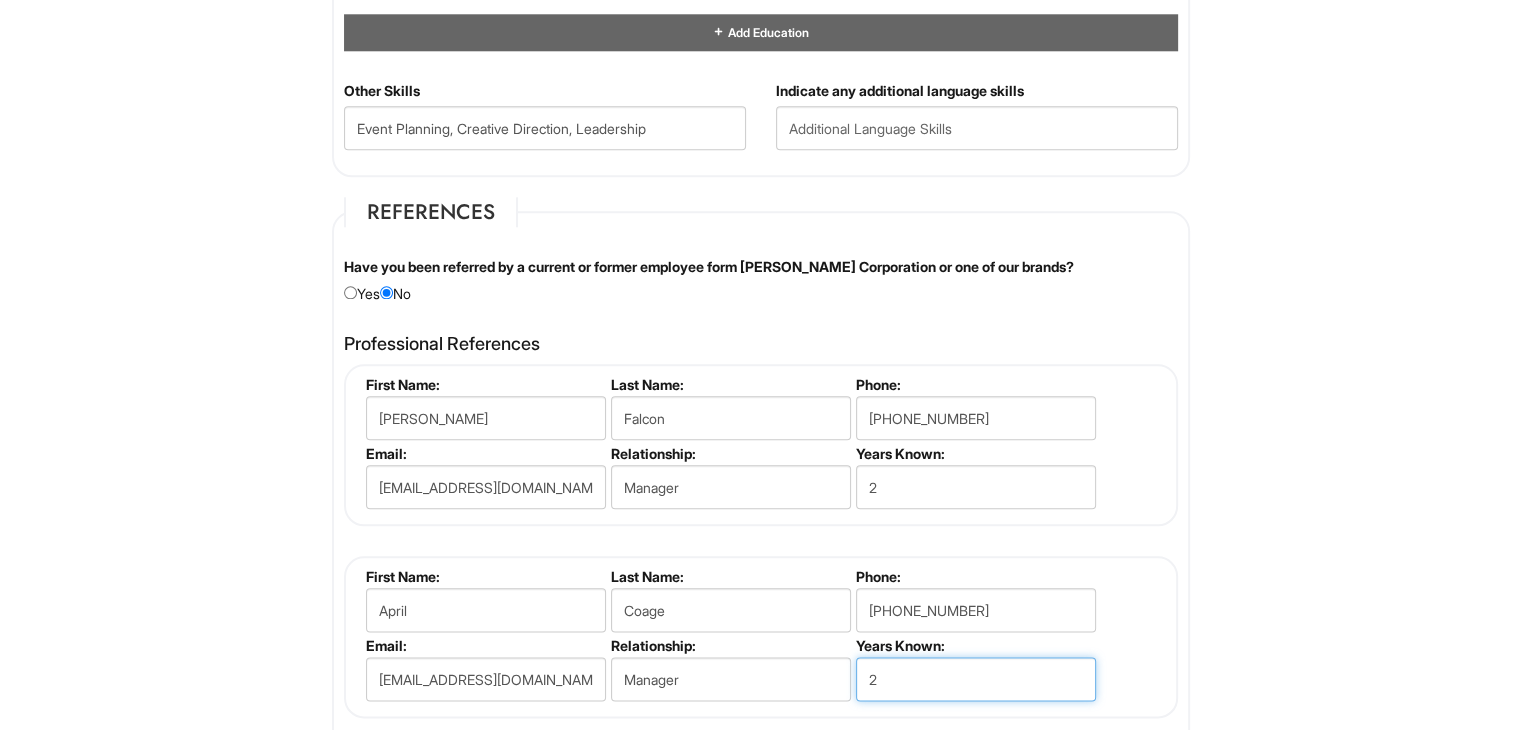 scroll, scrollTop: 122, scrollLeft: 0, axis: vertical 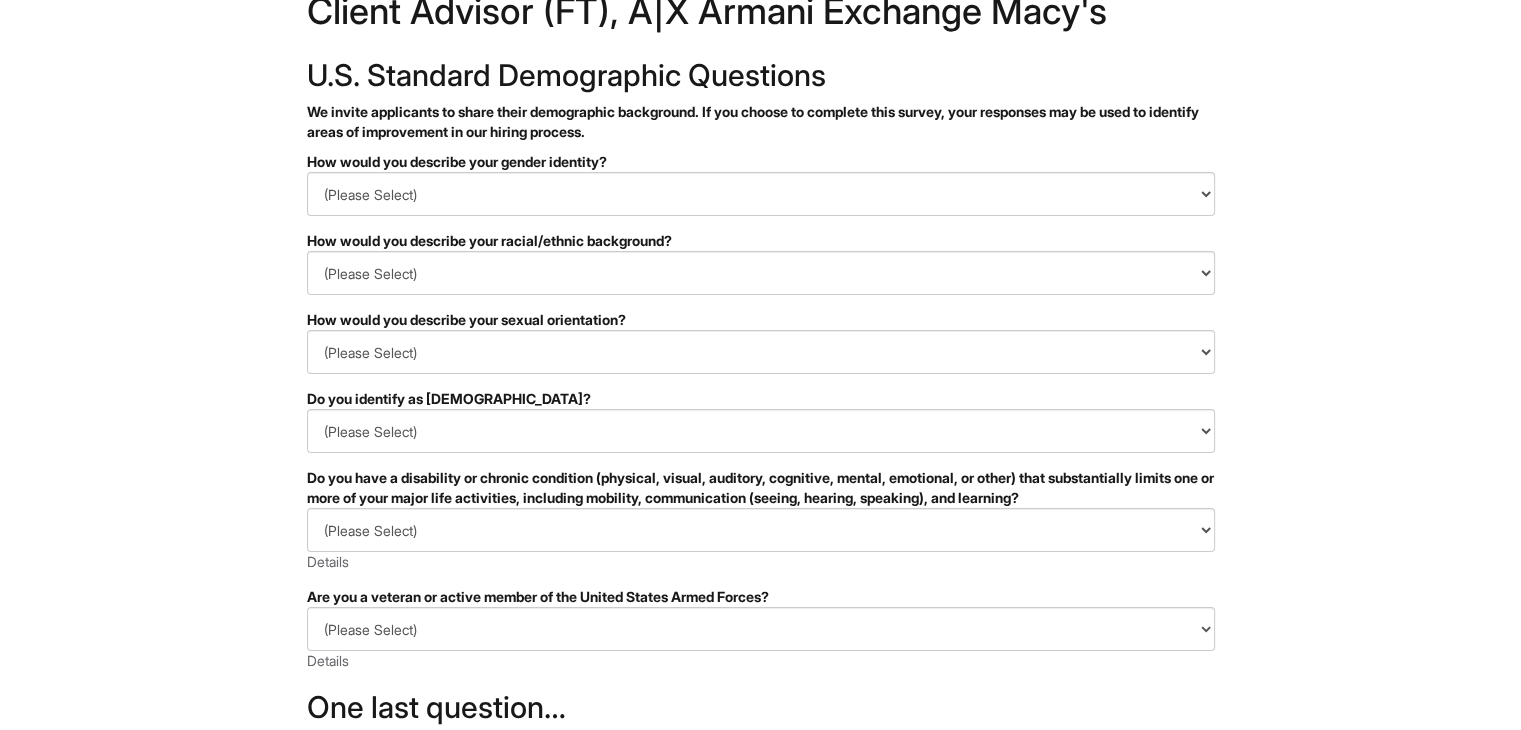click on "PLEASE COMPLETE ALL REQUIRED FIELDS How would you describe your gender identity? (Please Select) Man Woman Non-binary I prefer to self-describe I don't wish to answer How would you describe your racial/ethnic background? (Please Select) Black or of African descent    East Asian    Hispanic, Latinx or of Spanish Origin    Indigenous, American Indian or Alaska Native    Middle Eastern or North African    Native Hawaiian or Pacific Islander    South Asian    Southeast Asian    White or European    I prefer to self-describe    I don't wish to answer How would you describe your sexual orientation? (Please Select) Asexual Bisexual and/or pansexual Gay Heterosexual Lesbian Queer I prefer to self-describe I don't wish to answer Do you identify as transgender? (Please Select) Yes No I prefer to self-describe I don't wish to answer (Please Select) YES, I HAVE A DISABILITY (or previously had a disability) NO, I DON'T HAVE A DISABILITY I DON'T WISH TO ANSWER Details (Please Select) I AM NOT A PROTECTED VETERAN Details" at bounding box center [761, 580] 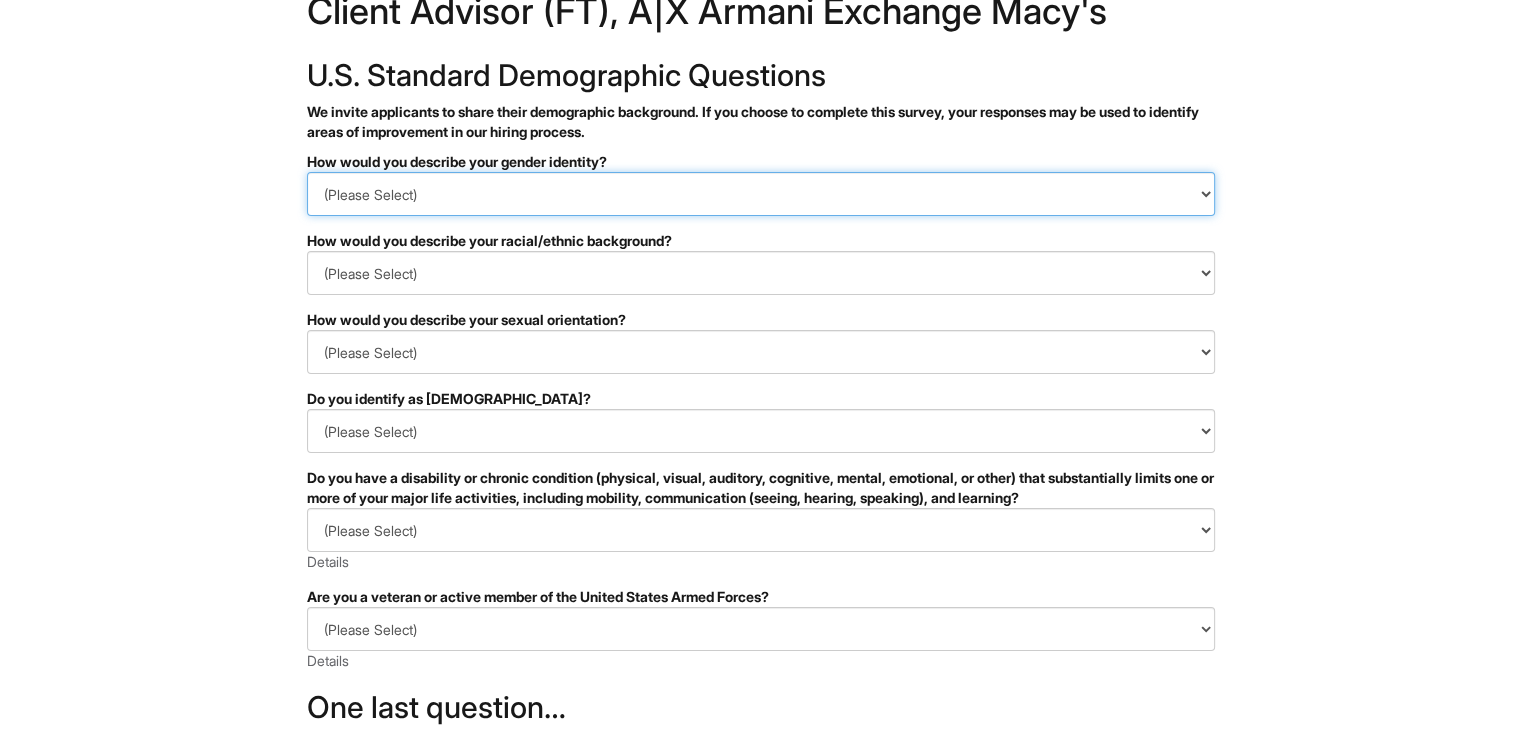 click on "(Please Select) Man Woman Non-binary I prefer to self-describe I don't wish to answer" at bounding box center [761, 194] 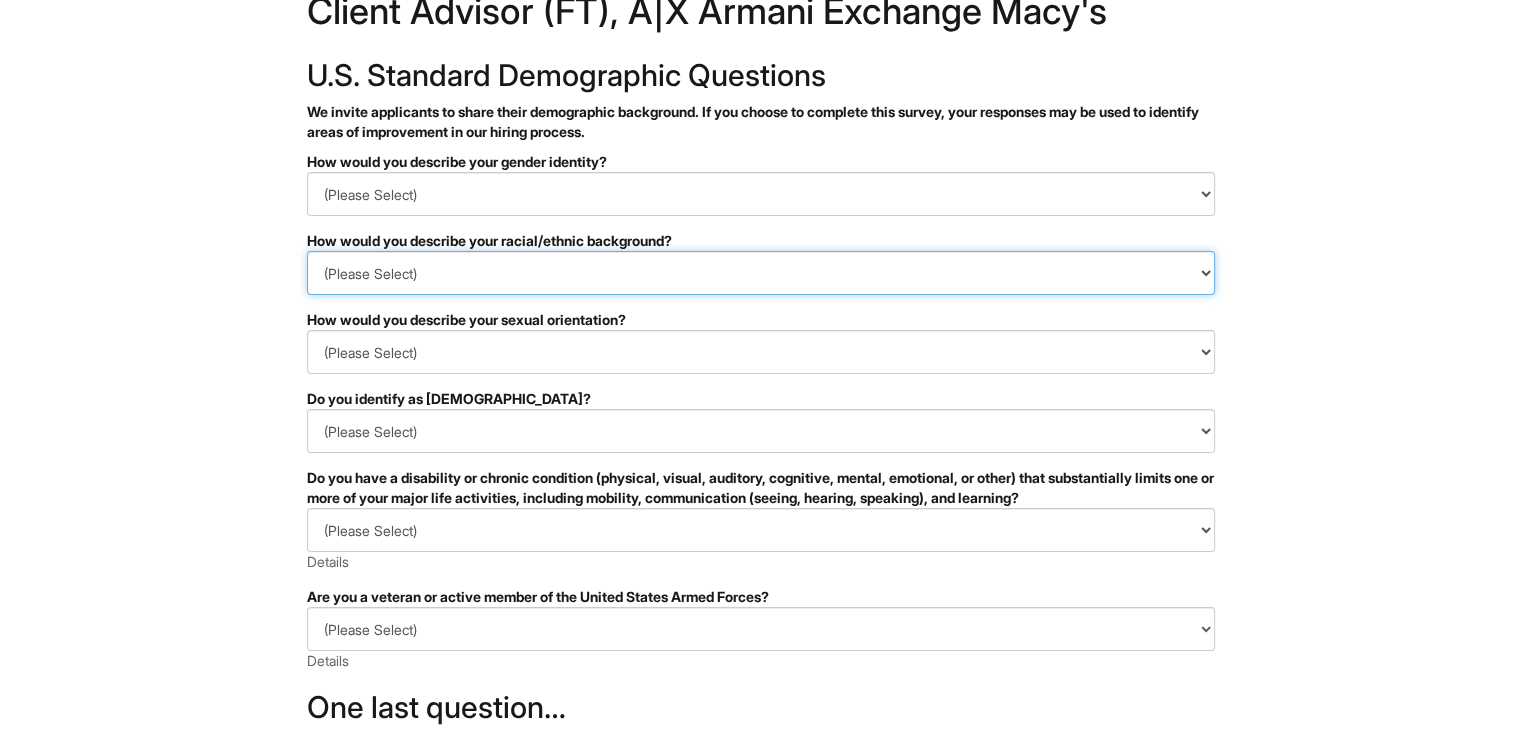 click on "(Please Select) Black or of African descent    East Asian    Hispanic, Latinx or of Spanish Origin    Indigenous, American Indian or Alaska Native    Middle Eastern or North African    Native Hawaiian or Pacific Islander    South Asian    Southeast Asian    White or European    I prefer to self-describe    I don't wish to answer" at bounding box center [761, 273] 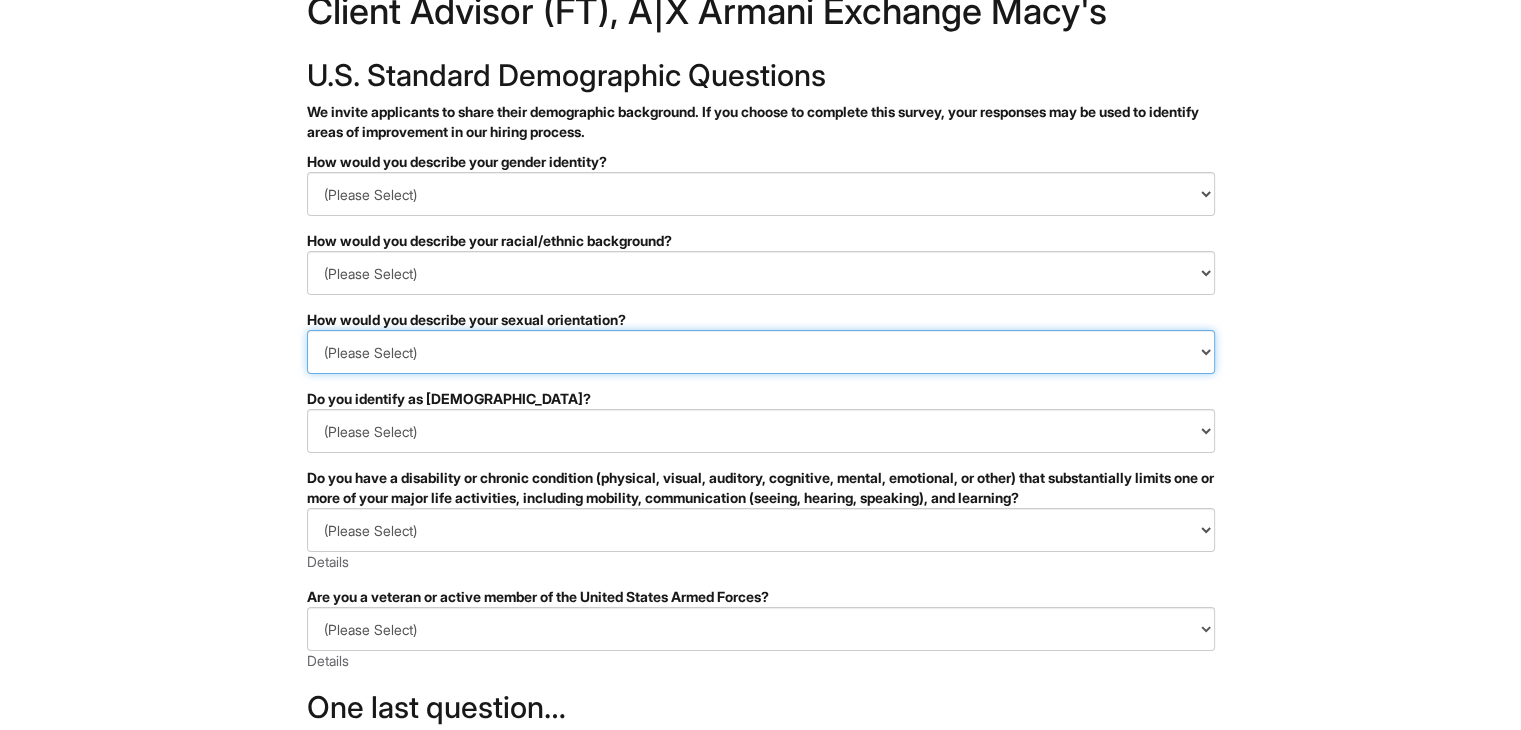 click on "(Please Select) Asexual Bisexual and/or pansexual Gay Heterosexual Lesbian Queer I prefer to self-describe I don't wish to answer" at bounding box center [761, 352] 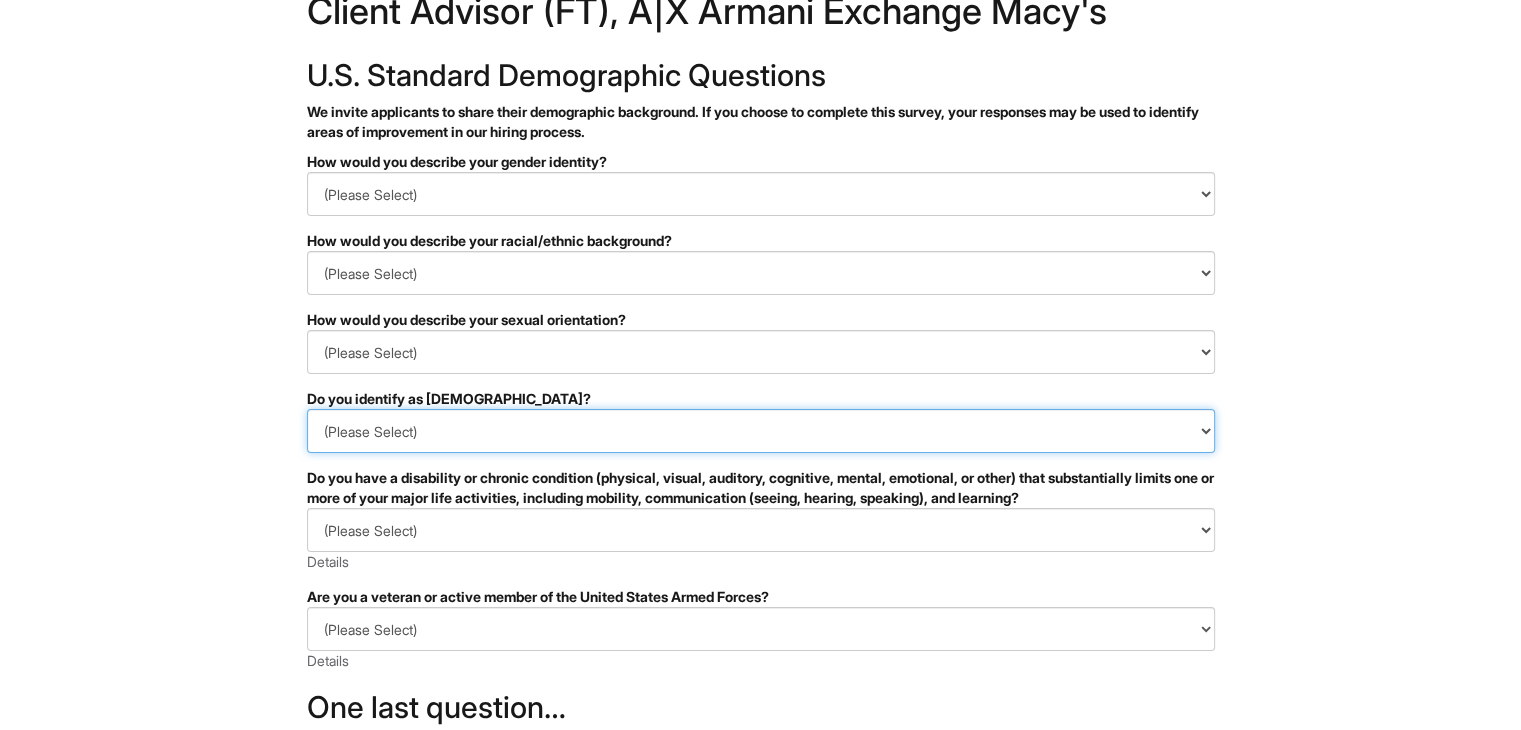 click on "(Please Select) Yes No I prefer to self-describe I don't wish to answer" at bounding box center (761, 431) 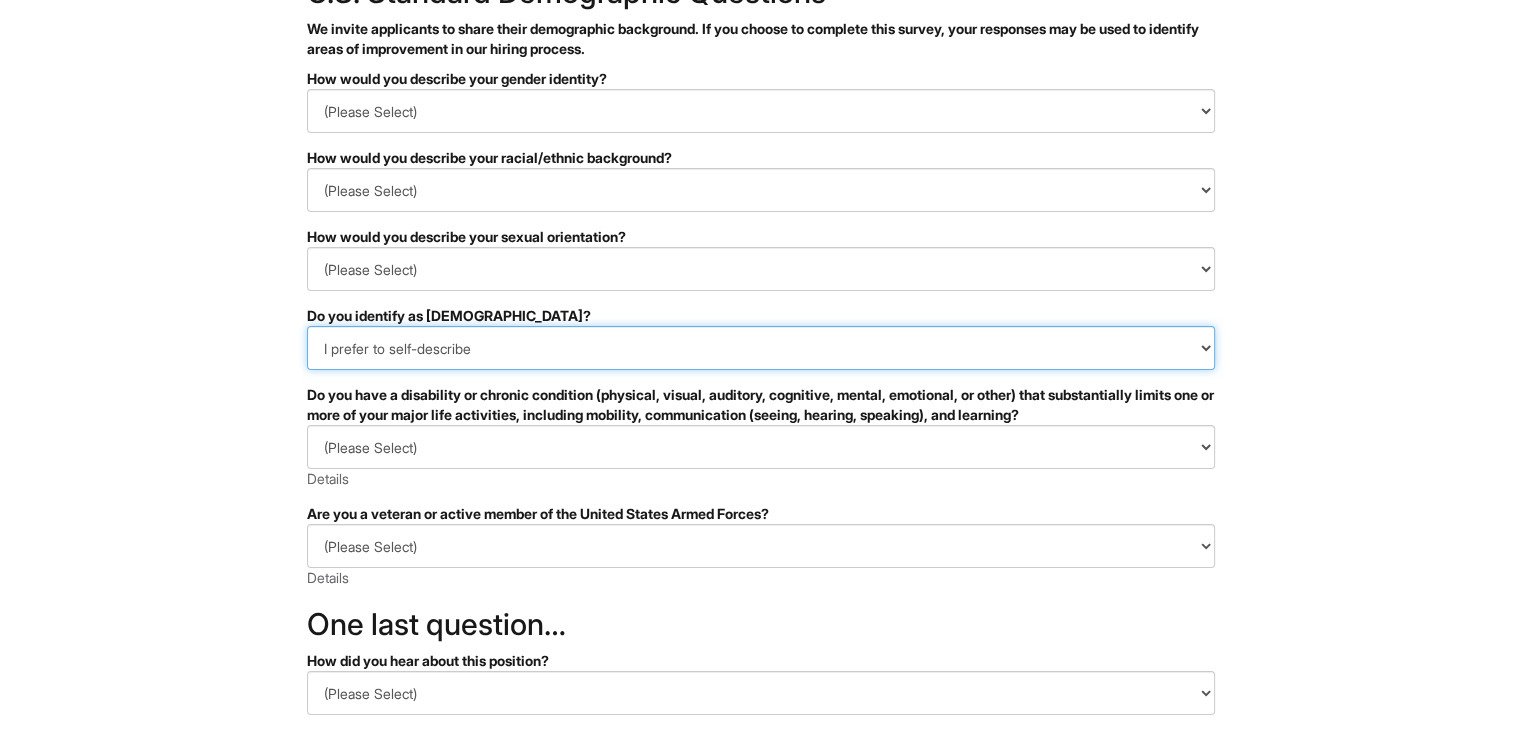 scroll, scrollTop: 151, scrollLeft: 0, axis: vertical 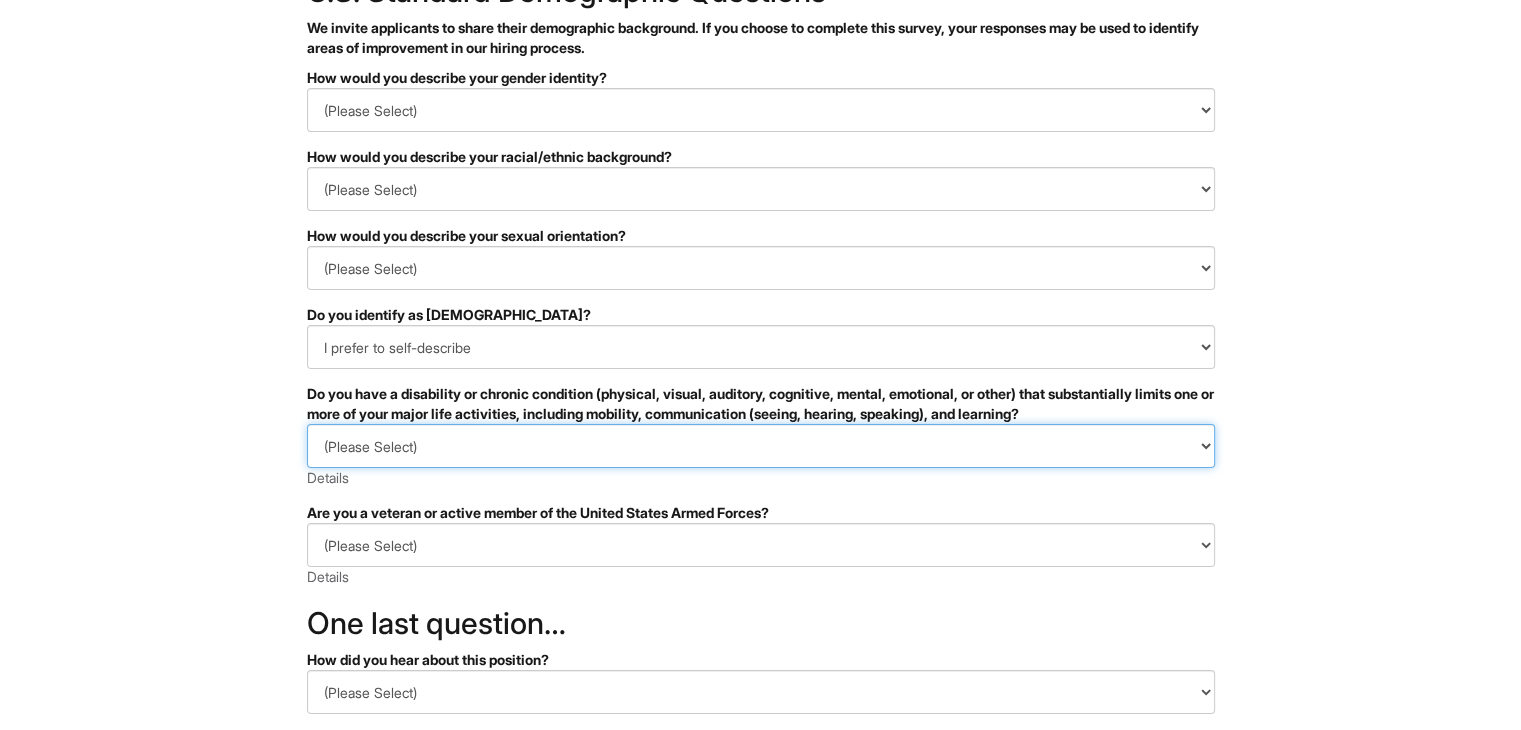 click on "(Please Select) YES, I HAVE A DISABILITY (or previously had a disability) NO, I DON'T HAVE A DISABILITY I DON'T WISH TO ANSWER" at bounding box center (761, 446) 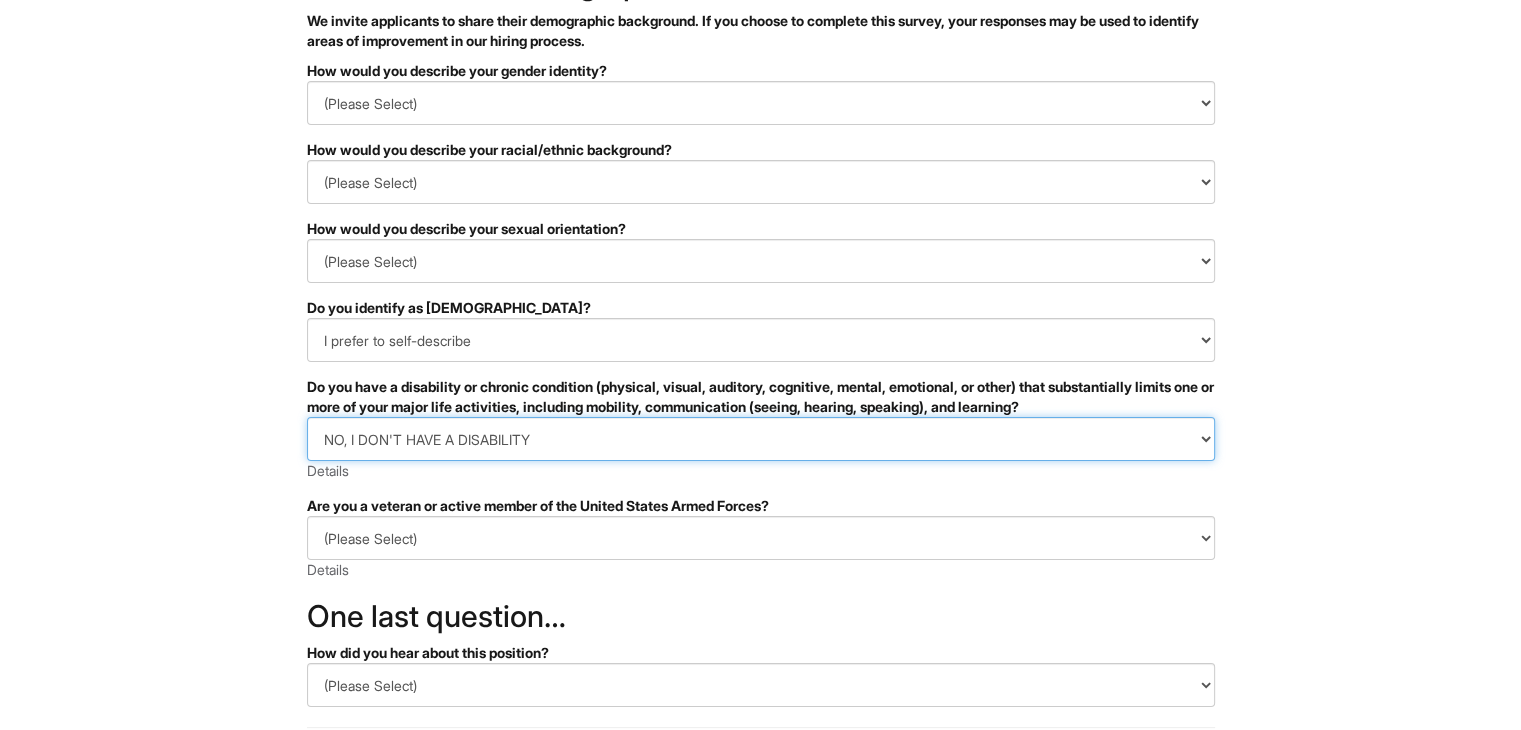 scroll, scrollTop: 183, scrollLeft: 0, axis: vertical 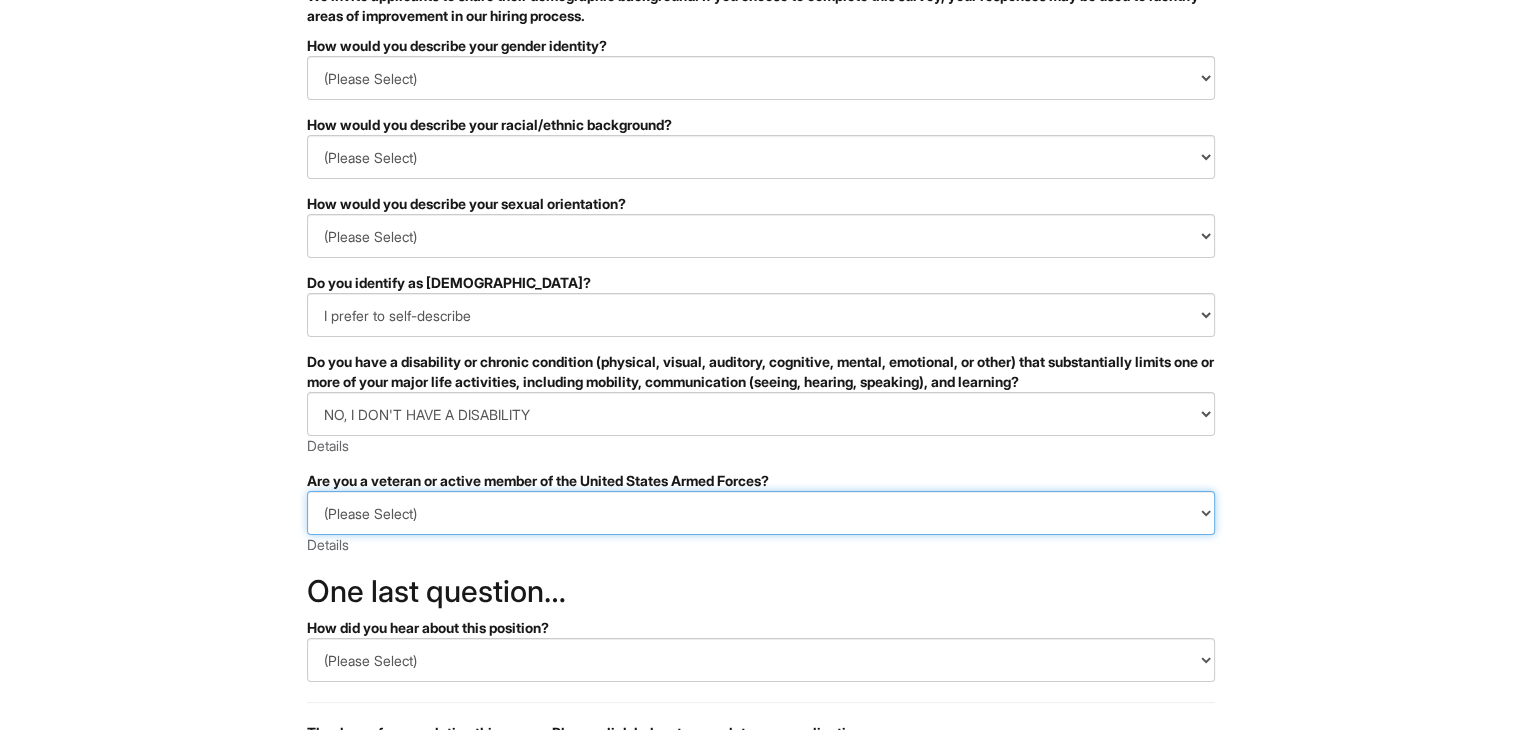 click on "(Please Select) I IDENTIFY AS ONE OR MORE OF THE CLASSIFICATIONS OF PROTECTED VETERANS LISTED I AM NOT A PROTECTED VETERAN I PREFER NOT TO ANSWER" at bounding box center (761, 513) 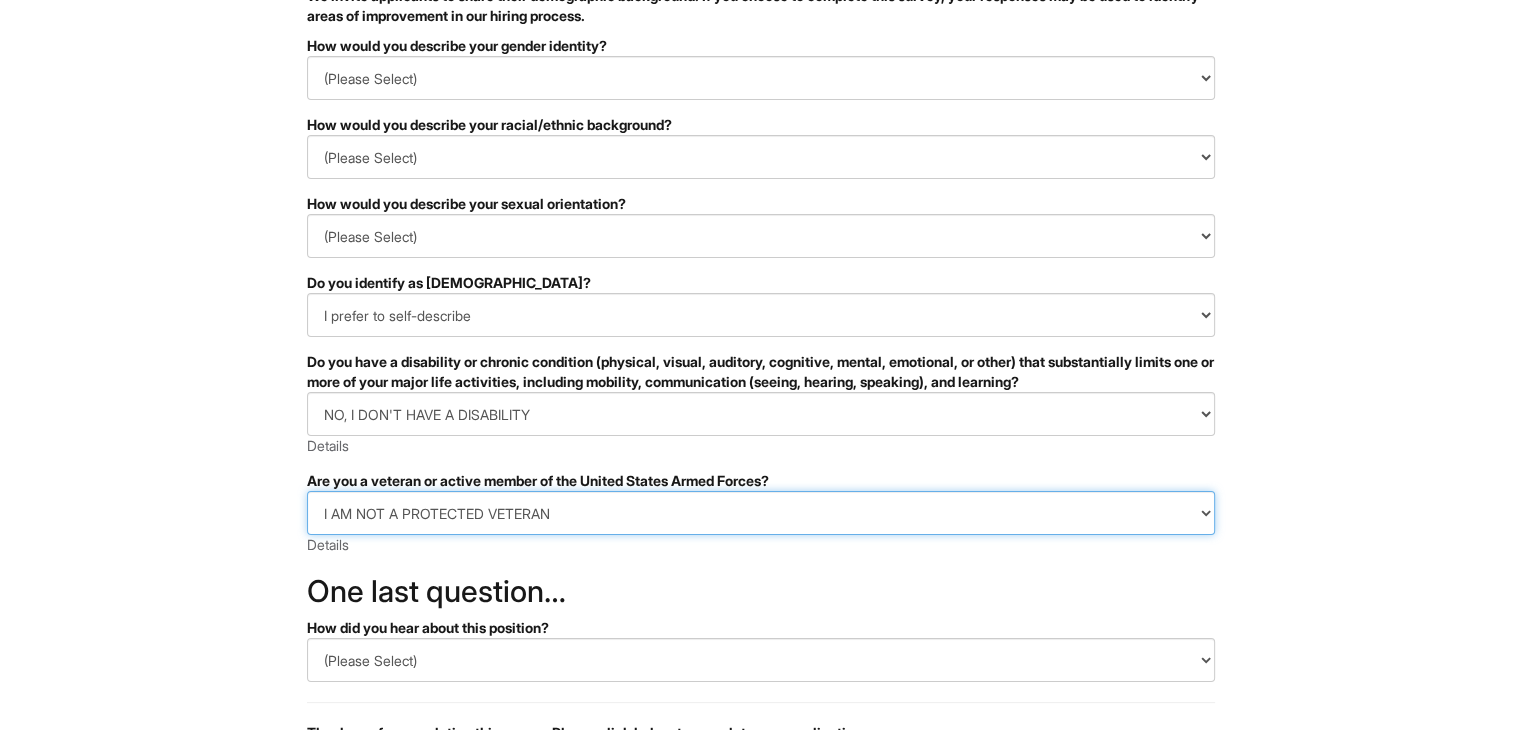 click on "(Please Select) I IDENTIFY AS ONE OR MORE OF THE CLASSIFICATIONS OF PROTECTED VETERANS LISTED I AM NOT A PROTECTED VETERAN I PREFER NOT TO ANSWER" at bounding box center [761, 513] 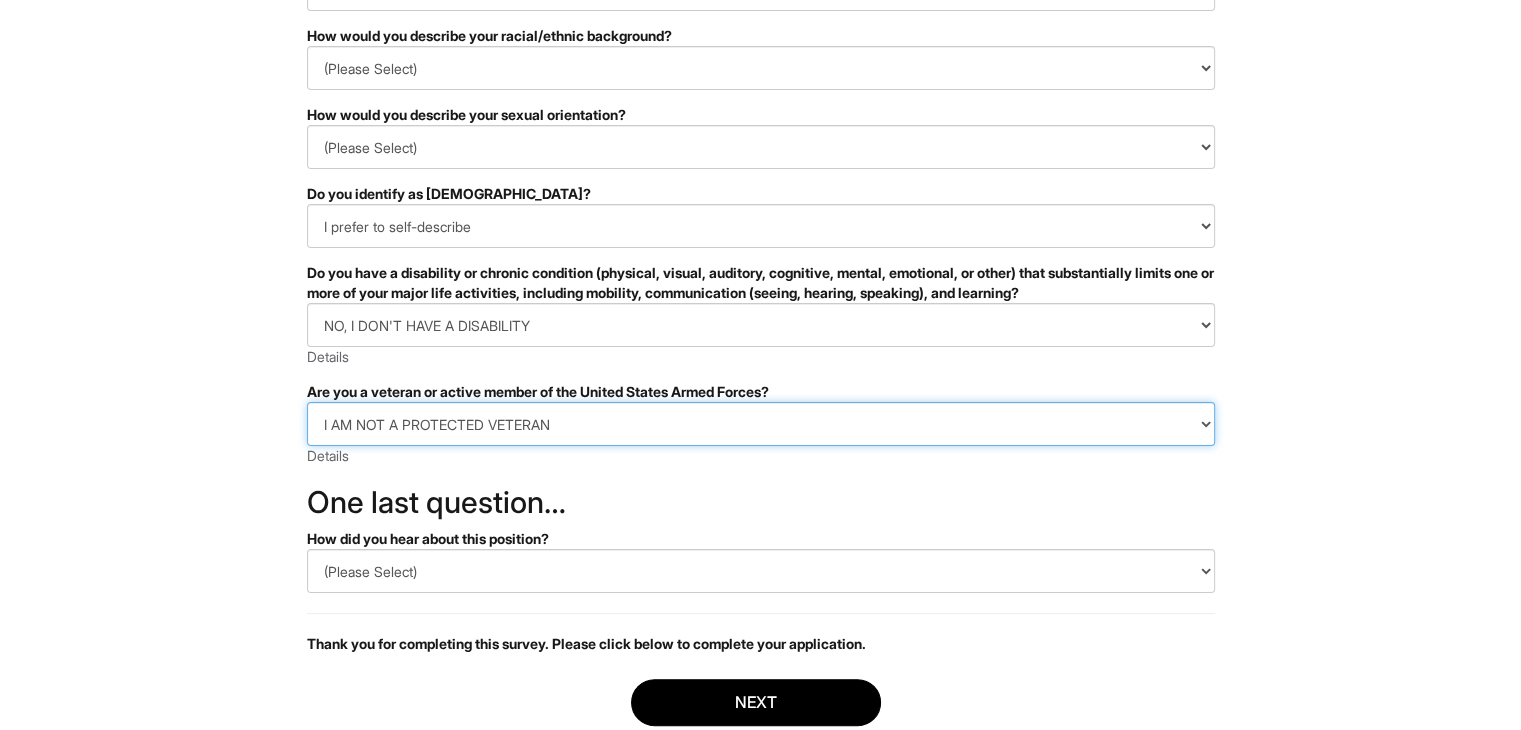 scroll, scrollTop: 276, scrollLeft: 0, axis: vertical 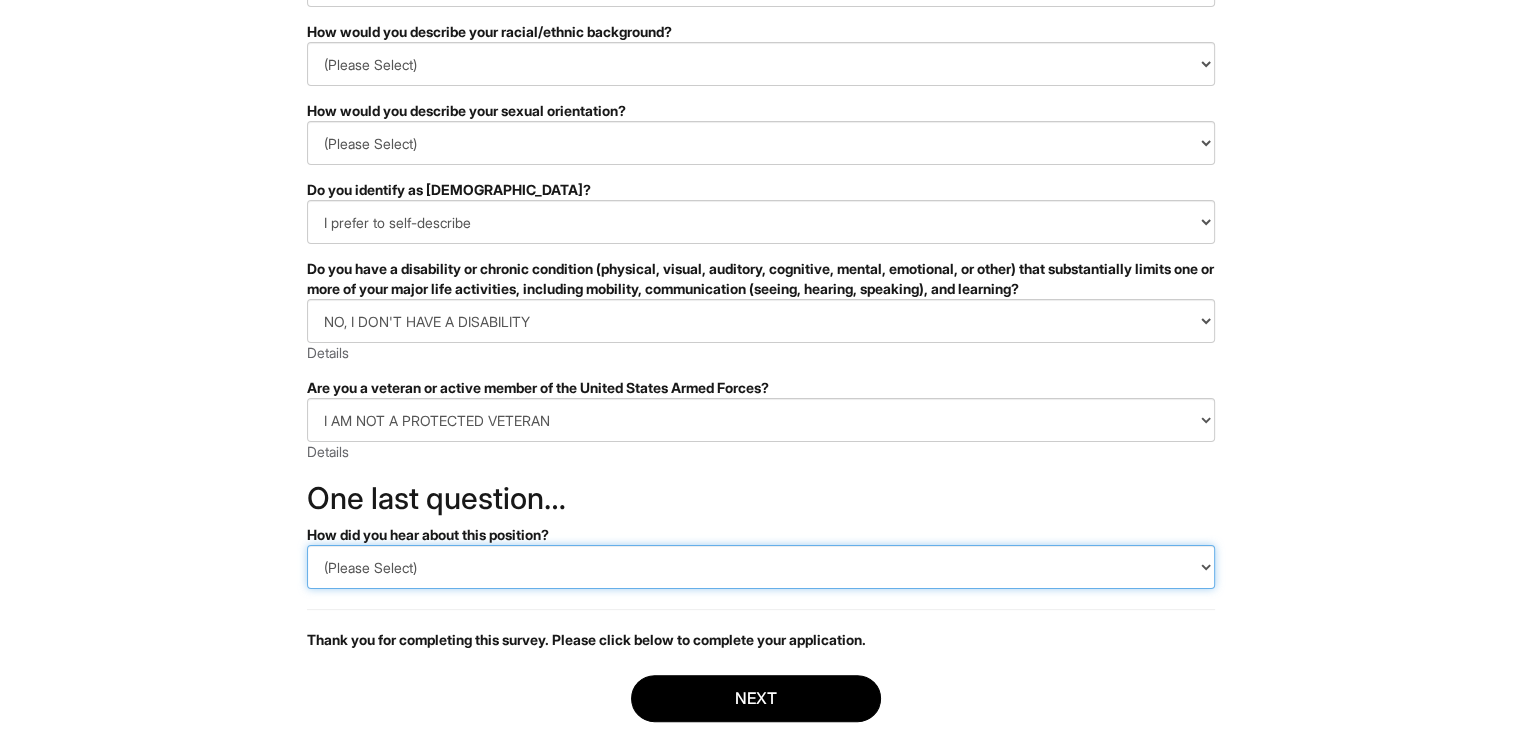 click on "(Please Select) CareerBuilder Indeed LinkedIn Monster Referral Other" at bounding box center [761, 567] 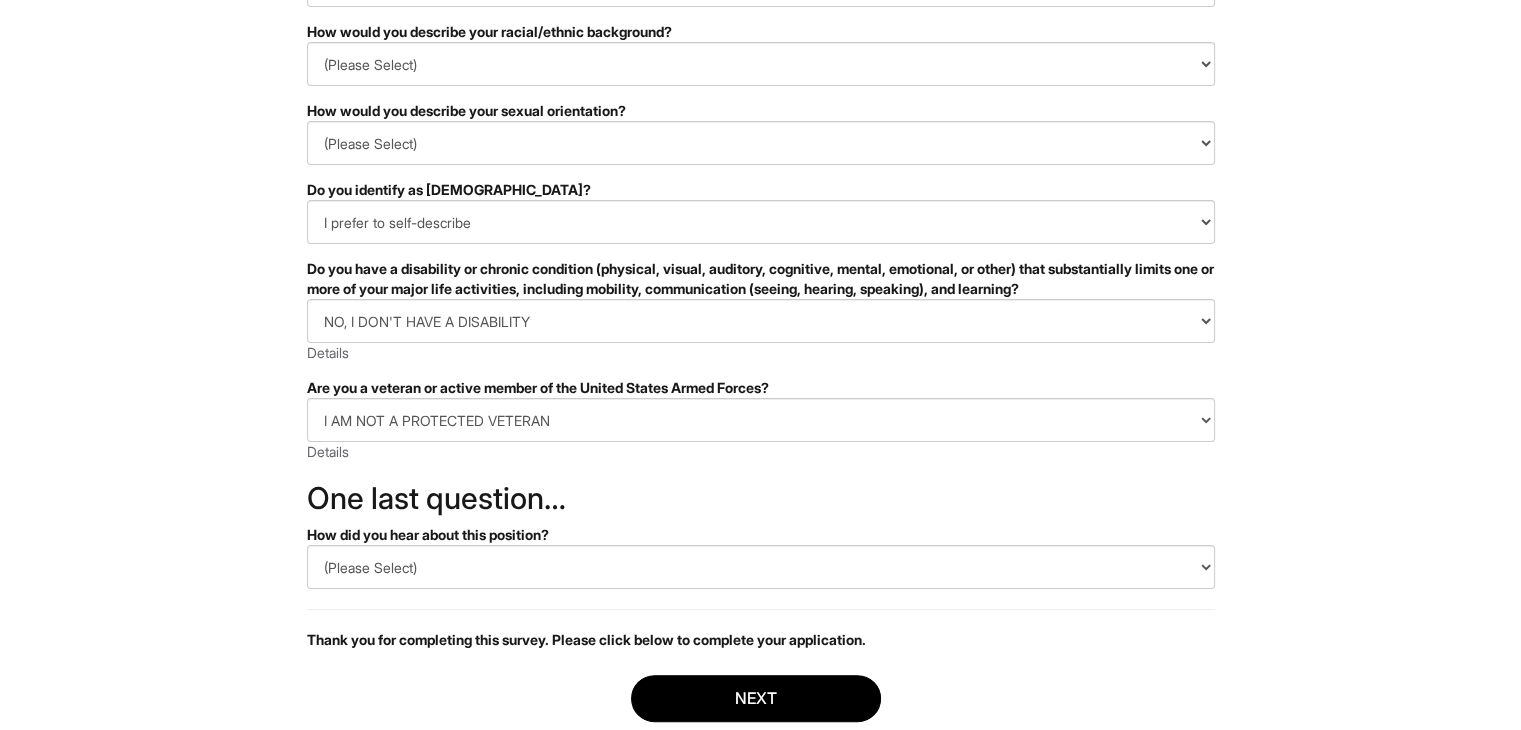 click on "&nbsp; ✔ 2 3 Client Advisor (FT), A|X Armani Exchange Macy's U.S. Standard Demographic Questions We invite applicants to share their demographic background. If you choose to complete this survey, your responses may be used to identify
areas of improvement in our hiring process. PLEASE COMPLETE ALL REQUIRED FIELDS How would you describe your gender identity? (Please Select) Man Woman Non-binary I prefer to self-describe I don't wish to answer How would you describe your racial/ethnic background? (Please Select) Black or of African descent    East Asian    Hispanic, Latinx or of Spanish Origin    Indigenous, American Indian or Alaska Native    Middle Eastern or North African    Native Hawaiian or Pacific Islander    South Asian    Southeast Asian    White or European    I prefer to self-describe    I don't wish to answer How would you describe your sexual orientation? (Please Select) Asexual Bisexual and/or pansexual Gay Heterosexual Lesbian Queer I prefer to self-describe I don't wish to answer Yes" at bounding box center [760, 287] 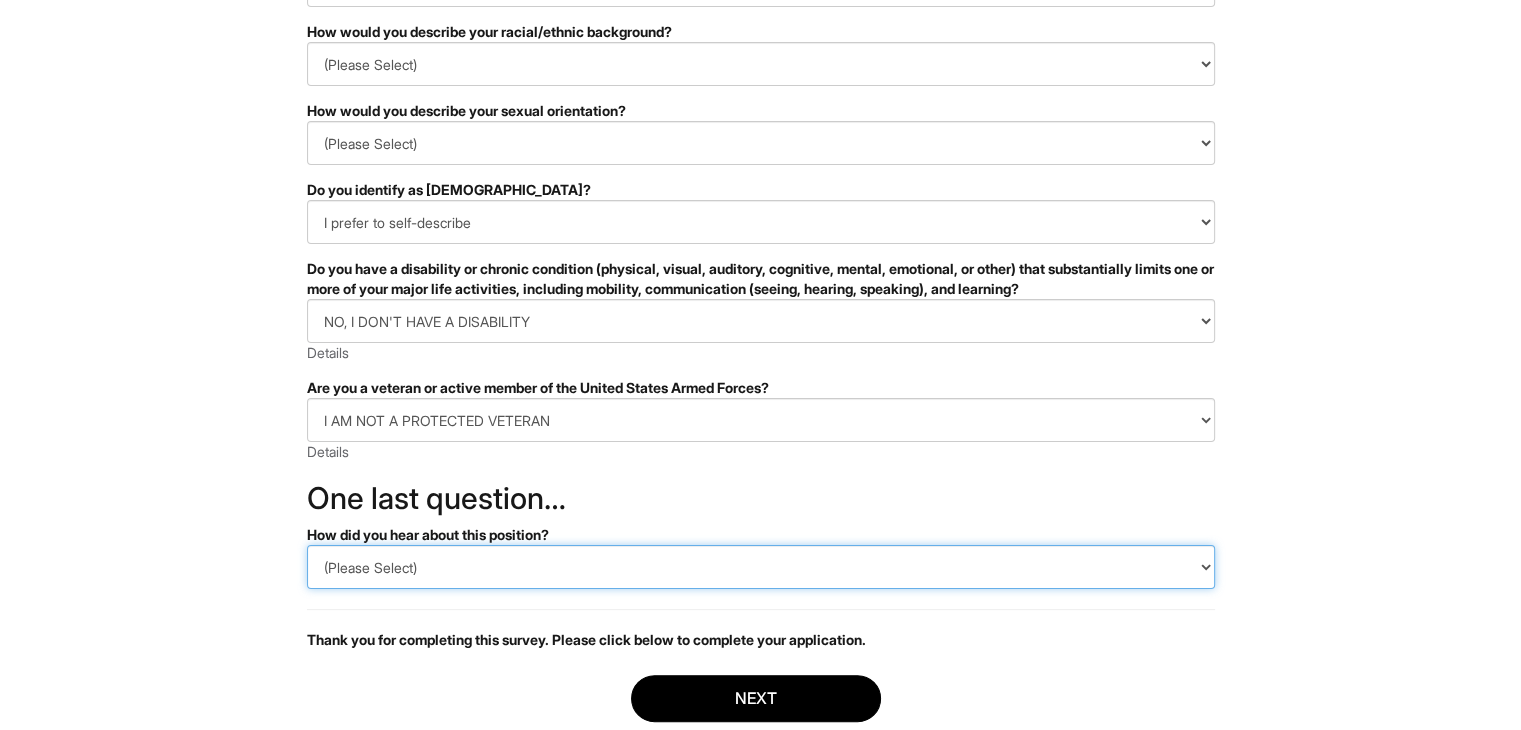 click on "(Please Select) CareerBuilder Indeed LinkedIn Monster Referral Other" at bounding box center (761, 567) 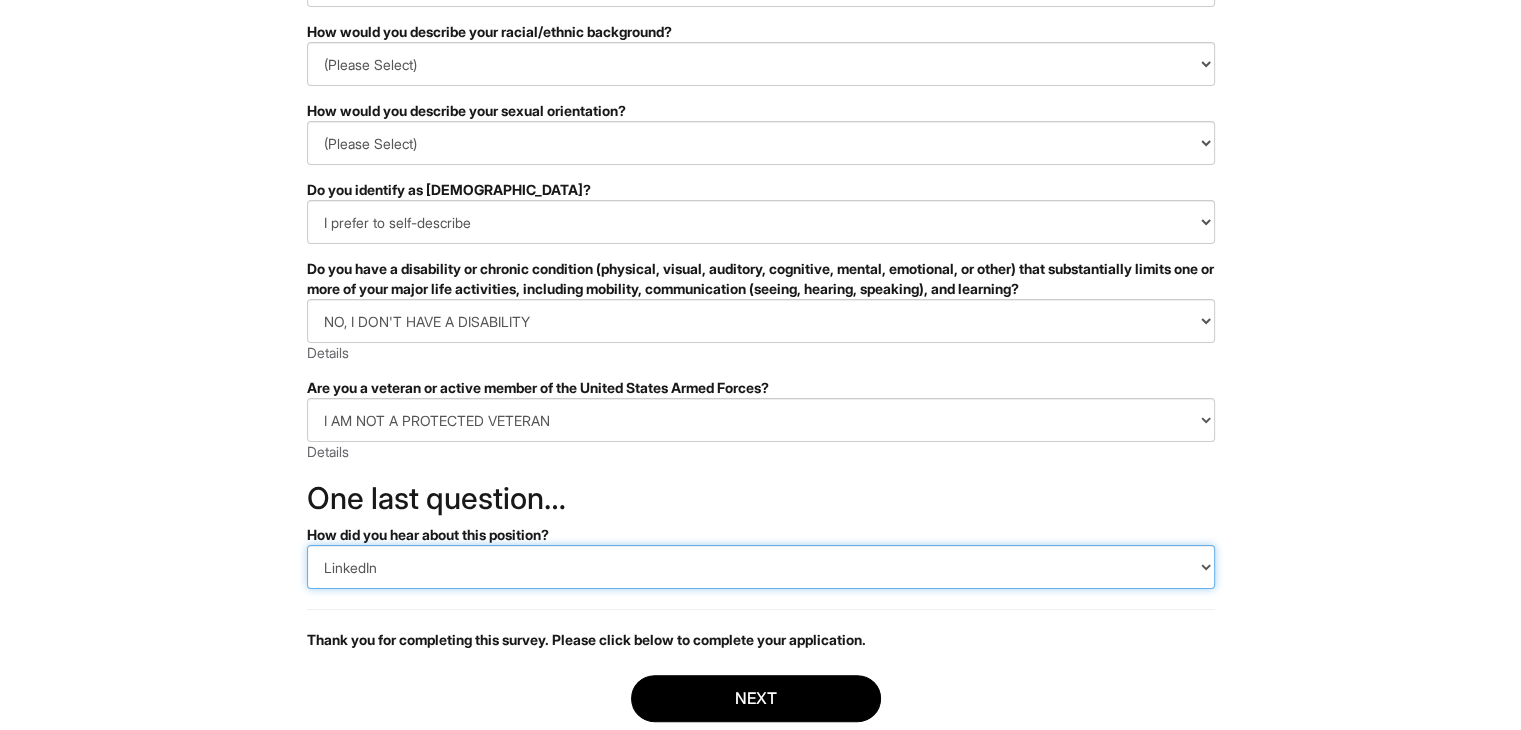 click on "(Please Select) CareerBuilder Indeed LinkedIn Monster Referral Other" at bounding box center (761, 567) 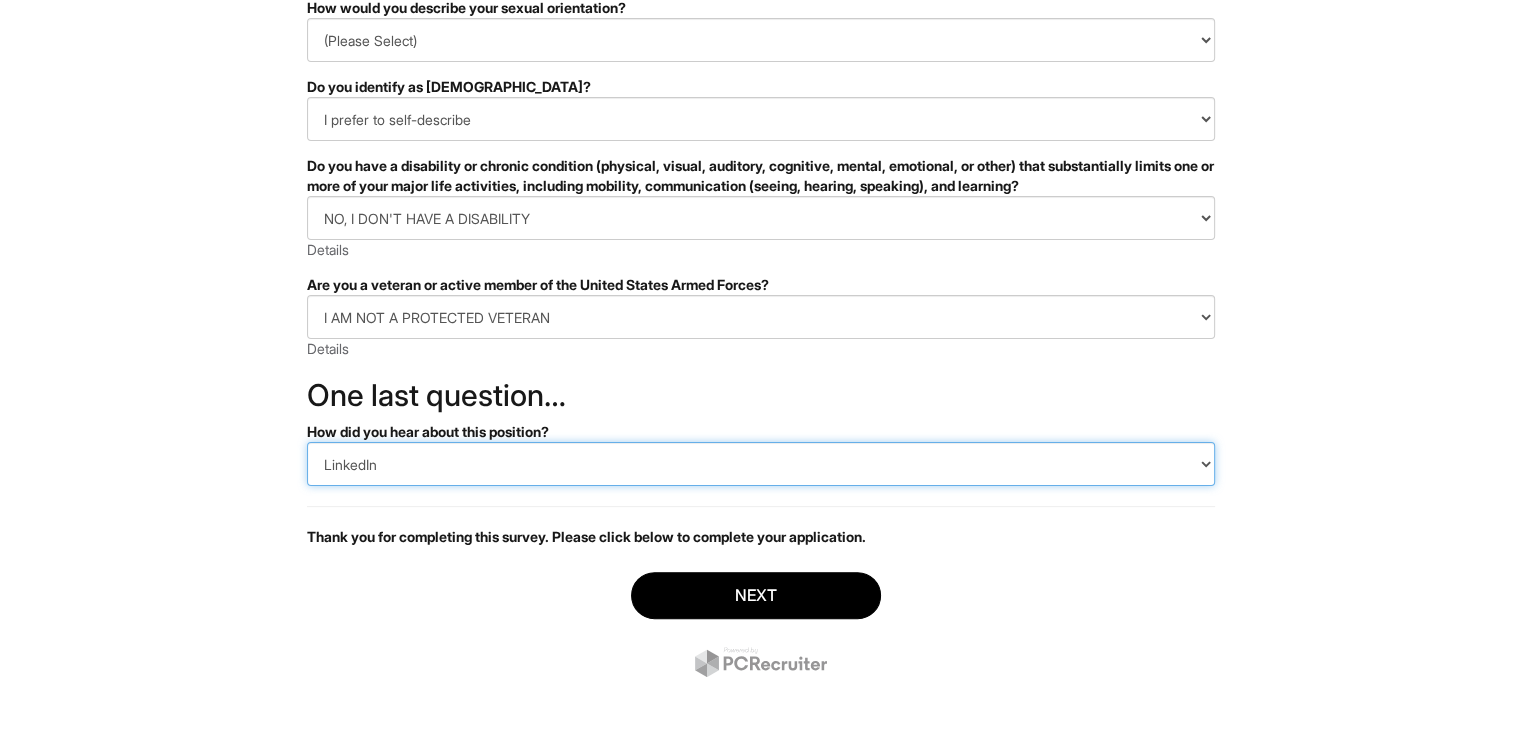 scroll, scrollTop: 384, scrollLeft: 0, axis: vertical 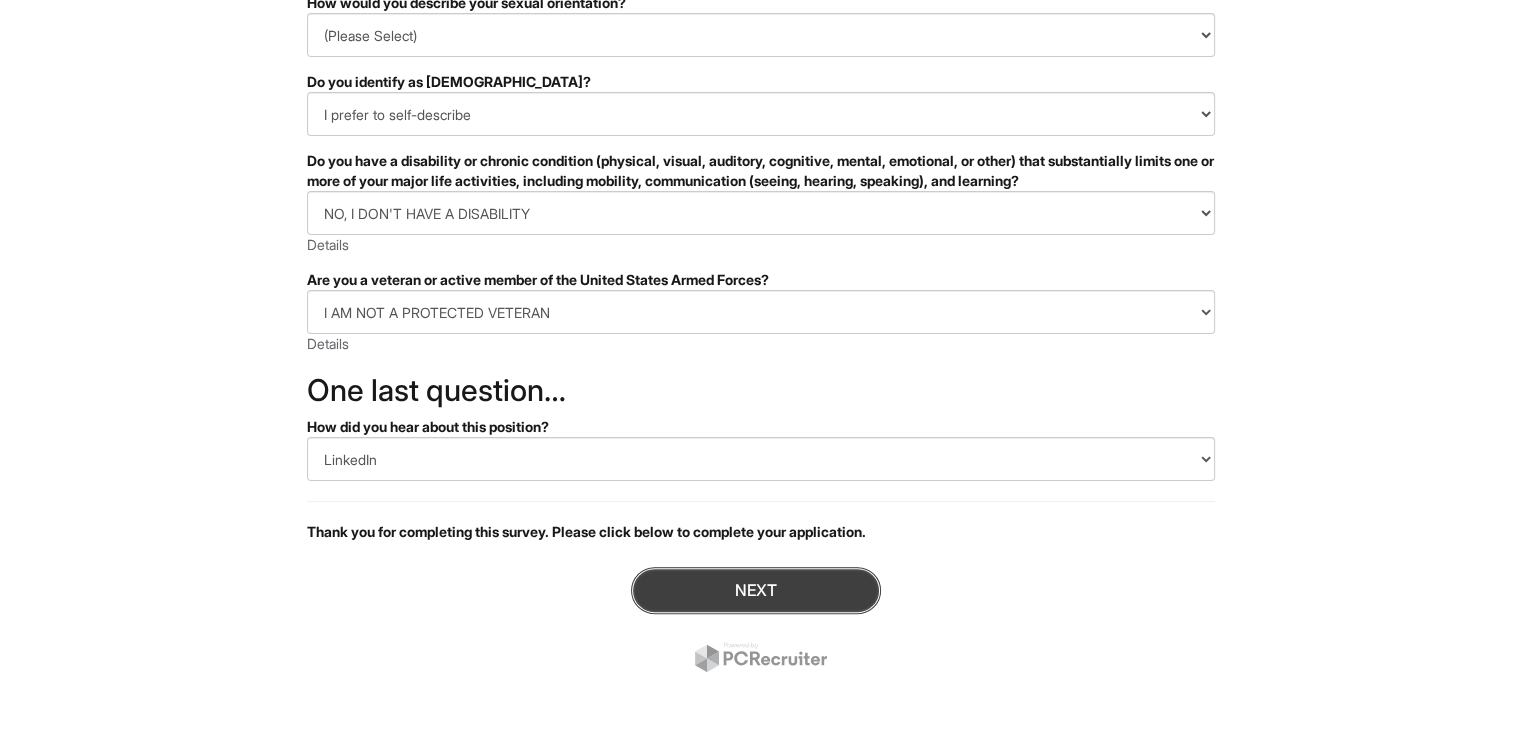 click on "Next" at bounding box center [756, 590] 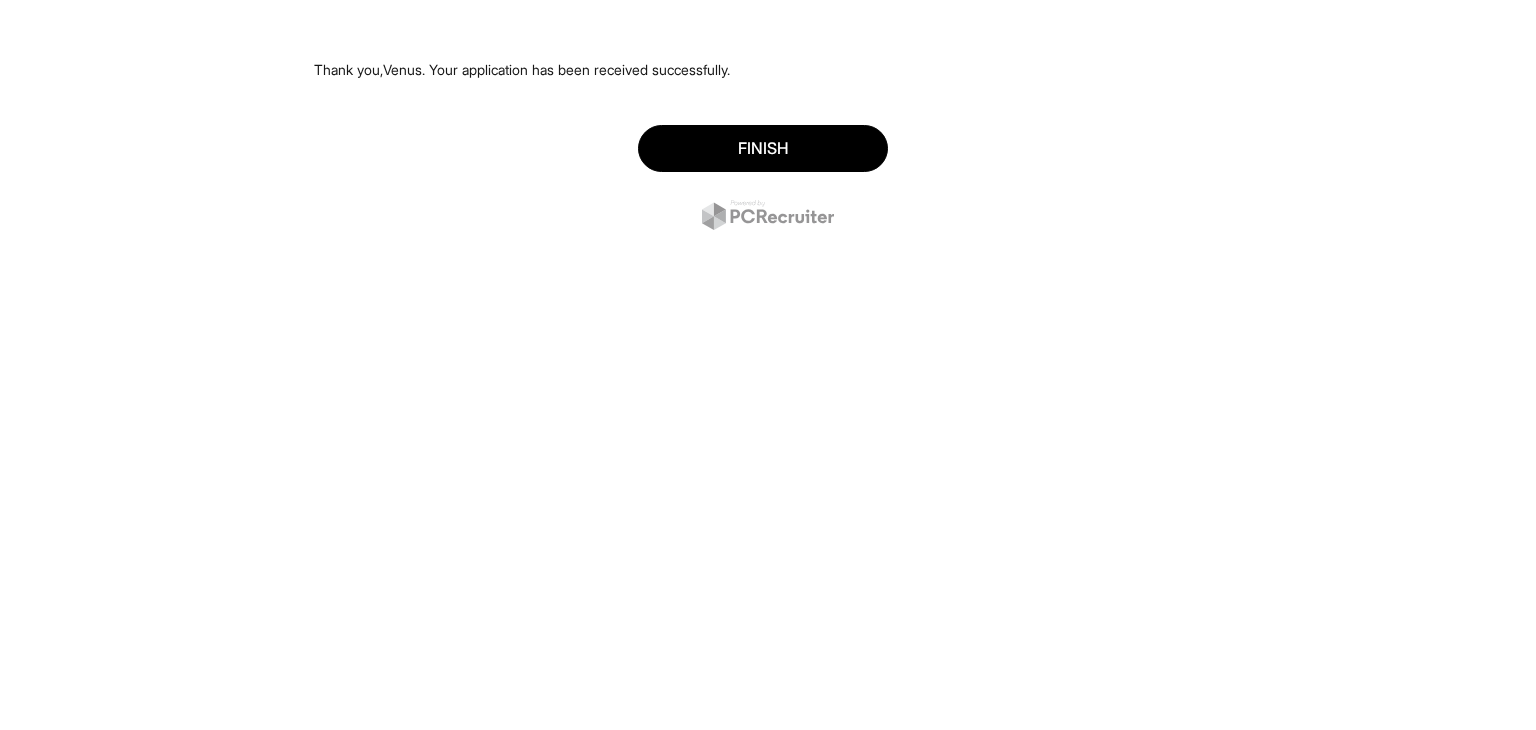 scroll, scrollTop: 0, scrollLeft: 0, axis: both 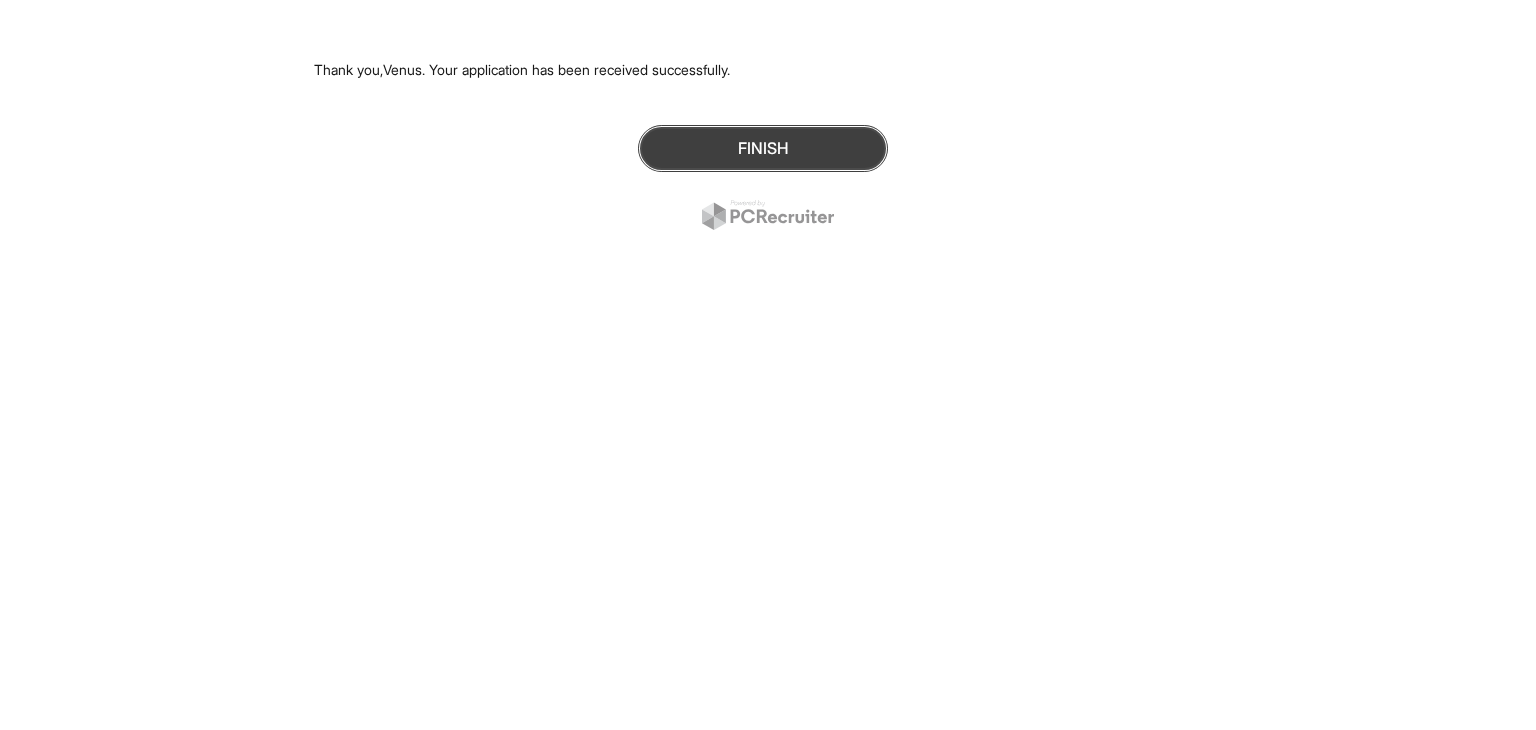 click on "Finish" at bounding box center [763, 148] 